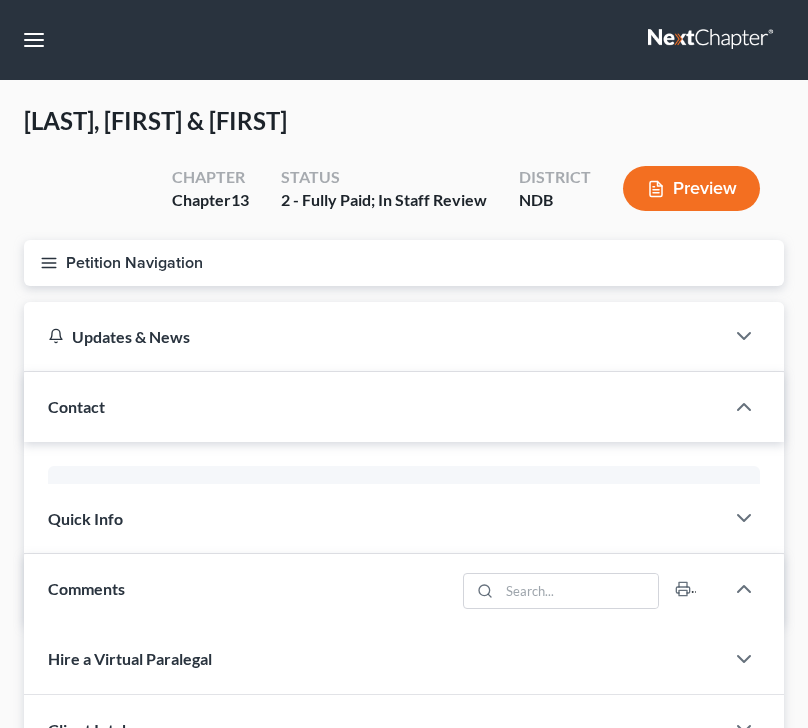 scroll, scrollTop: 0, scrollLeft: 0, axis: both 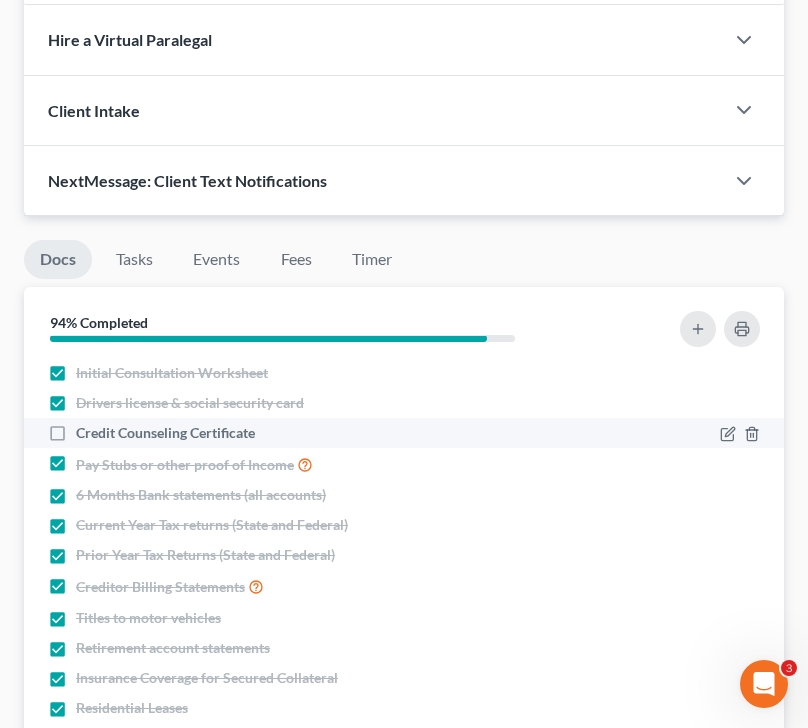 click on "Credit Counseling Certificate" at bounding box center [165, 433] 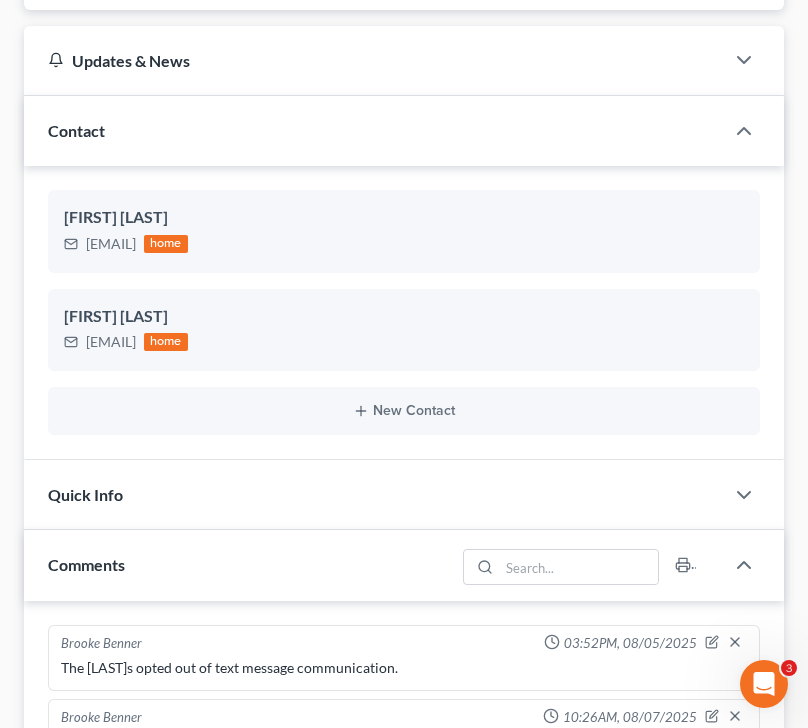 scroll, scrollTop: 0, scrollLeft: 0, axis: both 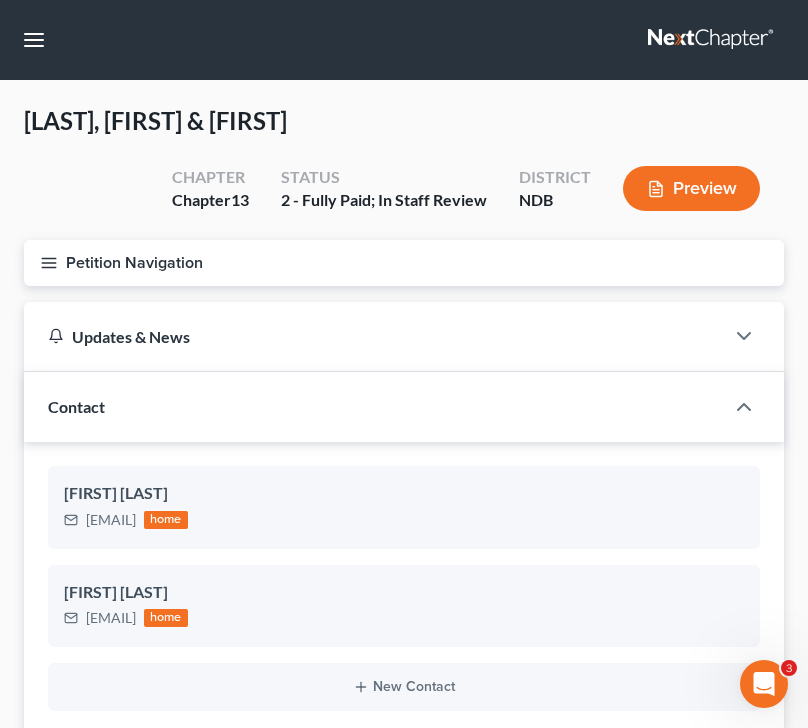 click 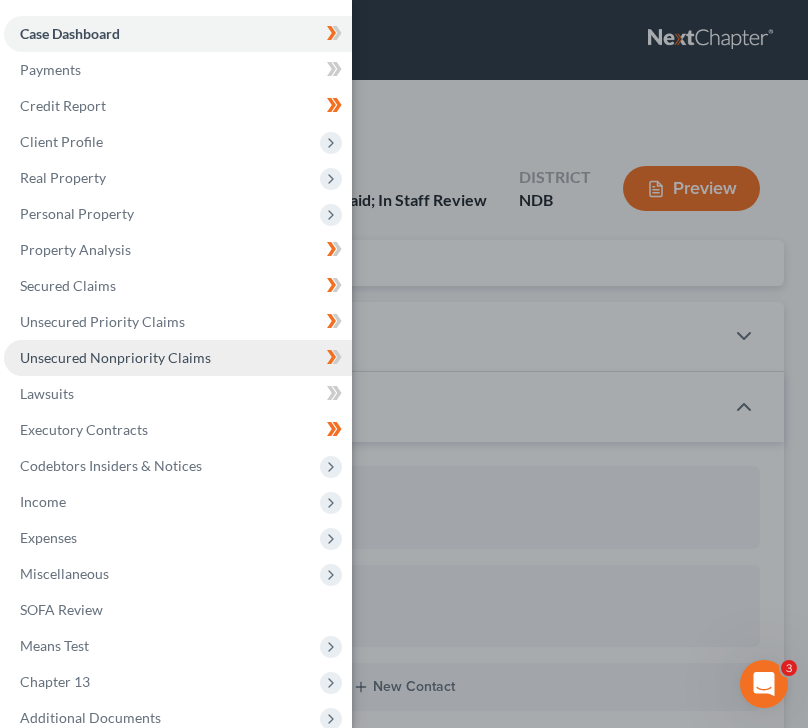 scroll, scrollTop: 132, scrollLeft: 0, axis: vertical 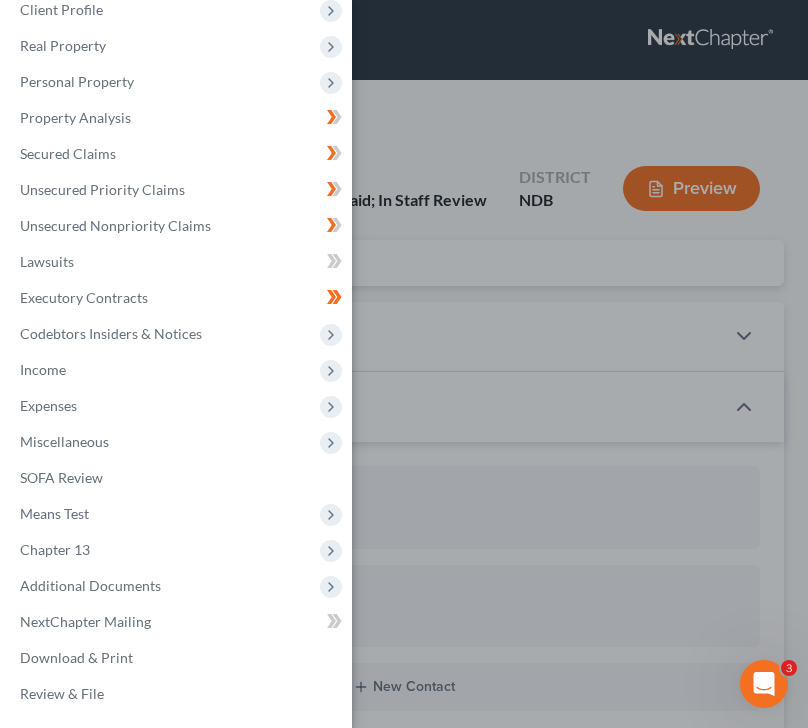 click on "Case Dashboard
Payments
Invoices
Payments
Payments
Credit Report
Client Profile" at bounding box center [404, 364] 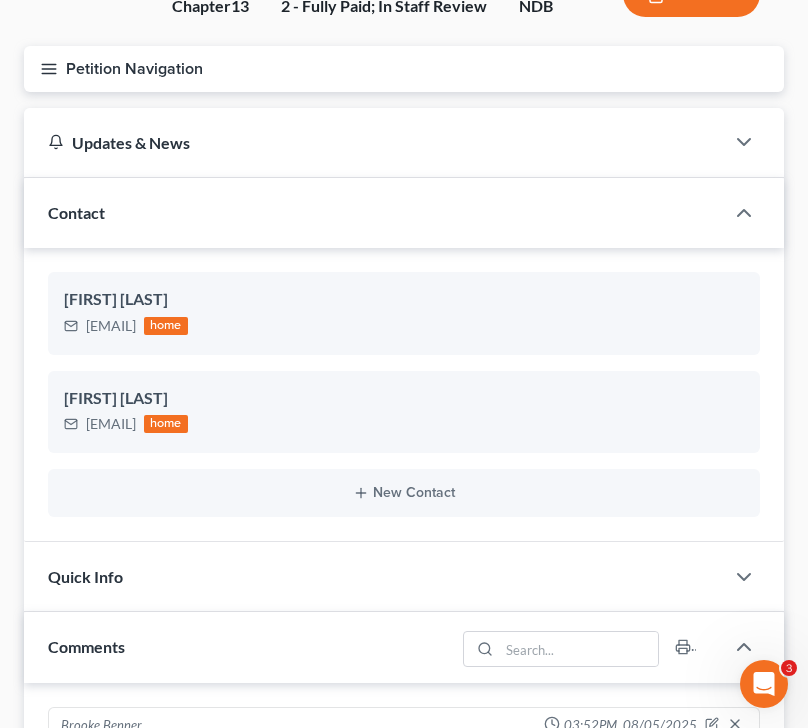 scroll, scrollTop: 0, scrollLeft: 0, axis: both 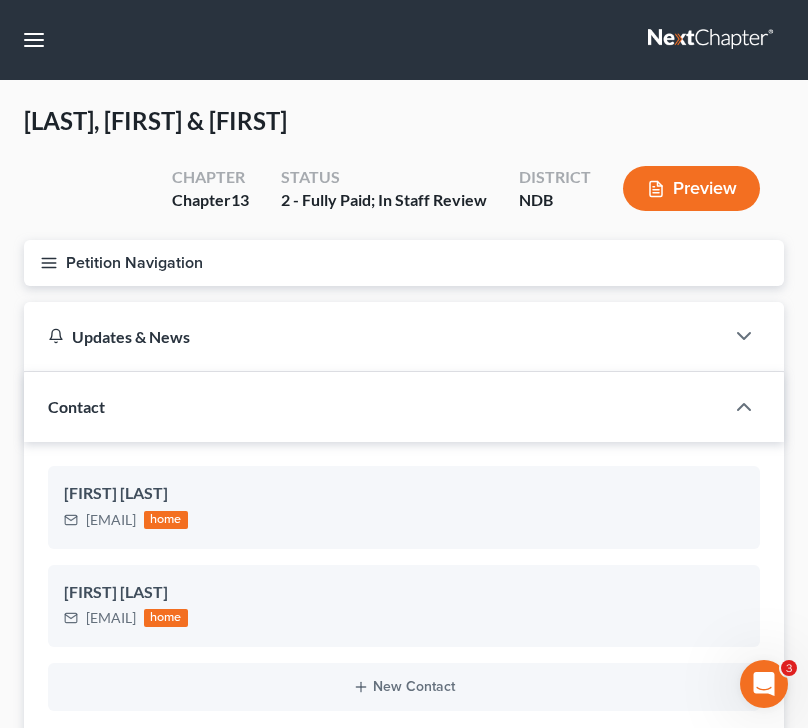click 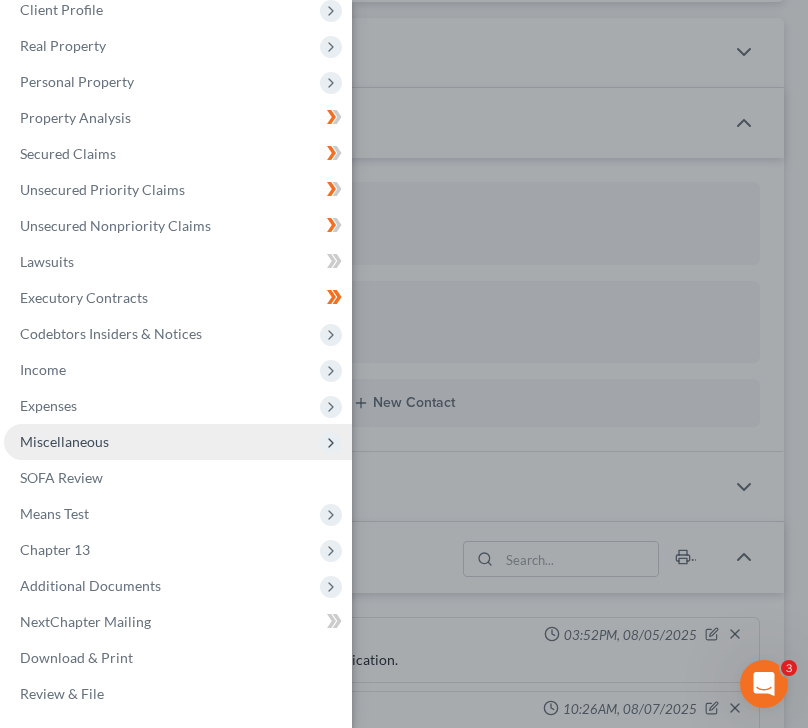 scroll, scrollTop: 286, scrollLeft: 0, axis: vertical 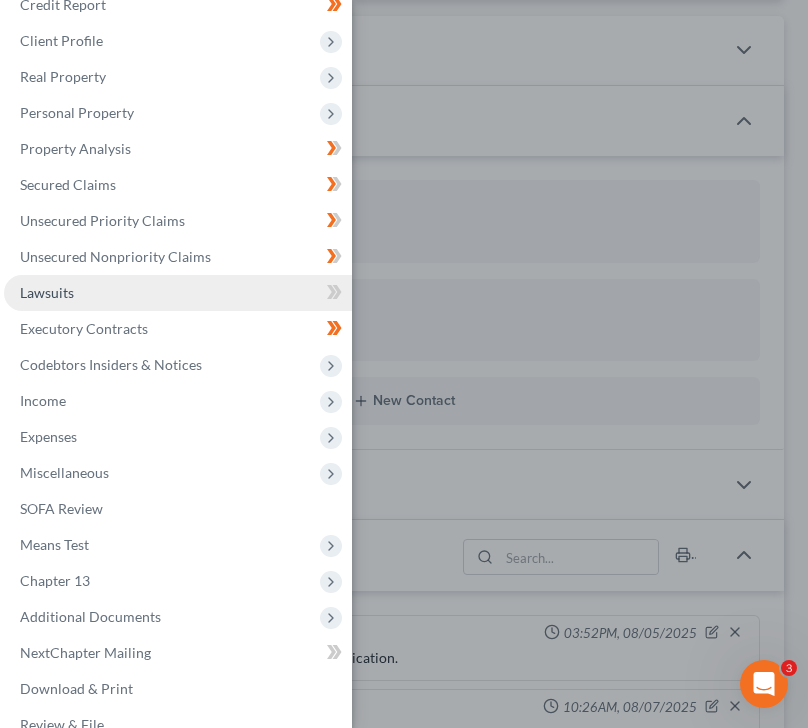 click on "Lawsuits" at bounding box center (178, 293) 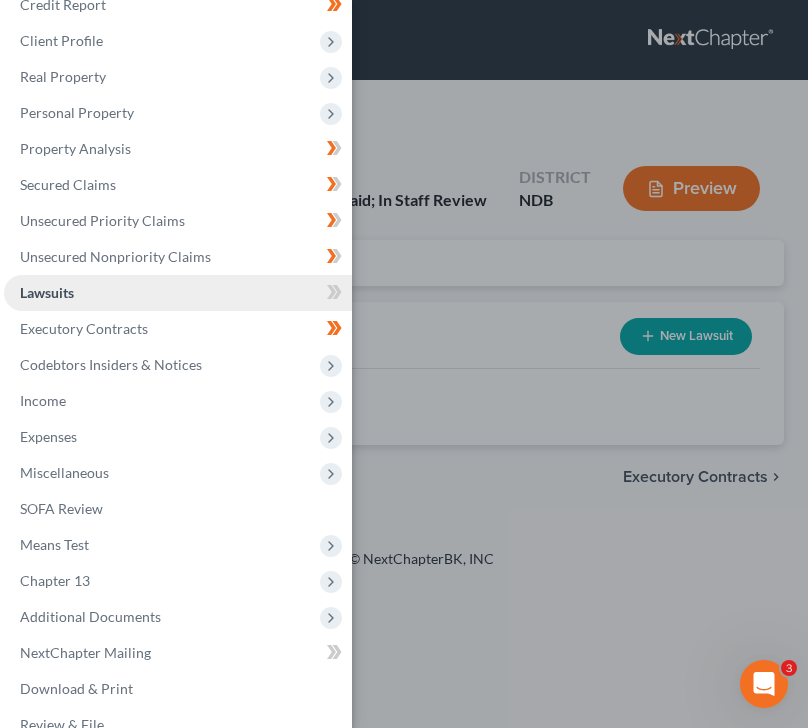 scroll, scrollTop: 0, scrollLeft: 0, axis: both 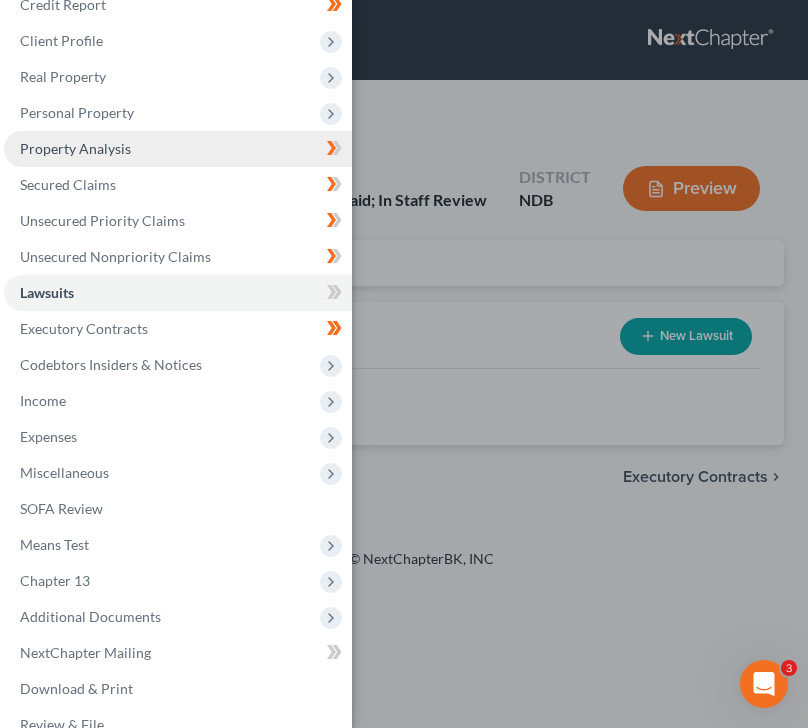 click on "Property Analysis" at bounding box center (178, 149) 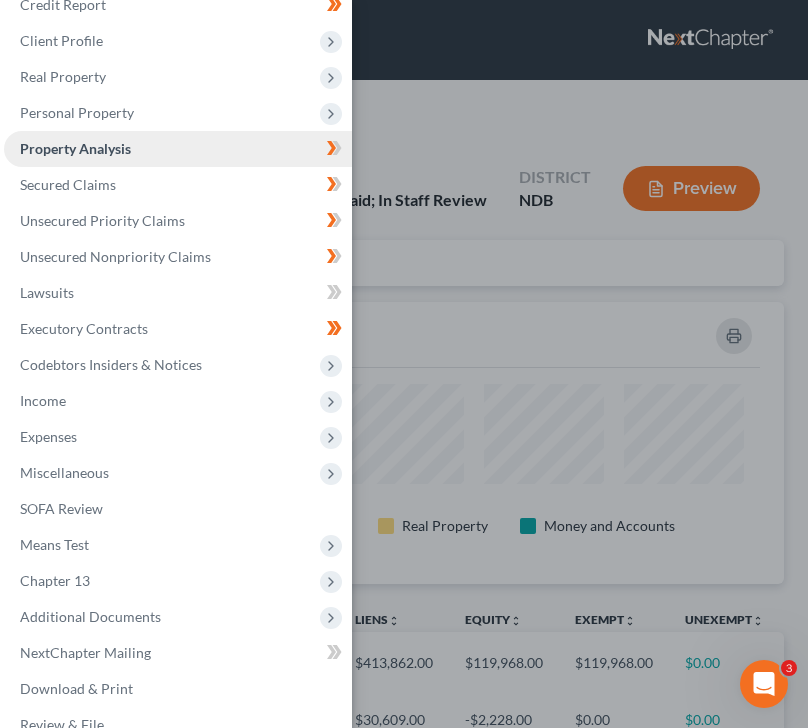 scroll, scrollTop: 999718, scrollLeft: 999240, axis: both 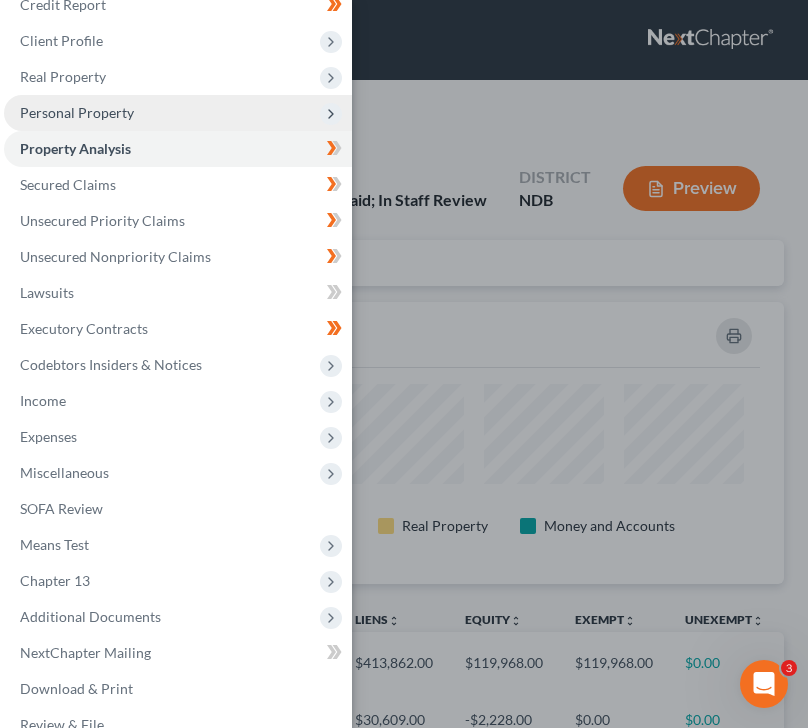 click on "Personal Property" at bounding box center [178, 113] 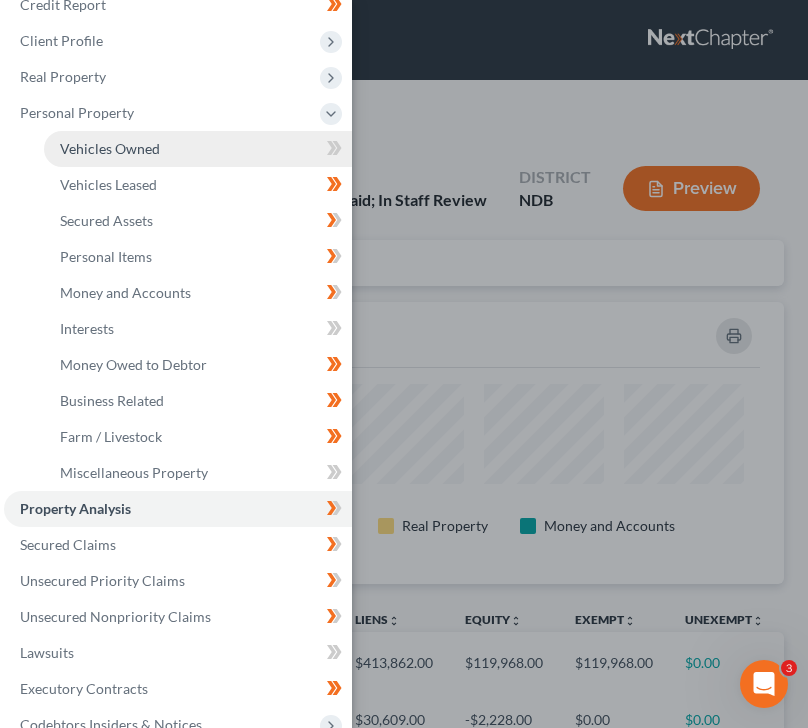 click on "Vehicles Owned" at bounding box center [198, 149] 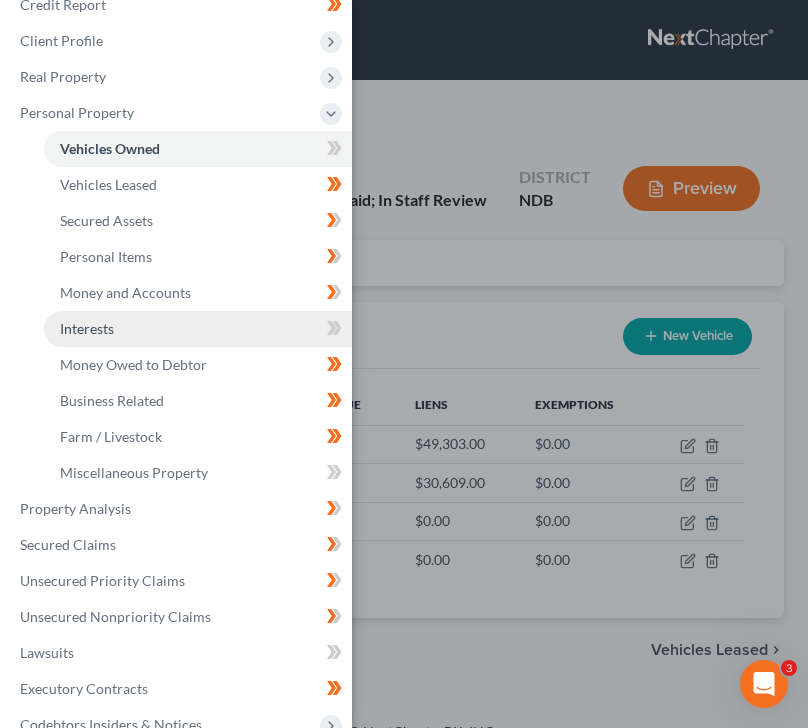 click on "Interests" at bounding box center (198, 329) 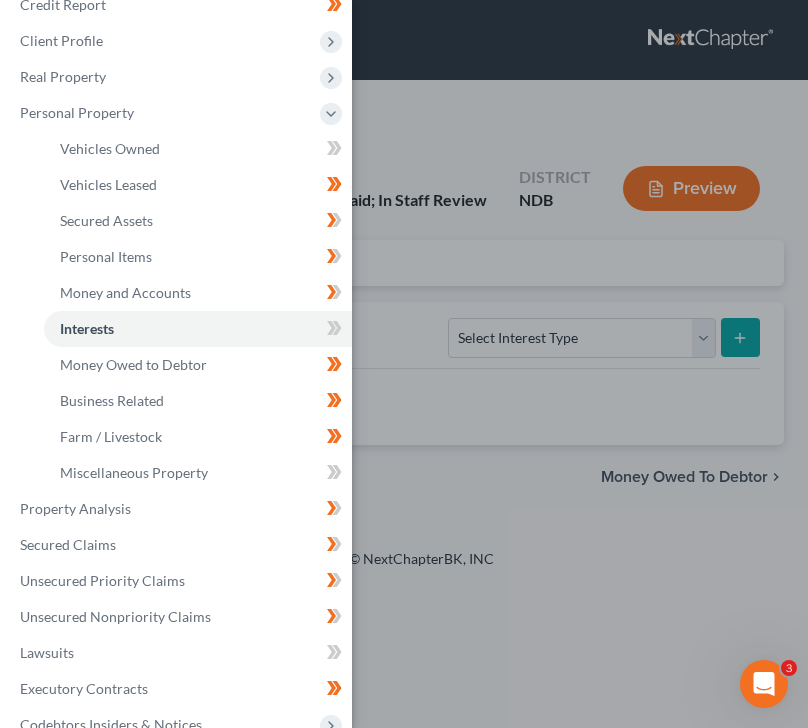click on "Case Dashboard
Payments
Invoices
Payments
Payments
Credit Report
Client Profile" at bounding box center (404, 364) 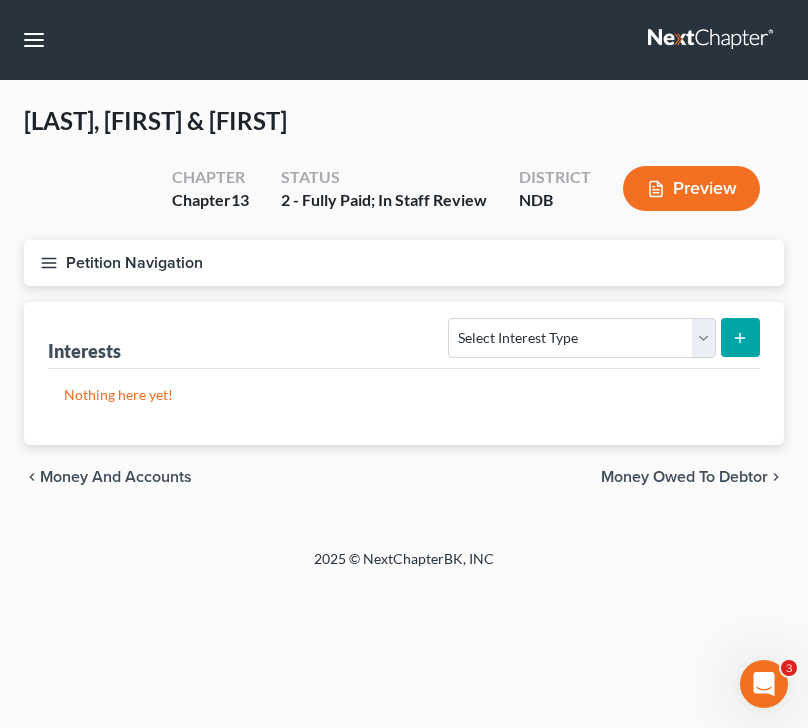 click on "Nothing here yet!" at bounding box center [404, 407] 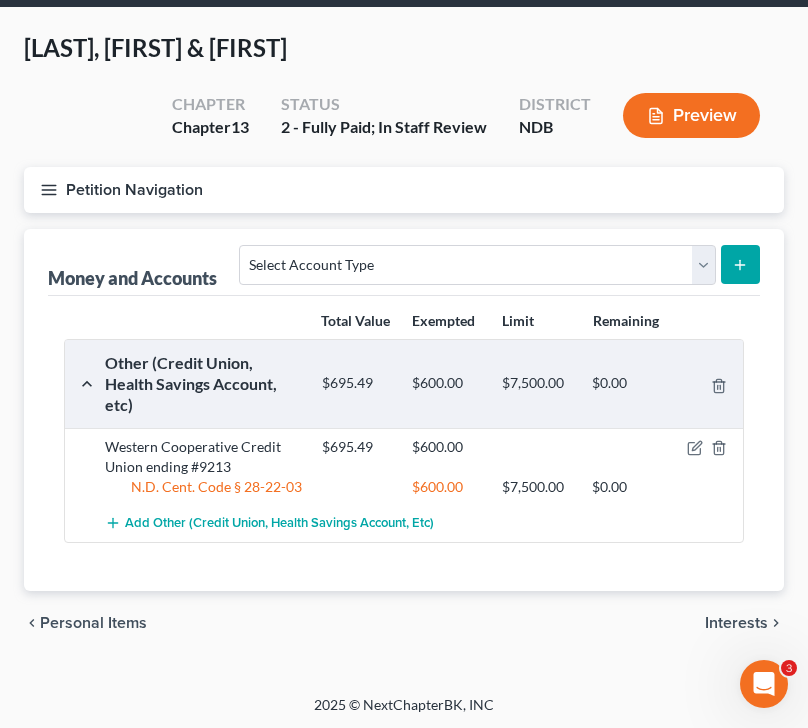 scroll, scrollTop: 74, scrollLeft: 0, axis: vertical 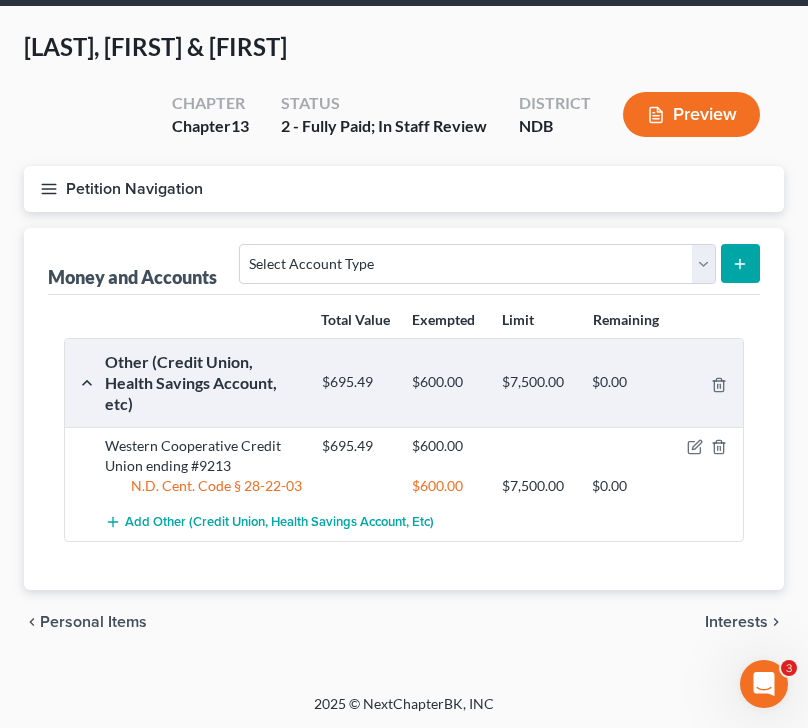 click on "Total Value Exempted Limit Remaining Other (Credit Union, Health Savings Account, etc) $695.49 $600.00 $7,500.00 $0.00 Western Cooperative Credit Union ending #9213 $695.49 $600.00 N.D. Cent. Code § 28-22-03 $600.00 $7,500.00 $0.00 Add Other (Credit Union, Health Savings Account, etc)" at bounding box center [404, 442] 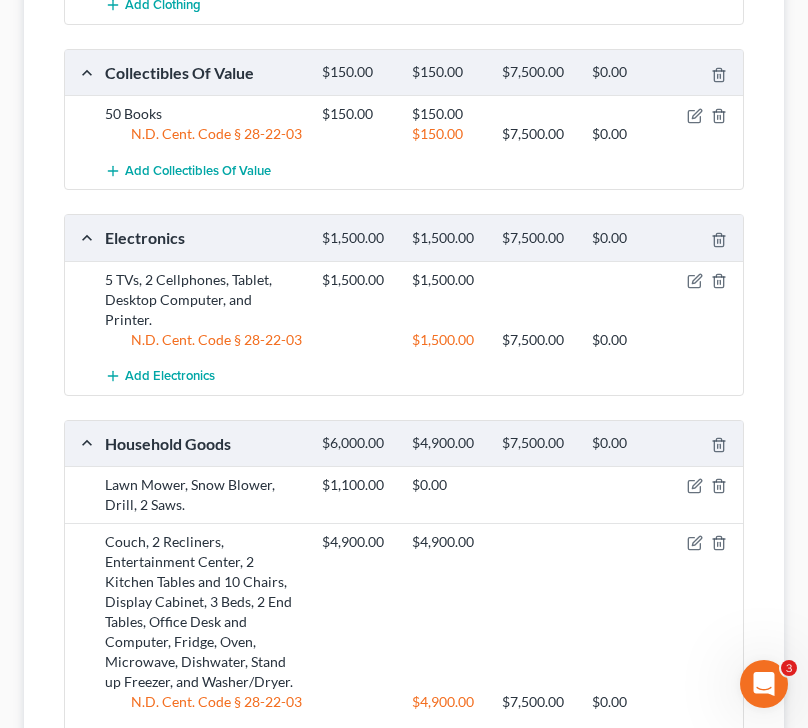 scroll, scrollTop: 573, scrollLeft: 0, axis: vertical 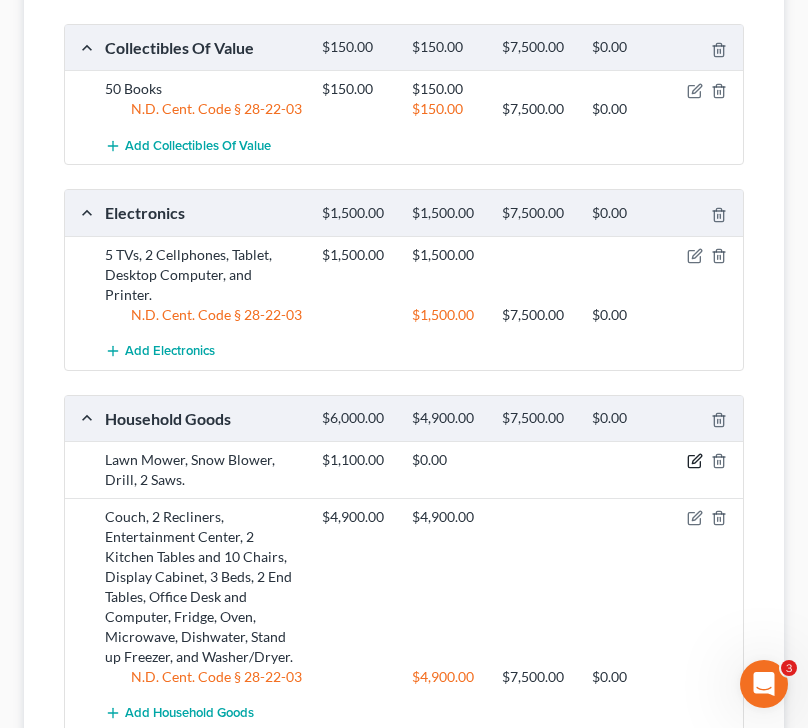 click 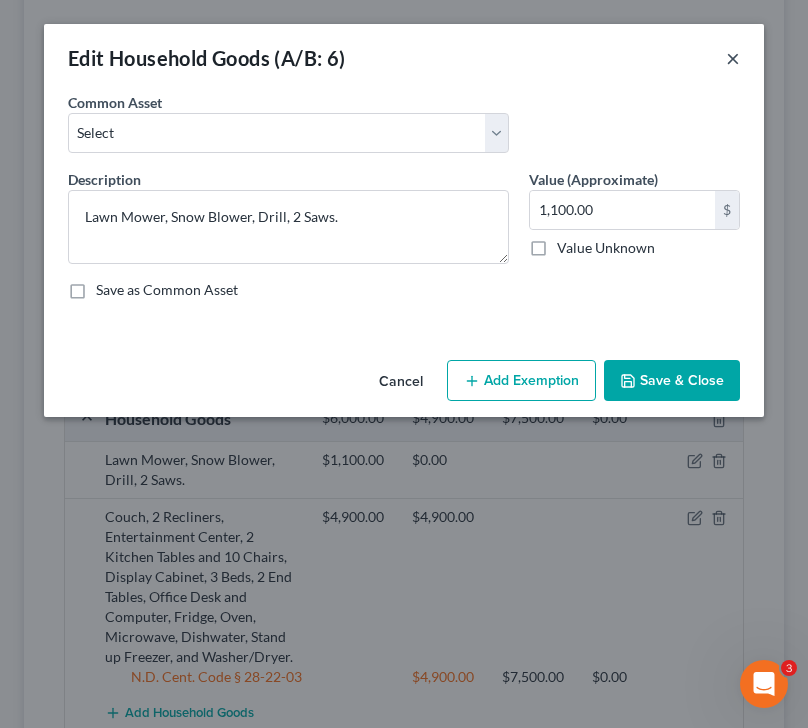 click on "×" at bounding box center (733, 58) 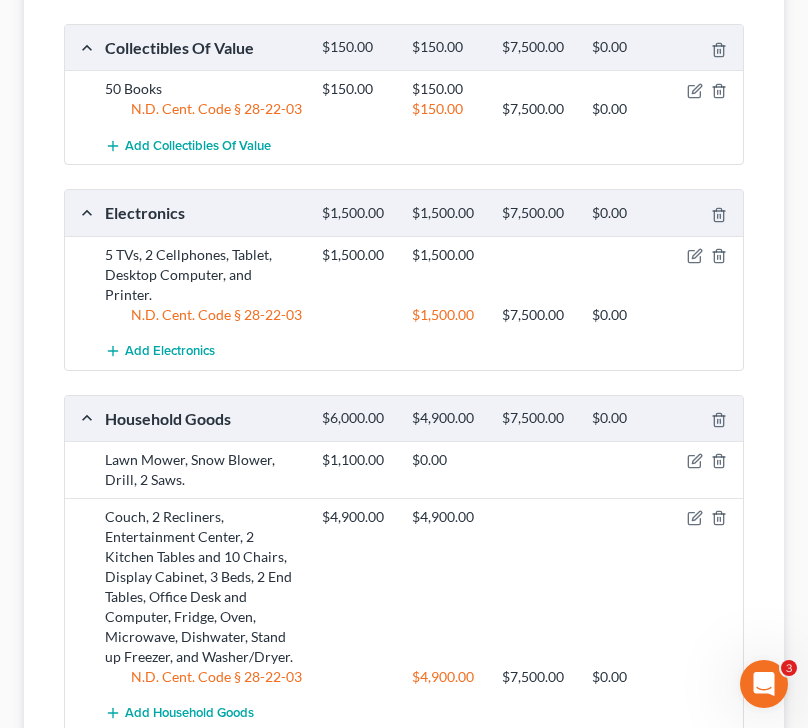 scroll, scrollTop: 910, scrollLeft: 0, axis: vertical 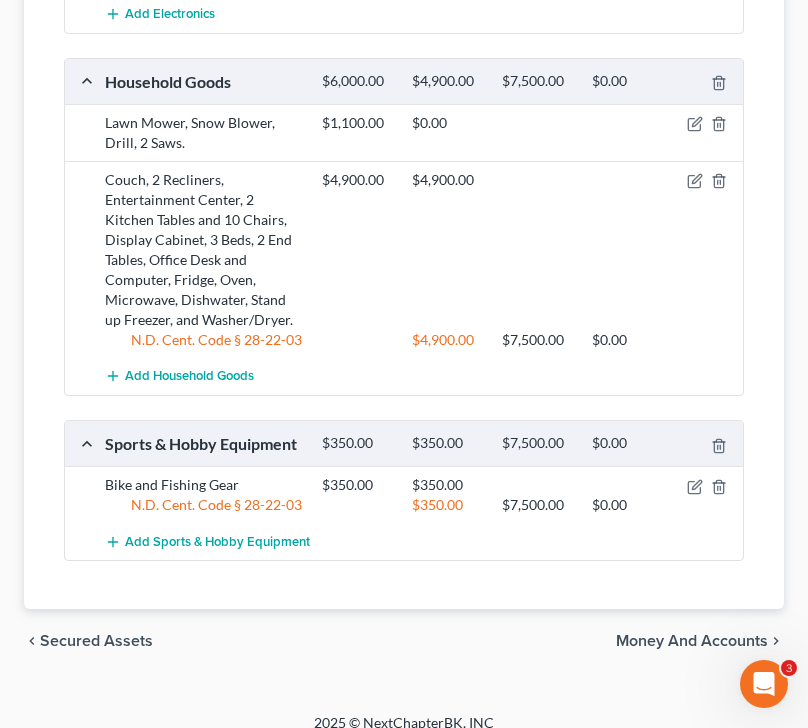 click on "Money and Accounts" at bounding box center [692, 641] 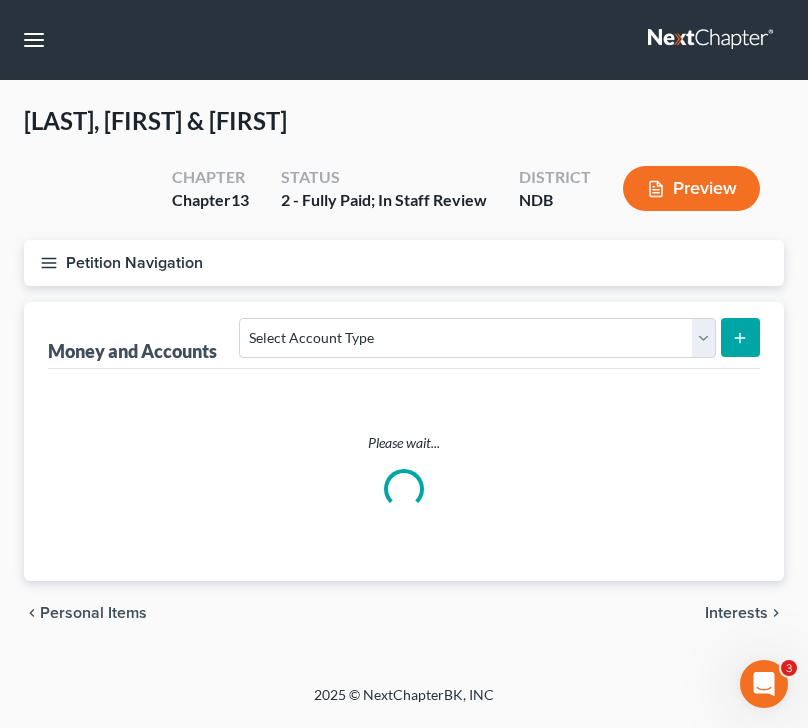 scroll, scrollTop: 0, scrollLeft: 0, axis: both 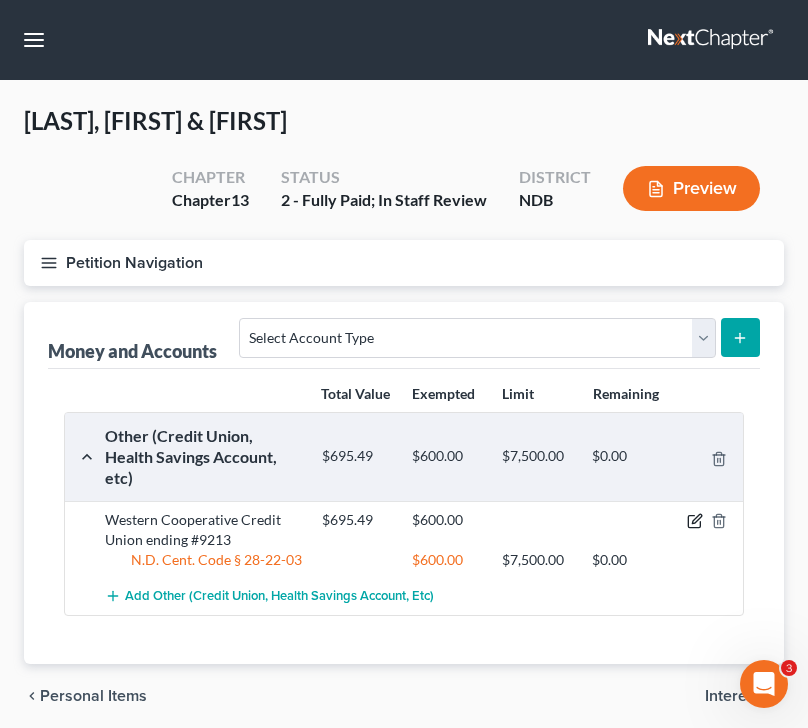 click 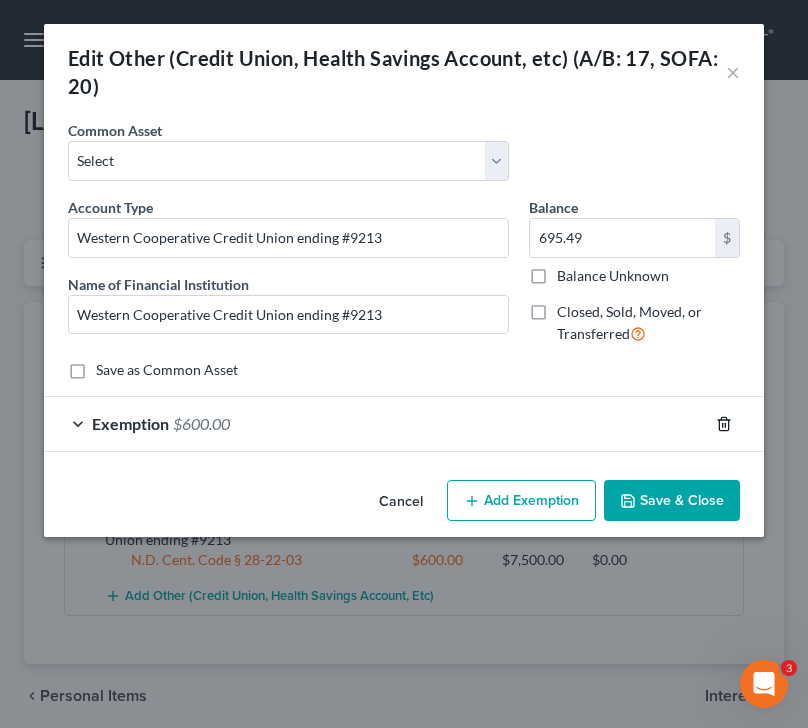 click 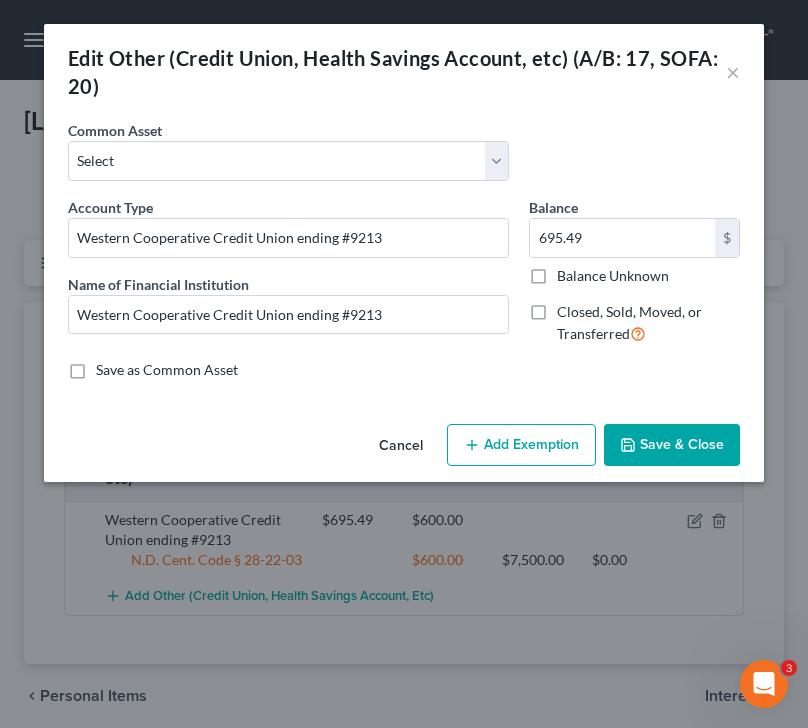 click on "Save & Close" at bounding box center (672, 445) 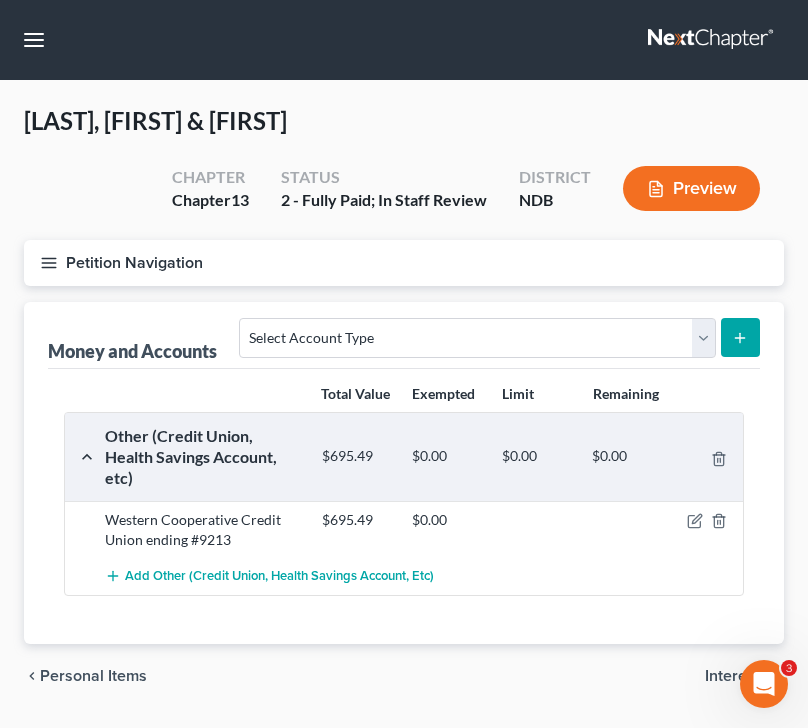 scroll, scrollTop: 54, scrollLeft: 0, axis: vertical 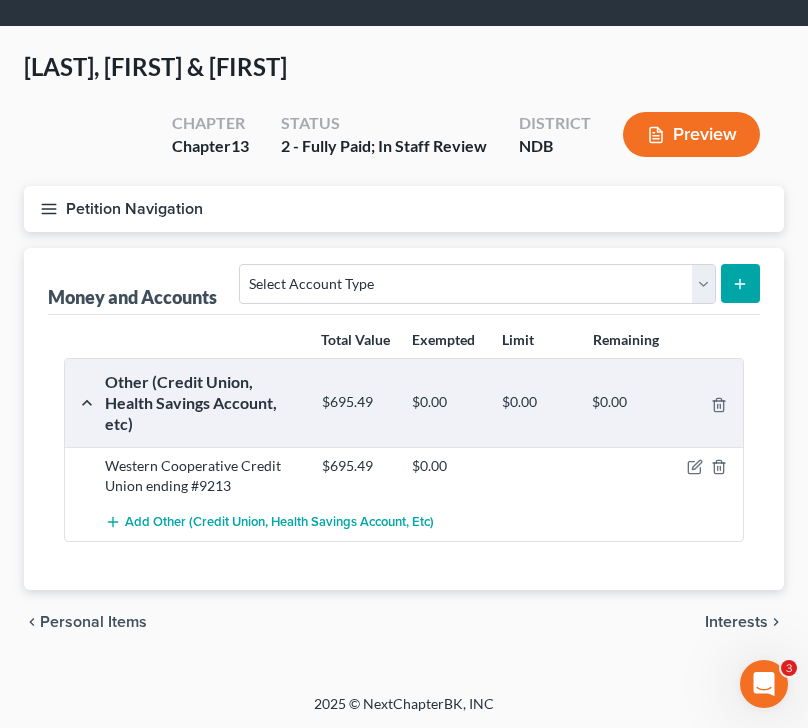 click on "Personal Items" at bounding box center [93, 622] 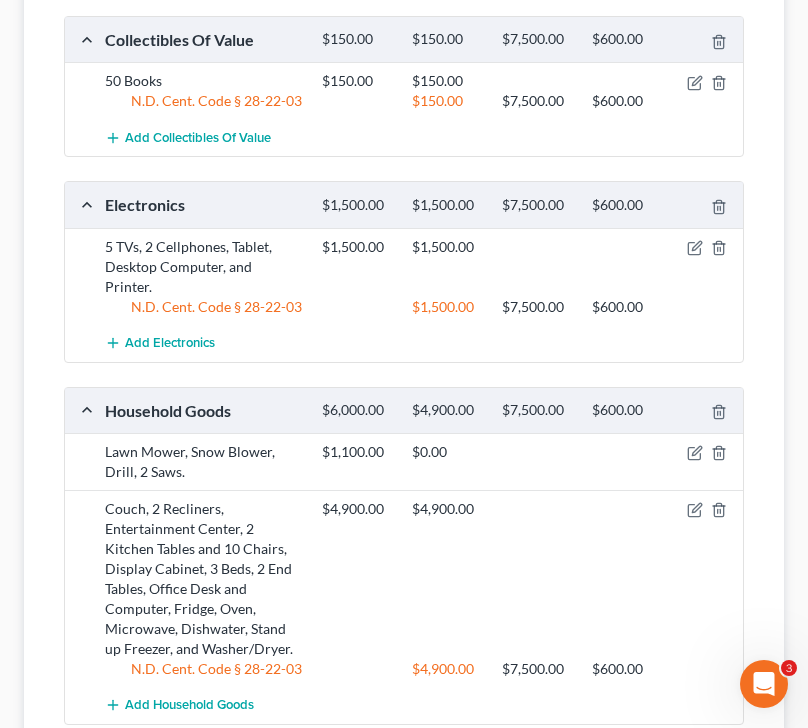 scroll, scrollTop: 588, scrollLeft: 0, axis: vertical 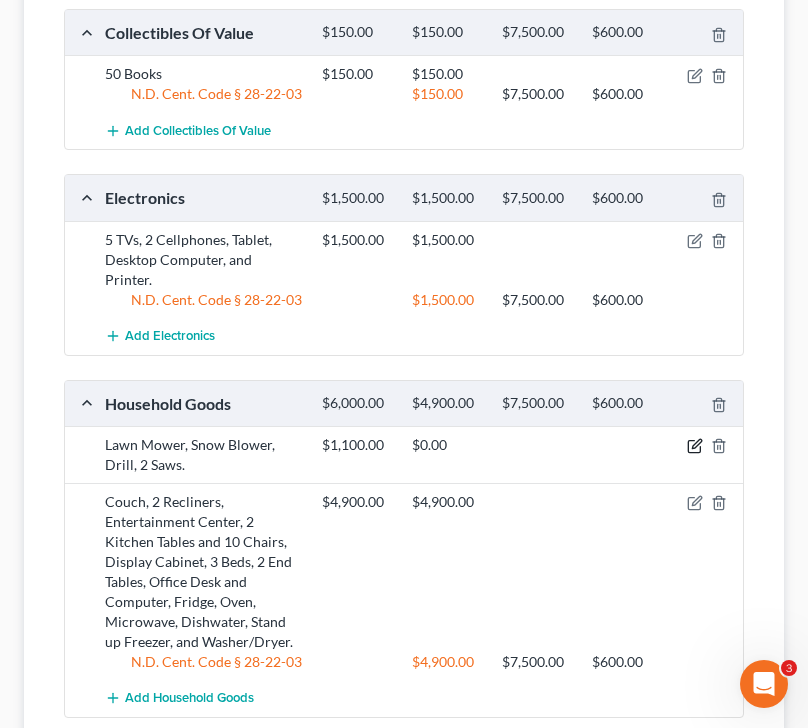 click 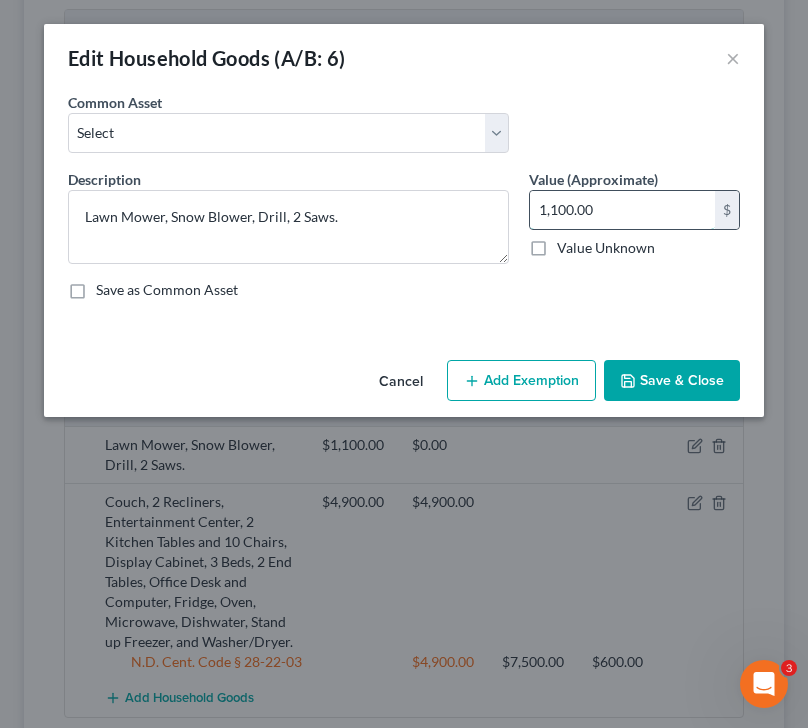 click on "1,100.00" at bounding box center [622, 210] 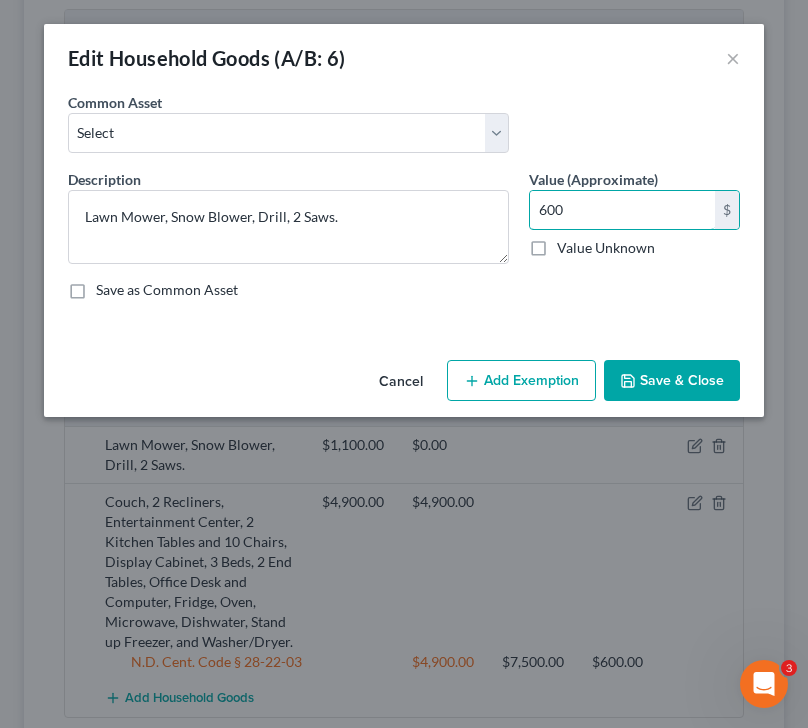 type on "600" 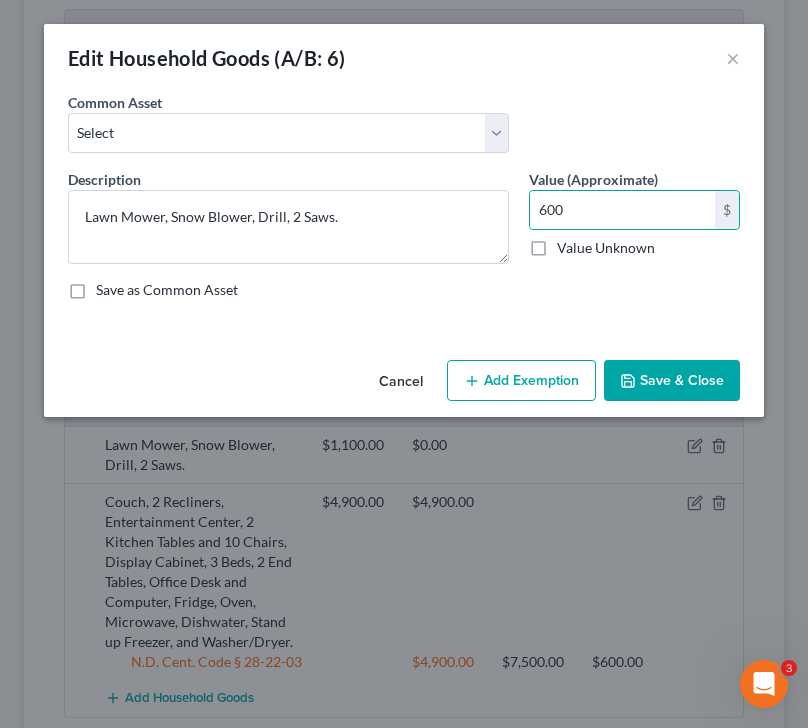 click on "Add Exemption" at bounding box center (521, 381) 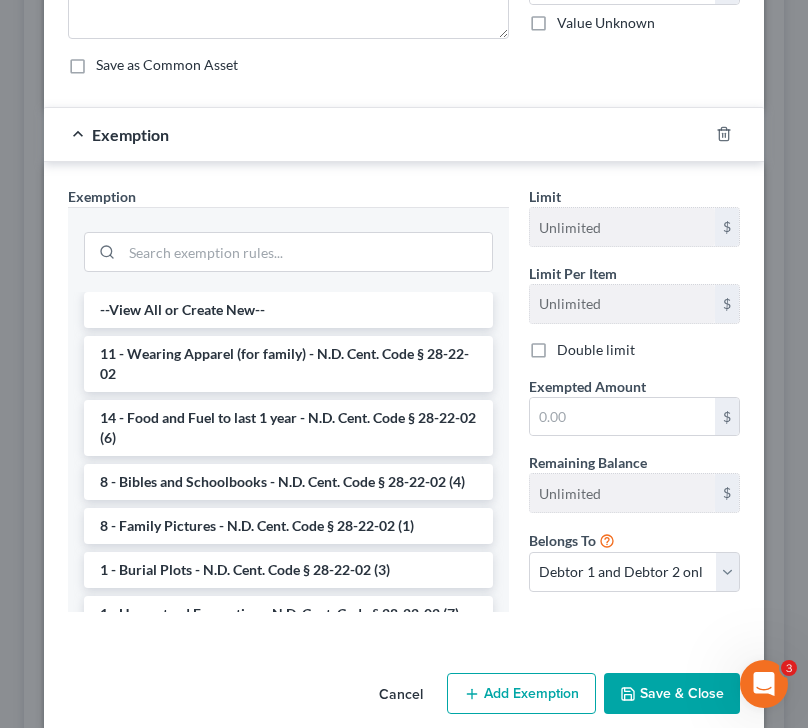 scroll, scrollTop: 239, scrollLeft: 0, axis: vertical 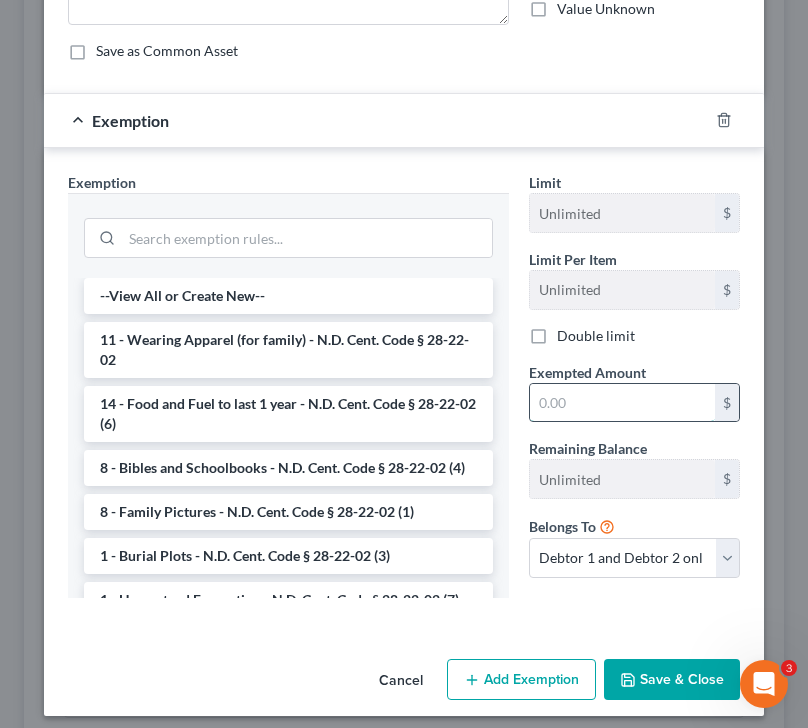 click at bounding box center [622, 403] 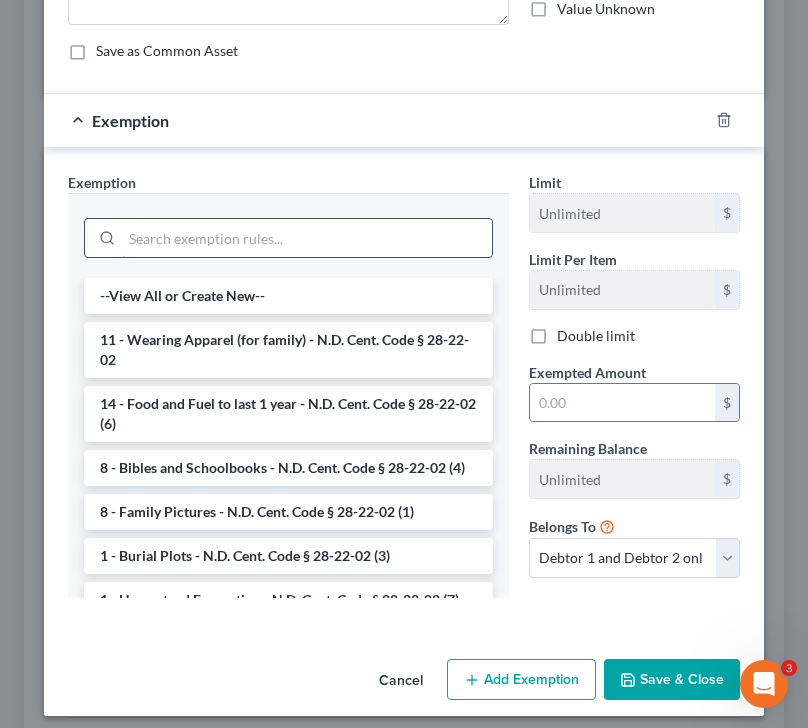 click at bounding box center [307, 238] 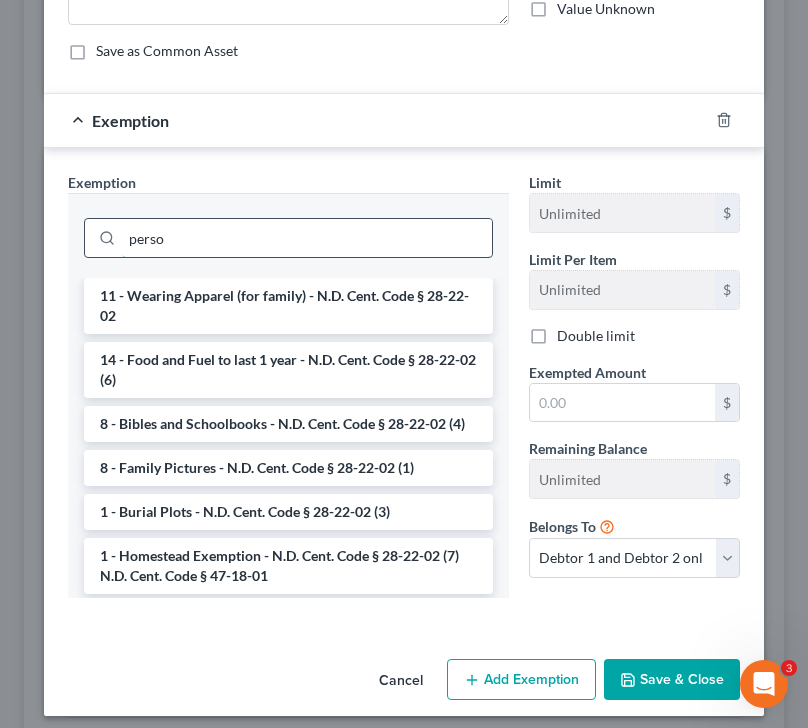 scroll, scrollTop: 231, scrollLeft: 0, axis: vertical 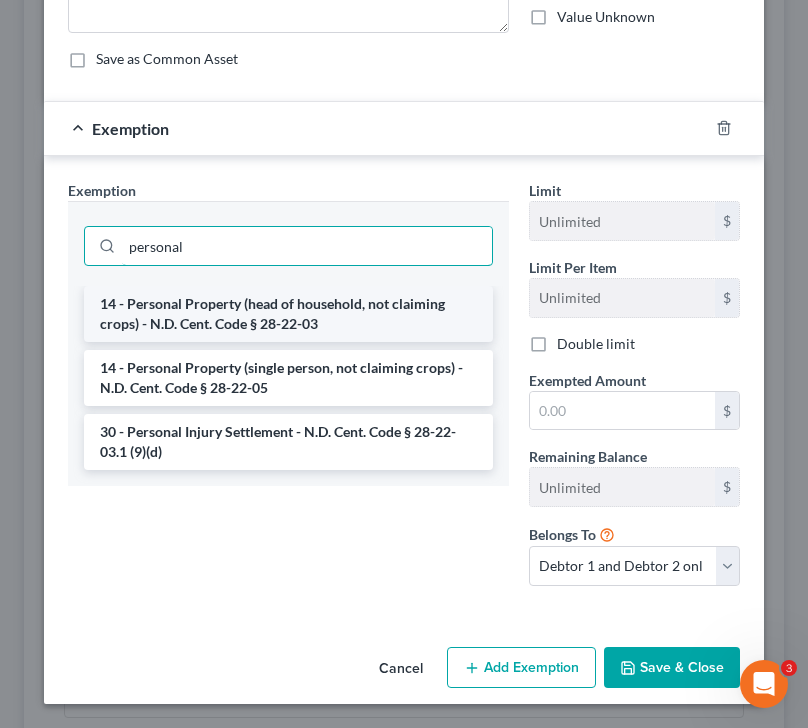 type on "personal" 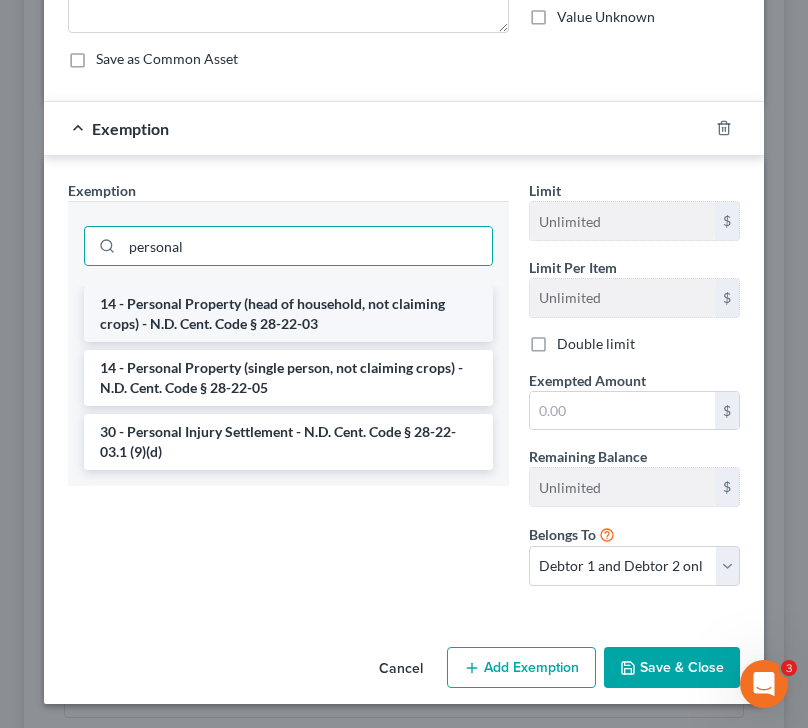 click on "14 - Personal Property (head of household, not claiming crops) - N.D. Cent. Code § 28-22-03" at bounding box center [288, 314] 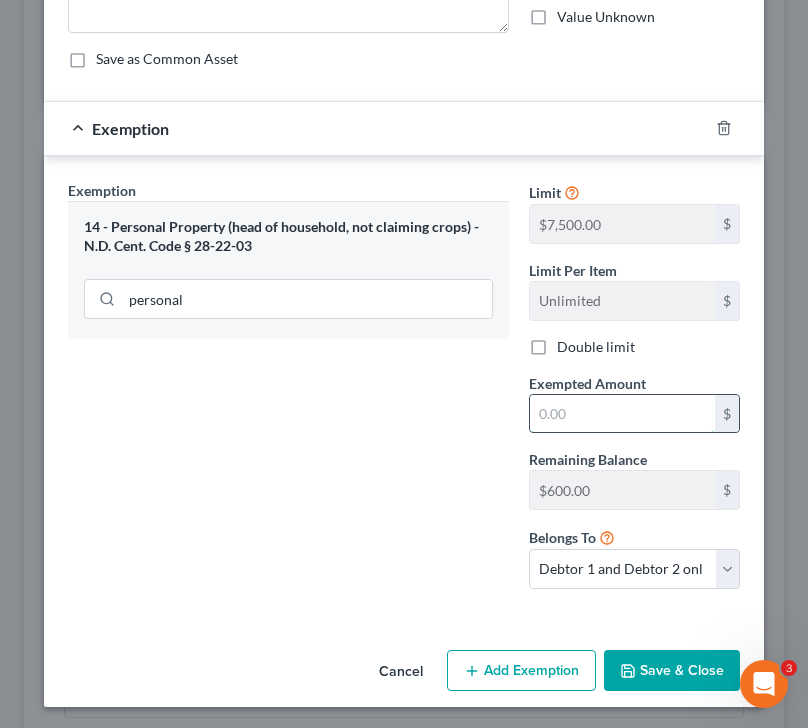 click at bounding box center (622, 414) 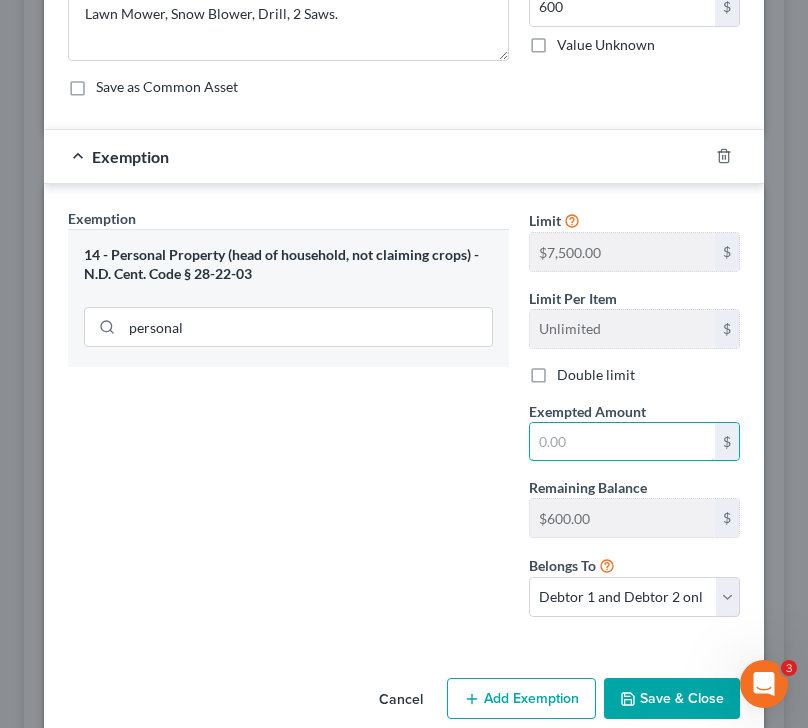 scroll, scrollTop: 234, scrollLeft: 0, axis: vertical 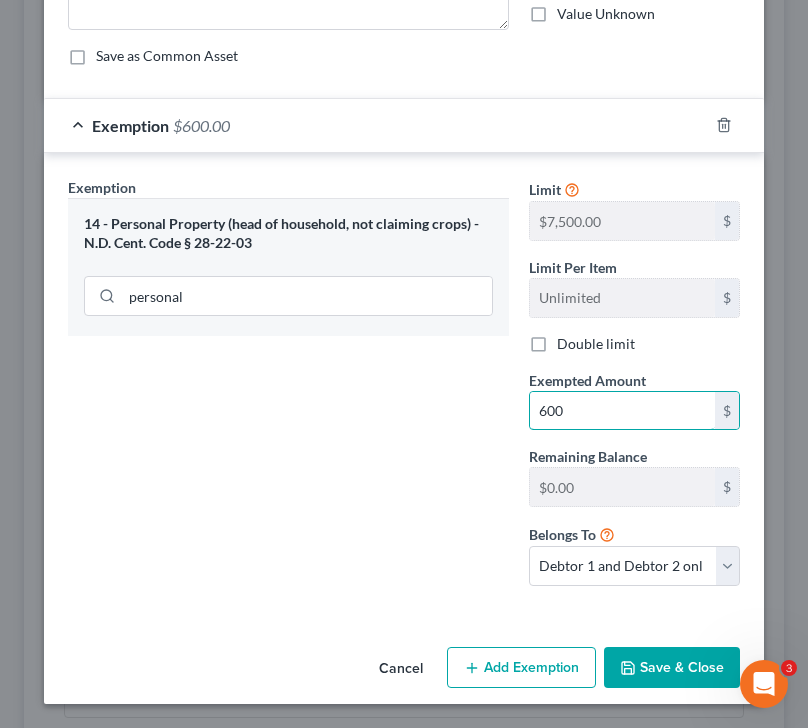 type on "600" 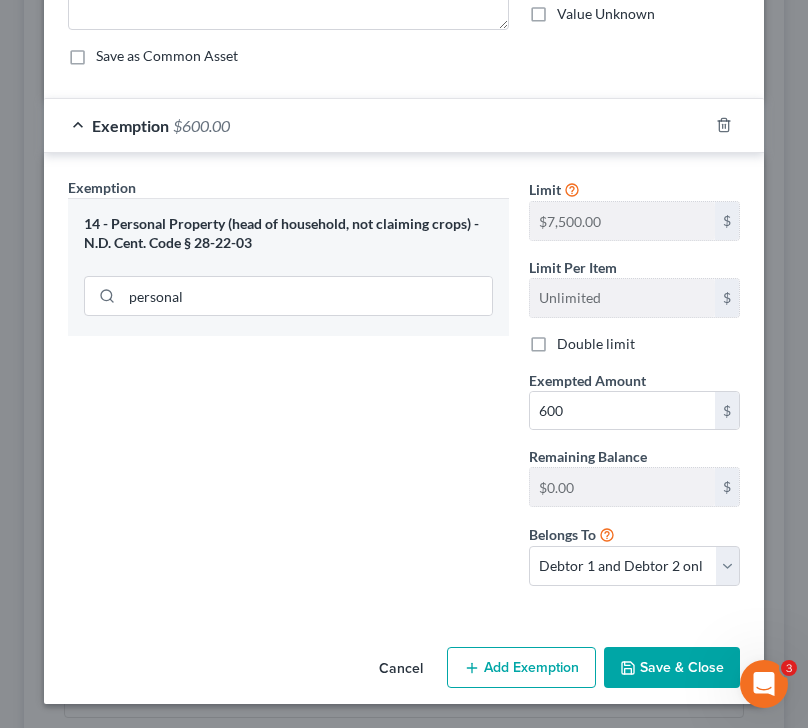 click on "Save & Close" at bounding box center (672, 668) 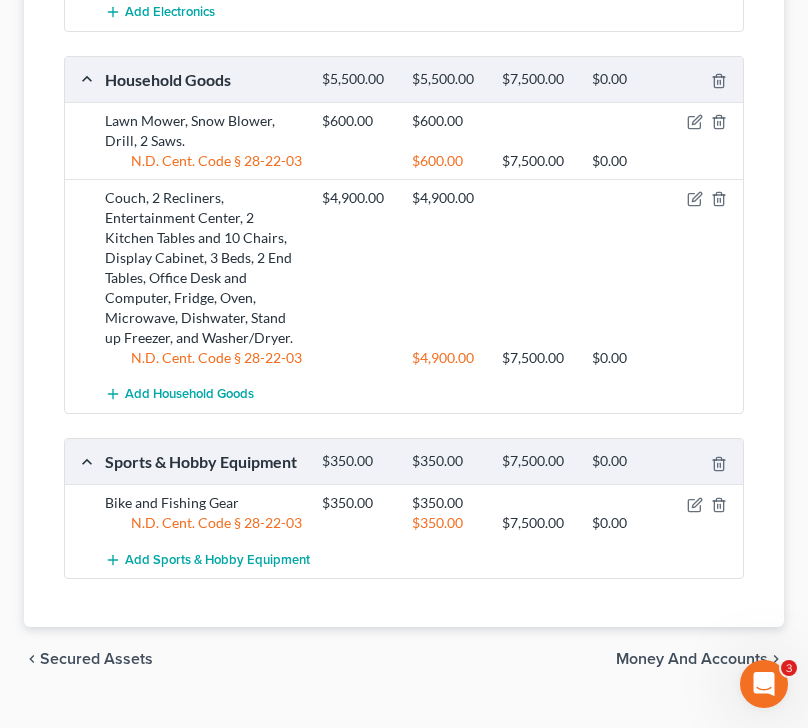scroll, scrollTop: 930, scrollLeft: 0, axis: vertical 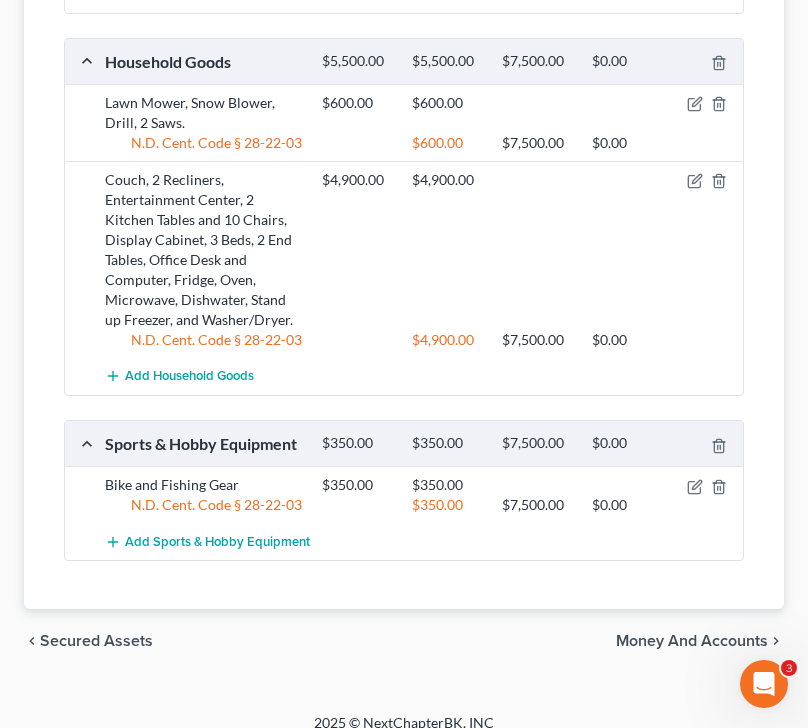 click on "Money and Accounts" at bounding box center (692, 641) 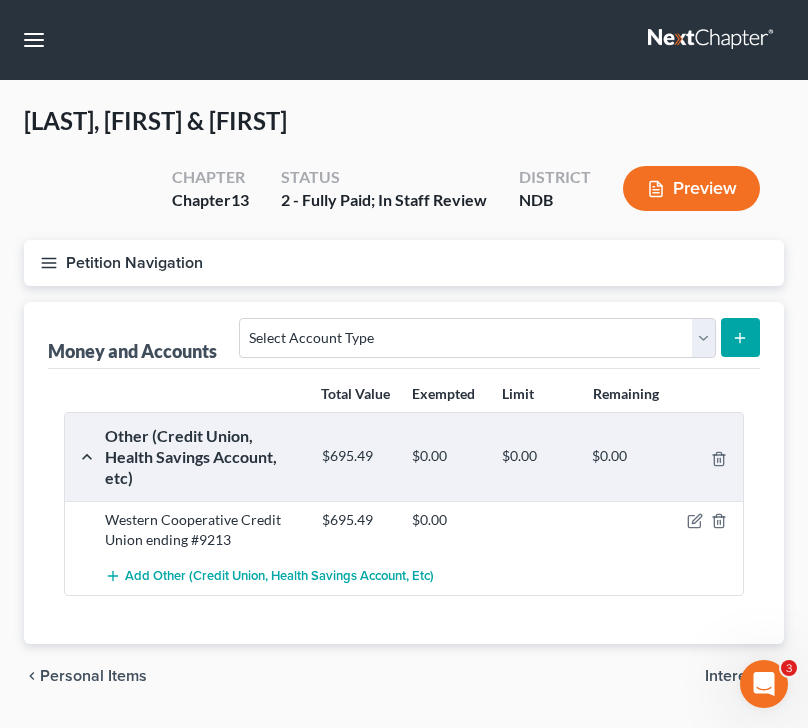 scroll, scrollTop: 54, scrollLeft: 0, axis: vertical 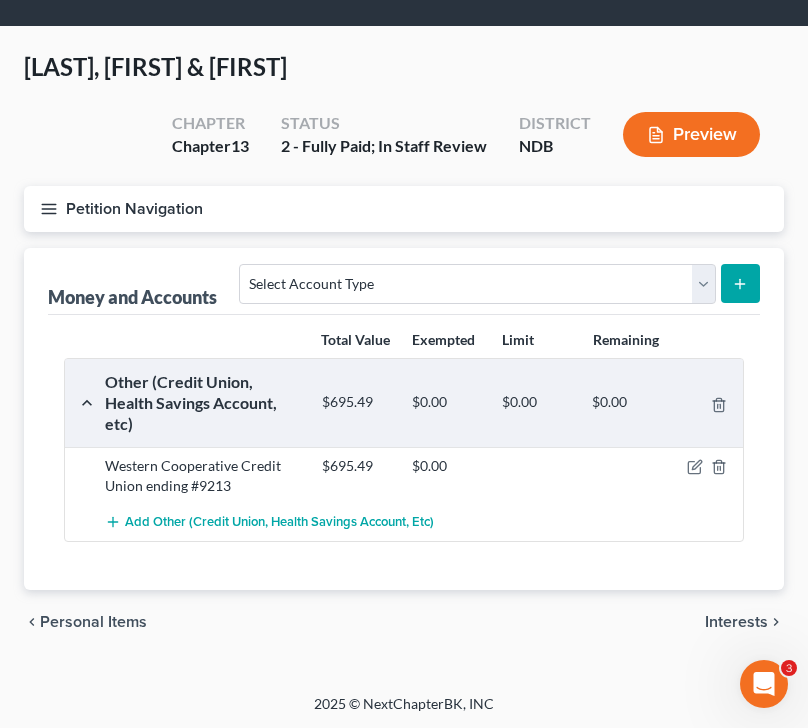 click on "Interests" at bounding box center (736, 622) 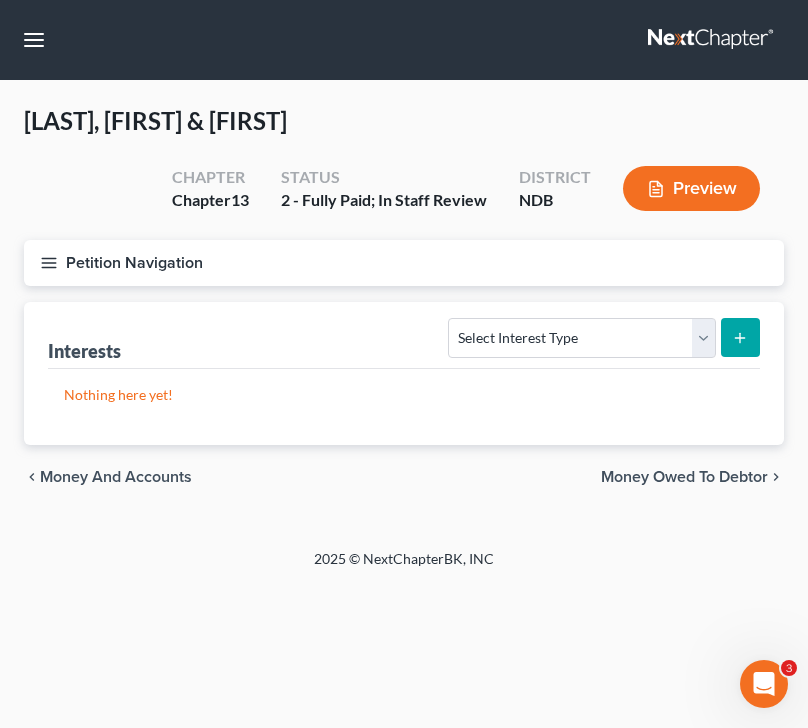 click on "Money Owed to Debtor" at bounding box center (684, 477) 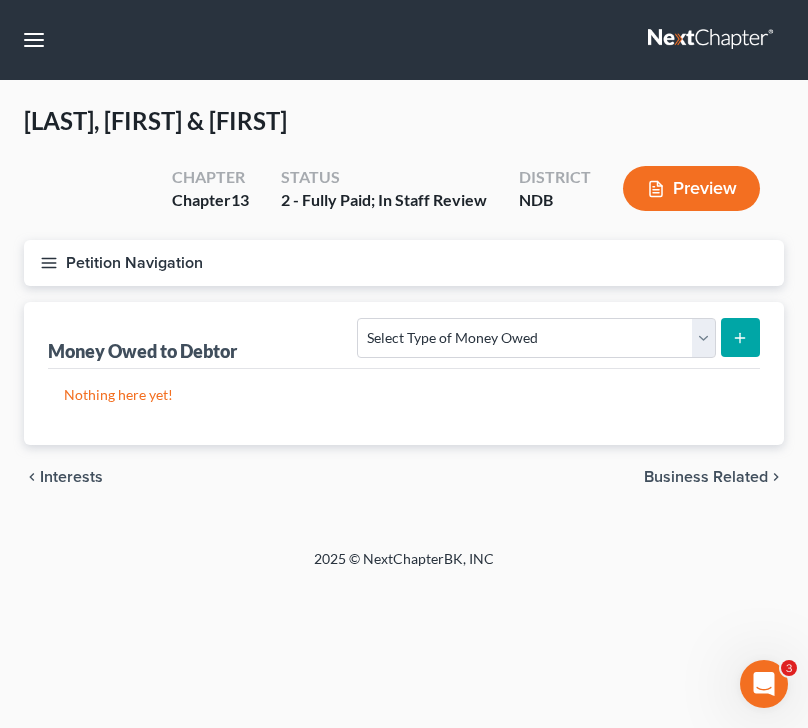 click on "Interests" at bounding box center (71, 477) 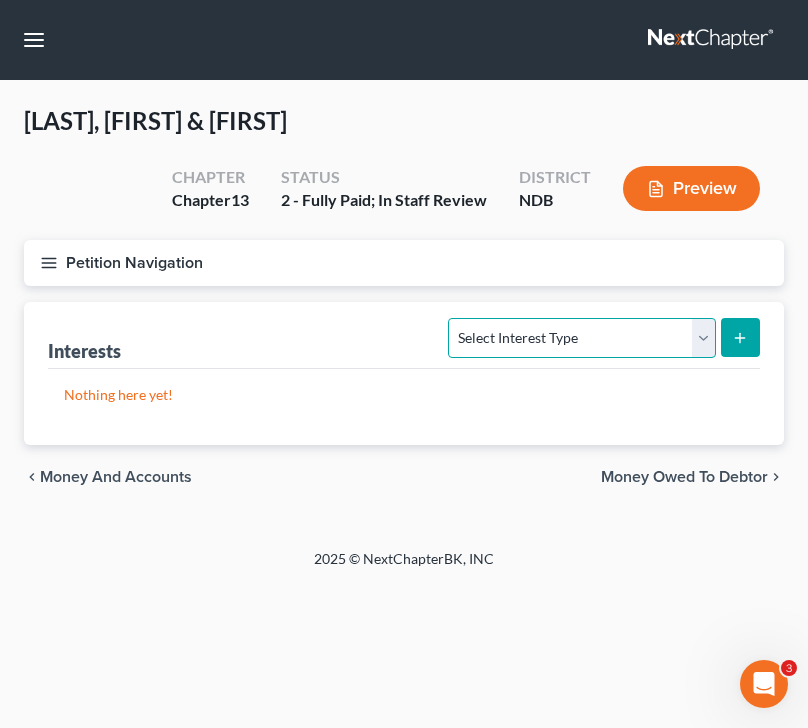 click on "Select Interest Type 401K (A/B: 21) Annuity (A/B: 23) Bond (A/B: 18) Education IRA (A/B: 24) Government Bond (A/B: 20) Government Pension Plan (A/B: 21) Incorporated Business (A/B: 19) IRA (A/B: 21) Joint Venture (Active) (A/B: 42) Joint Venture (Inactive) (A/B: 19) Keogh (A/B: 21) Mutual Fund (A/B: 18) Other Retirement Plan (A/B: 21) Partnership (Active) (A/B: 42) Partnership (Inactive) (A/B: 19) Pension Plan (A/B: 21) Stock (A/B: 18) Term Life Insurance (A/B: 31) Unincorporated Business (A/B: 19) Whole Life Insurance (A/B: 31)" at bounding box center (581, 338) 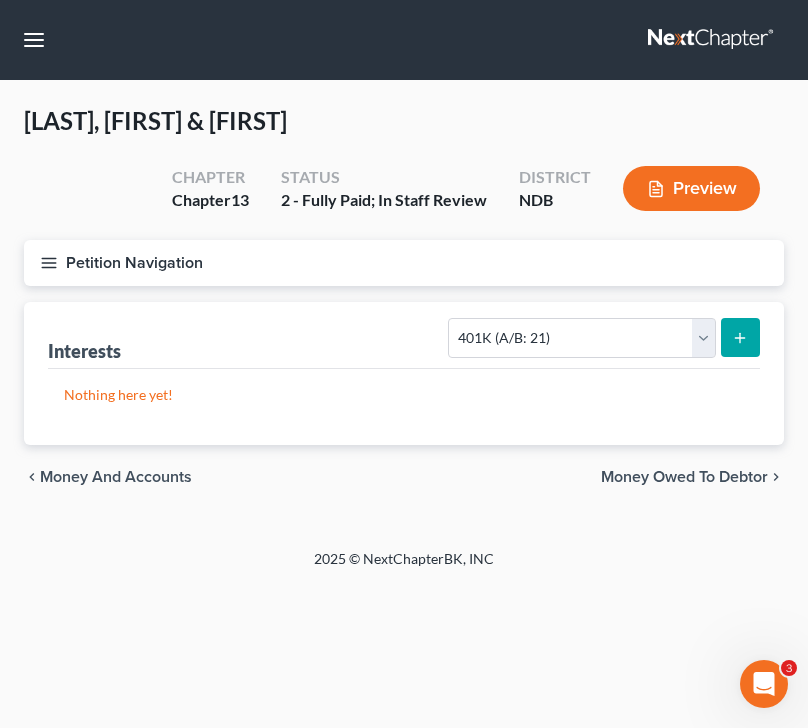 click at bounding box center (740, 337) 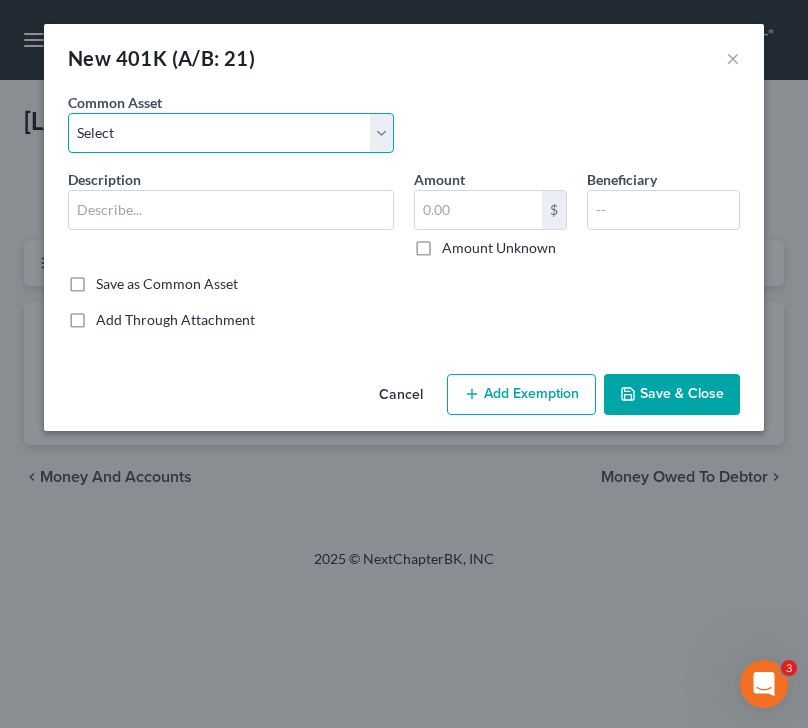 click on "Select Slavic 401K Ending 1768" at bounding box center [231, 133] 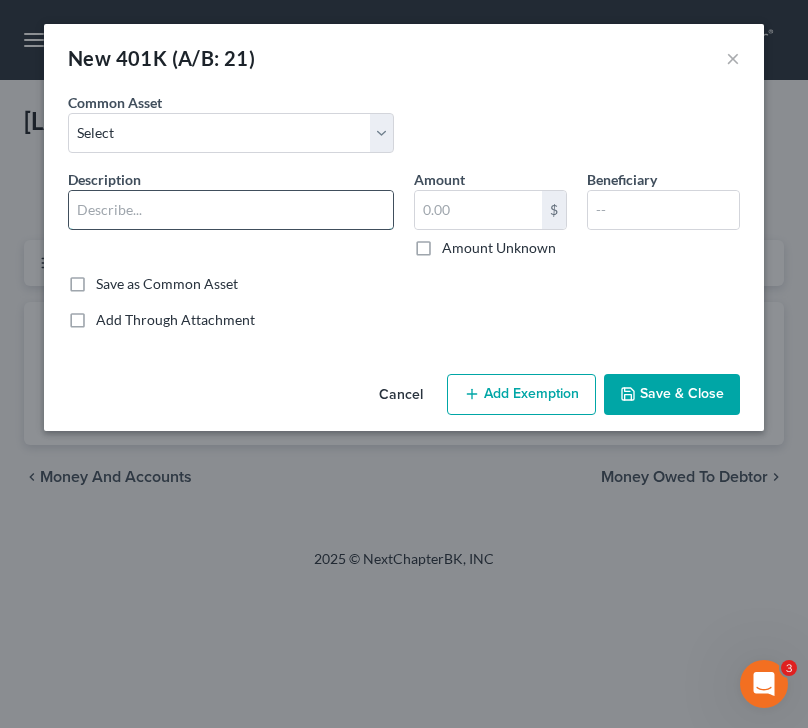 click at bounding box center [231, 210] 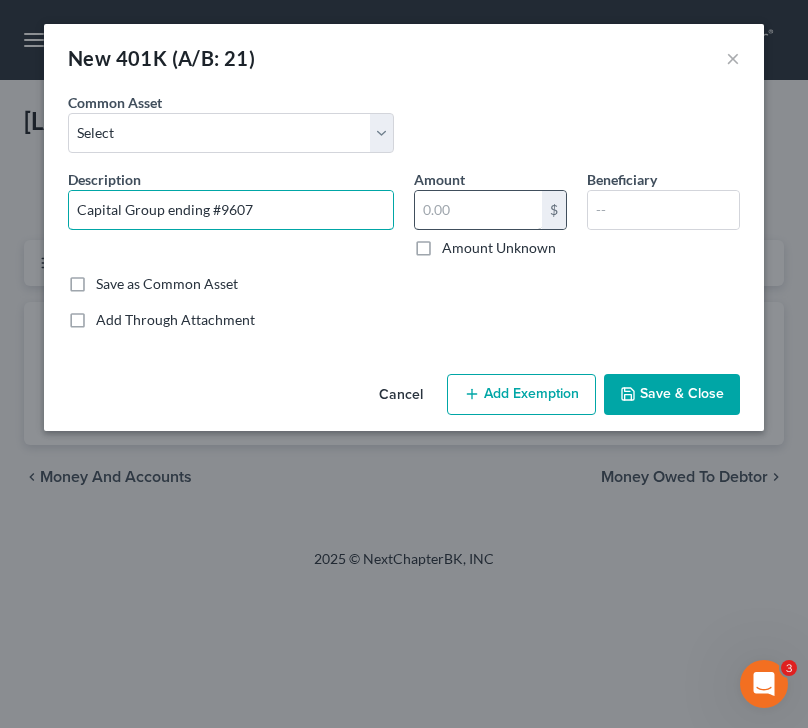 type on "Capital Group ending #9607" 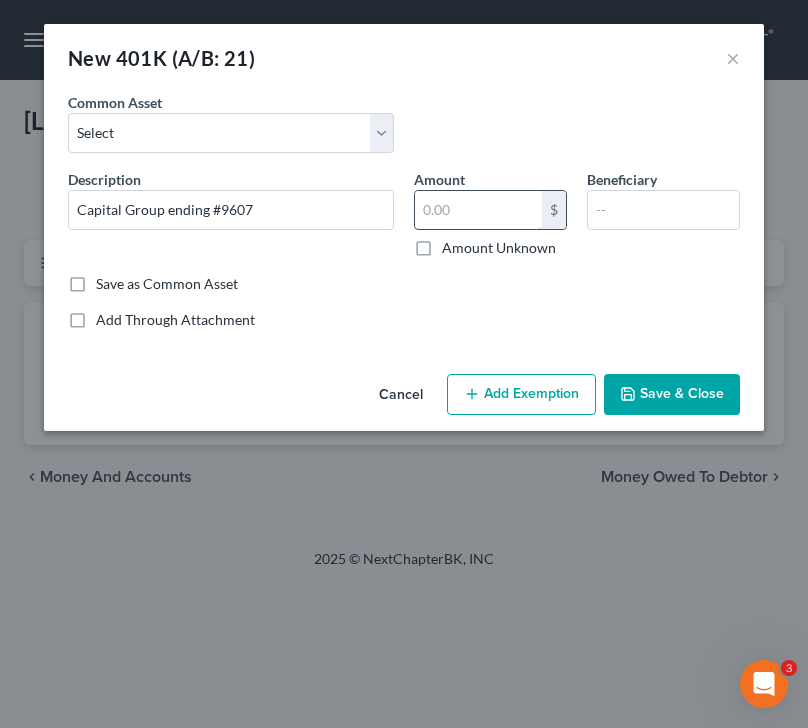 click at bounding box center [478, 210] 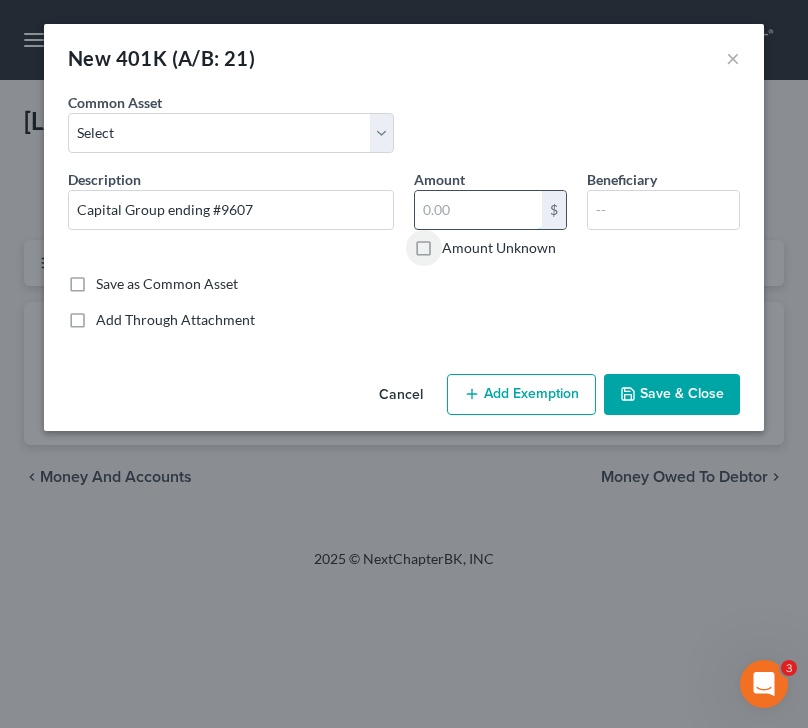 click at bounding box center (478, 210) 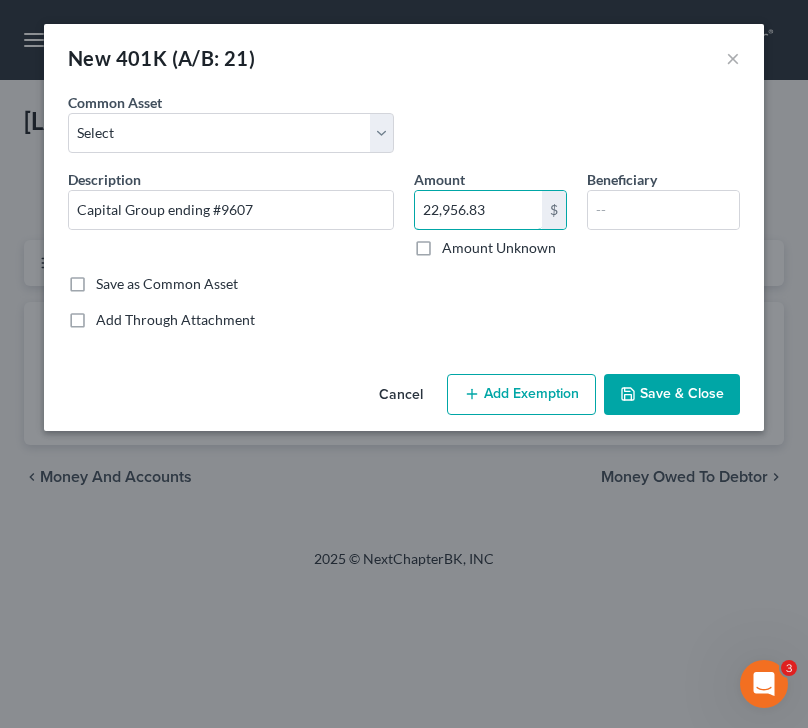 type on "22,956.83" 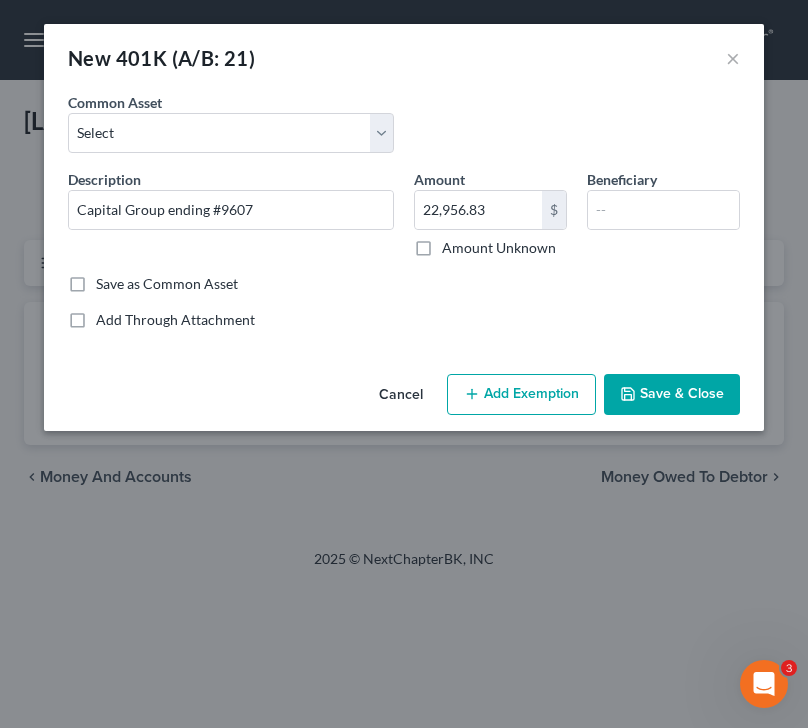 click on "Add Exemption" at bounding box center [521, 395] 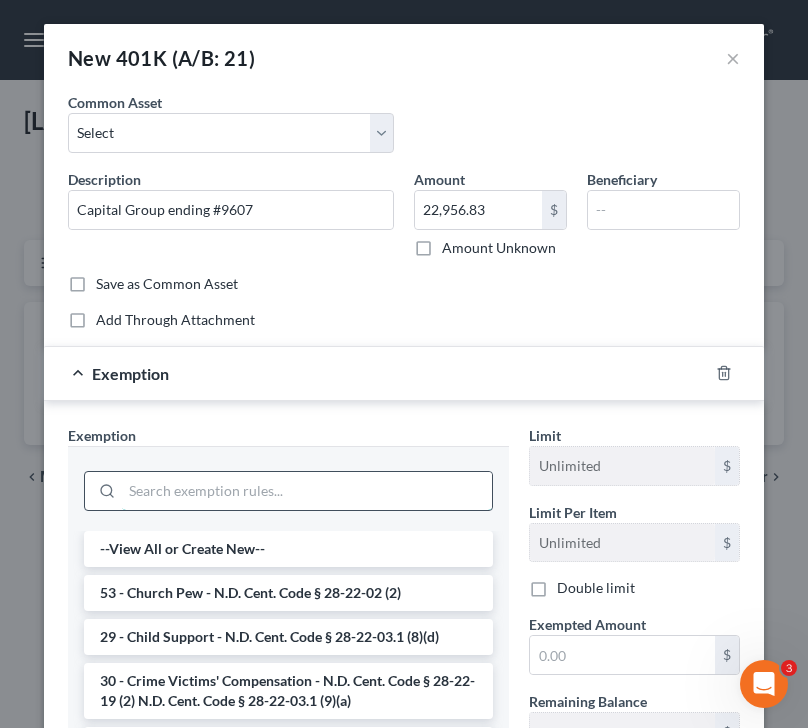 click at bounding box center (307, 491) 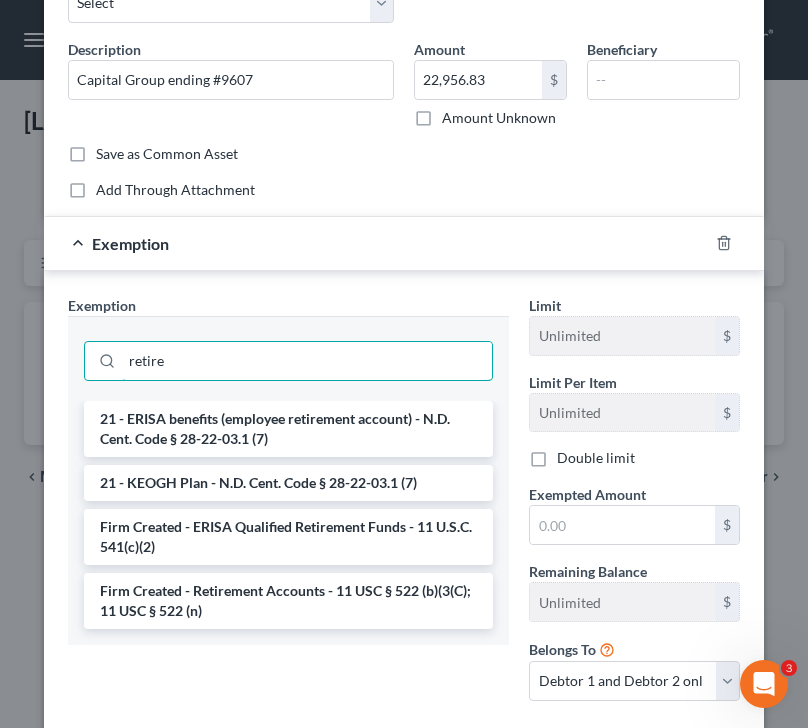 scroll, scrollTop: 142, scrollLeft: 0, axis: vertical 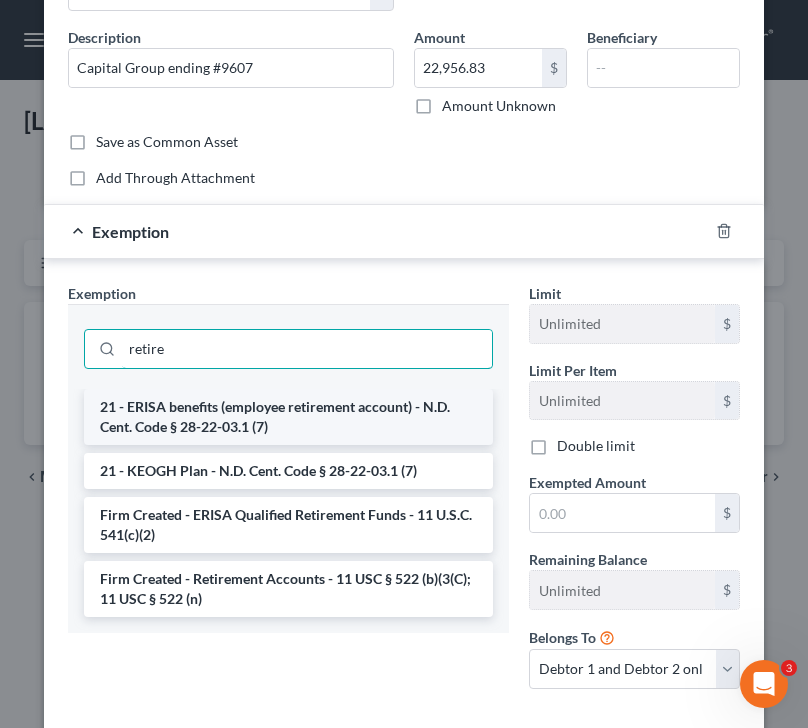 type on "retire" 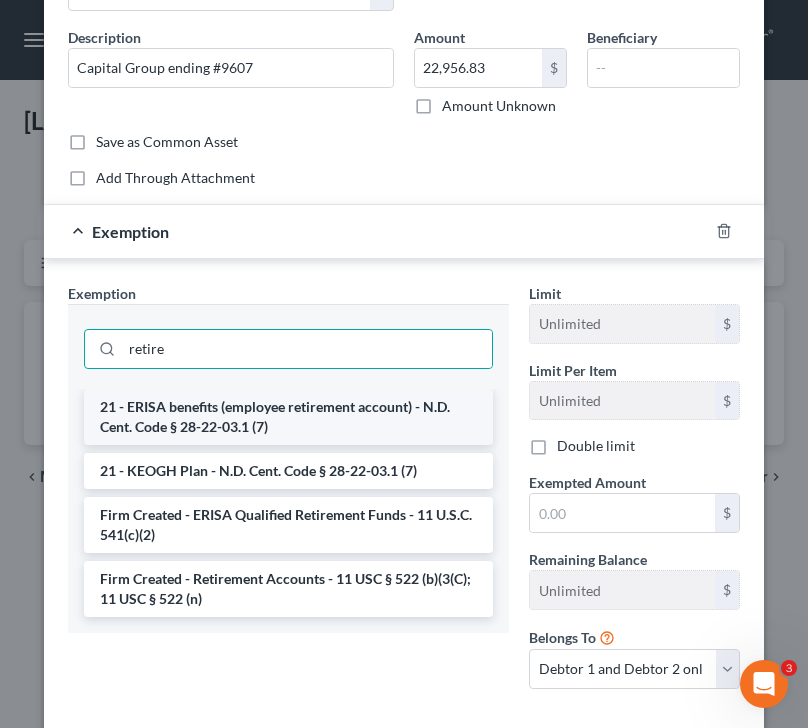 click on "21 - ERISA benefits (employee retirement account)  - N.D. Cent. Code § 28-22-03.1 (7)" at bounding box center (288, 417) 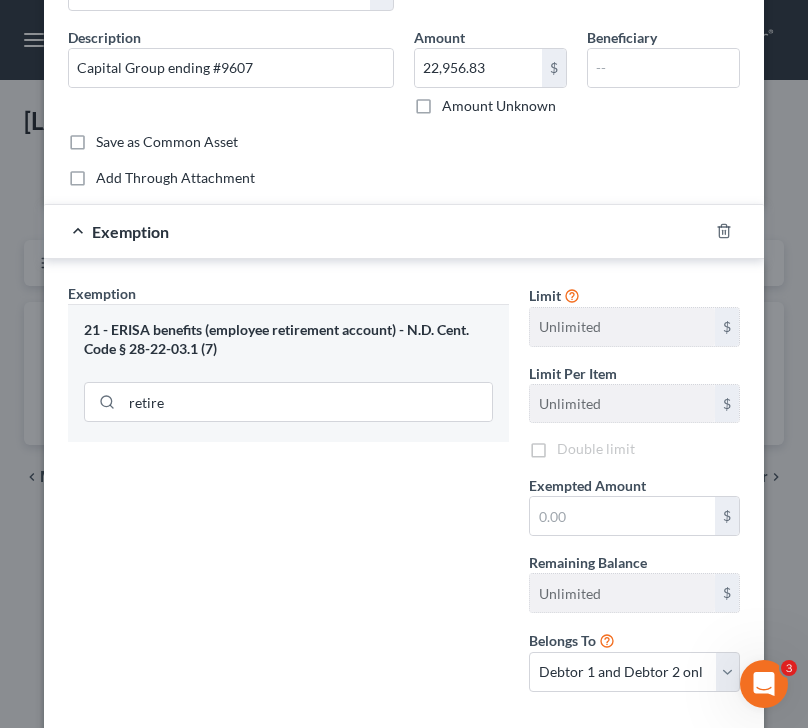 scroll, scrollTop: 248, scrollLeft: 0, axis: vertical 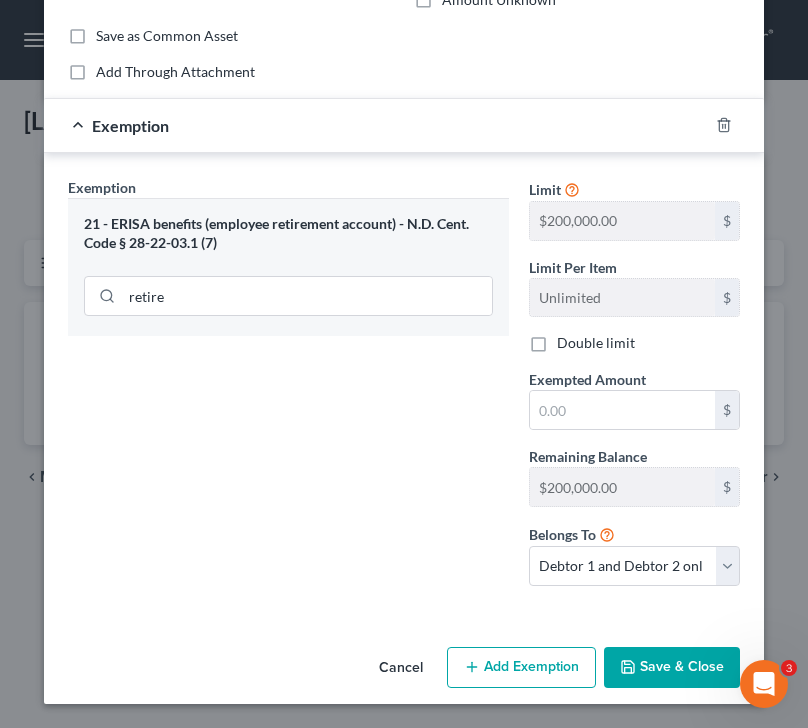 click on "Limit     $200,000.00 $ Limit Per Item Unlimited $ Double limit
Exempted Amount
*
$ Remaining Balance $200,000.00 $
Belongs To
*
Debtor 1 only Debtor 2 only Debtor 1 and Debtor 2 only" at bounding box center (634, 389) 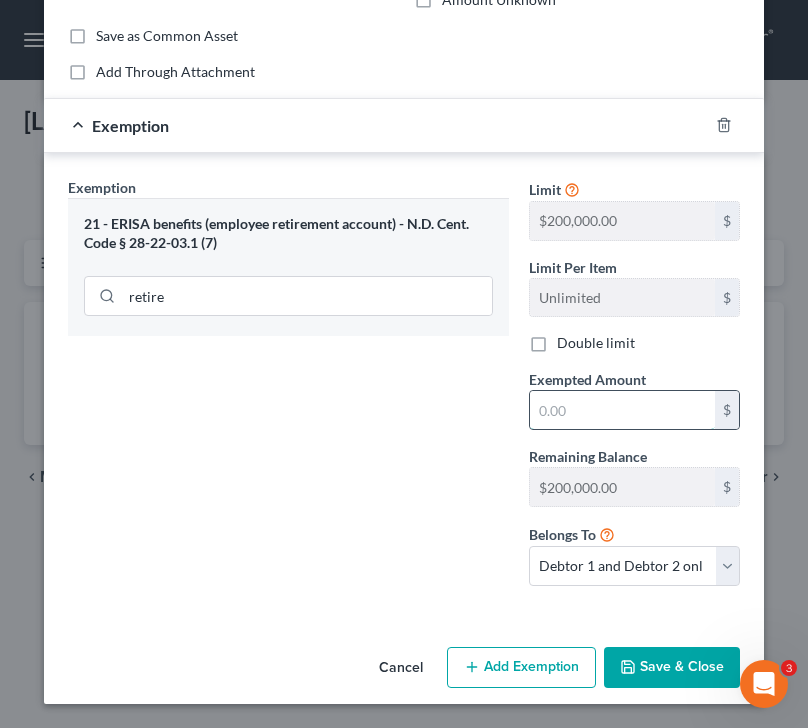click at bounding box center [622, 410] 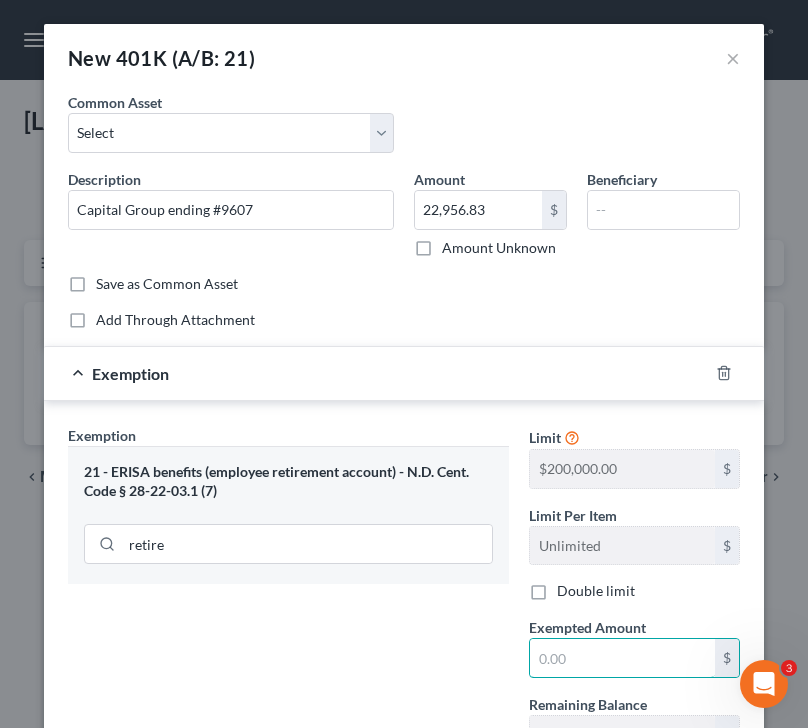 scroll, scrollTop: 2, scrollLeft: 0, axis: vertical 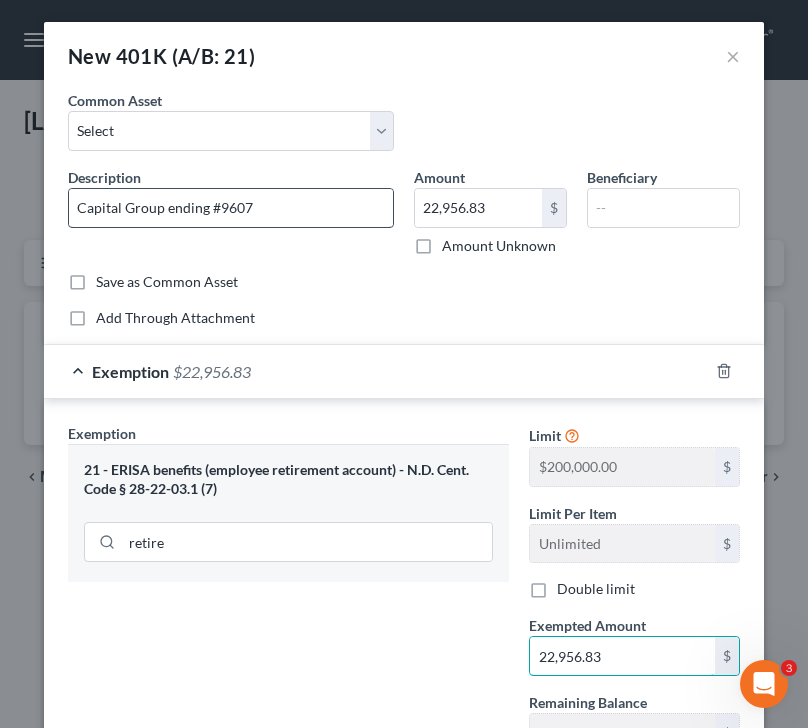 type on "22,956.83" 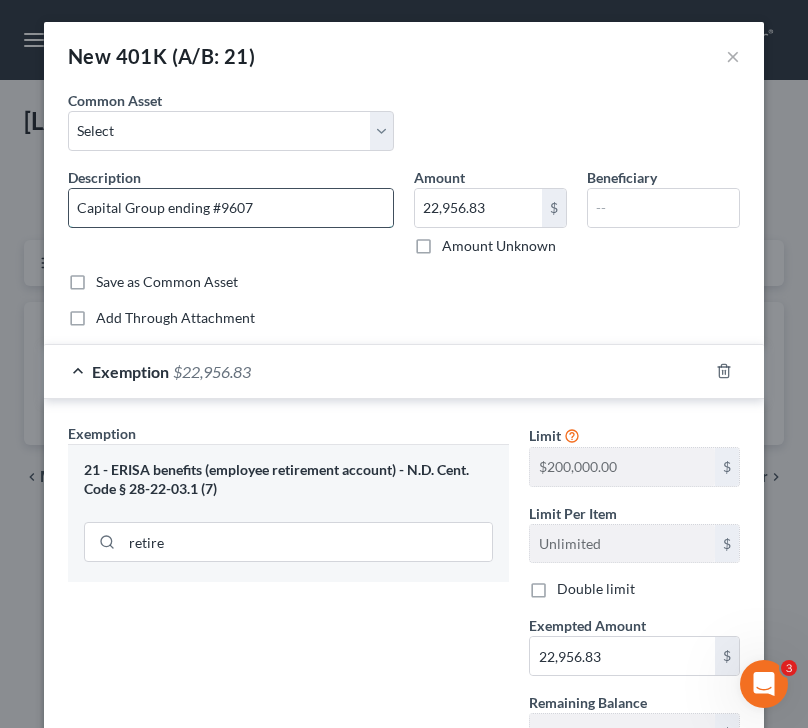 click on "Capital Group ending #9607" at bounding box center [231, 208] 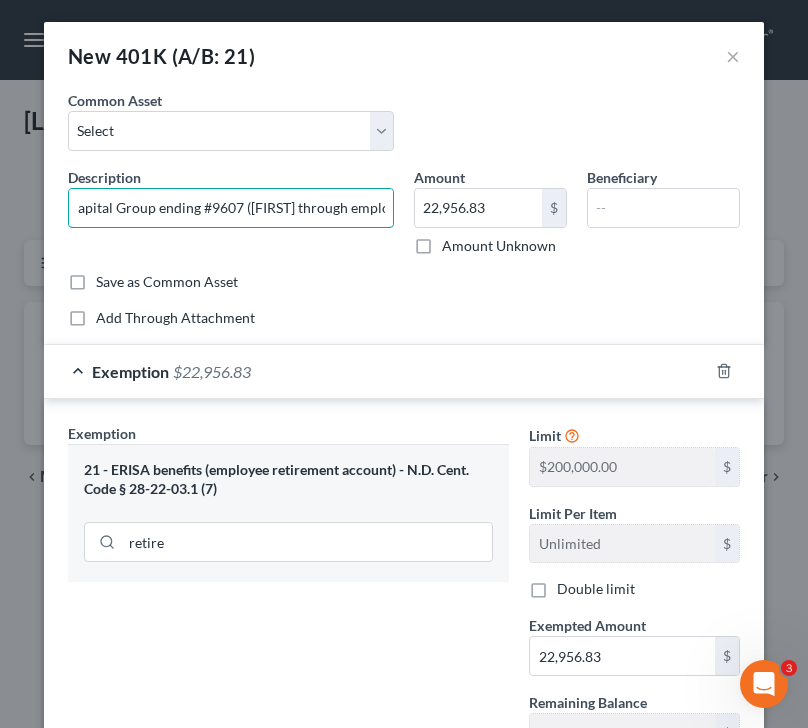 scroll, scrollTop: 0, scrollLeft: 13, axis: horizontal 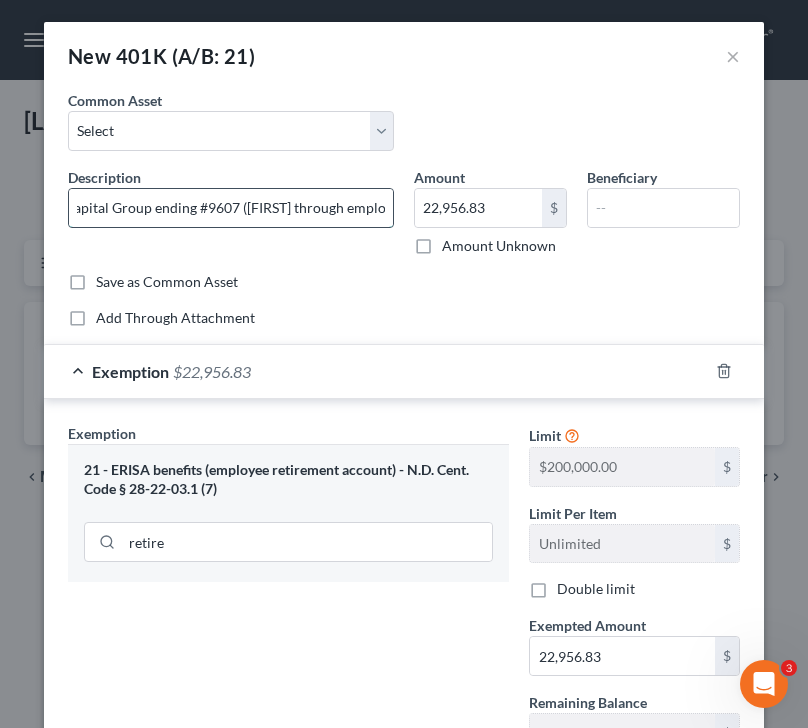 click on "Capital Group ending #9607 ([FIRST] through employer)" at bounding box center (231, 208) 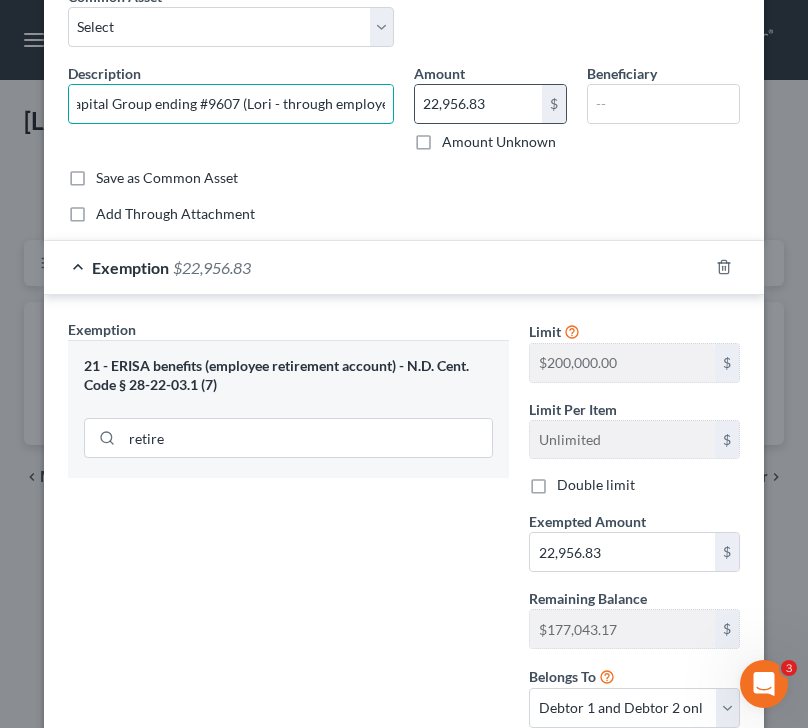 scroll, scrollTop: 248, scrollLeft: 0, axis: vertical 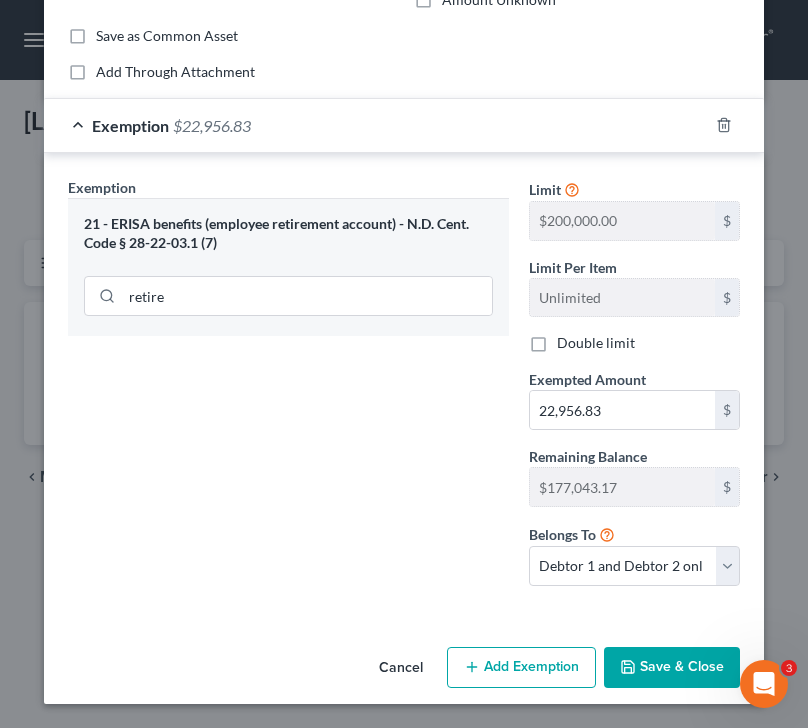 type on "Capital Group ending #9607 (Lori - through employer)" 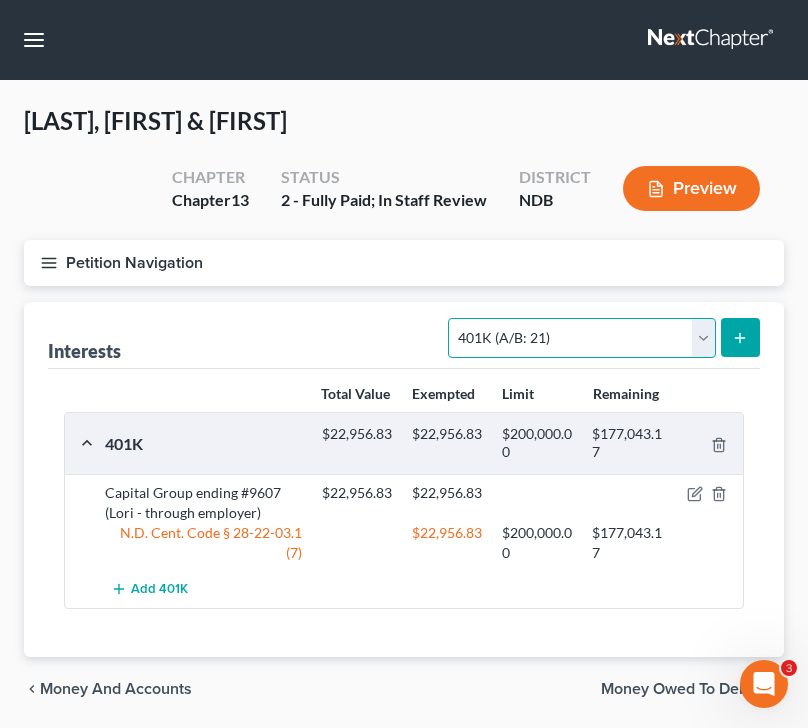 click on "Select Interest Type 401K (A/B: 21) Annuity (A/B: 23) Bond (A/B: 18) Education IRA (A/B: 24) Government Bond (A/B: 20) Government Pension Plan (A/B: 21) Incorporated Business (A/B: 19) IRA (A/B: 21) Joint Venture (Active) (A/B: 42) Joint Venture (Inactive) (A/B: 19) Keogh (A/B: 21) Mutual Fund (A/B: 18) Other Retirement Plan (A/B: 21) Partnership (Active) (A/B: 42) Partnership (Inactive) (A/B: 19) Pension Plan (A/B: 21) Stock (A/B: 18) Term Life Insurance (A/B: 31) Unincorporated Business (A/B: 19) Whole Life Insurance (A/B: 31)" at bounding box center (581, 338) 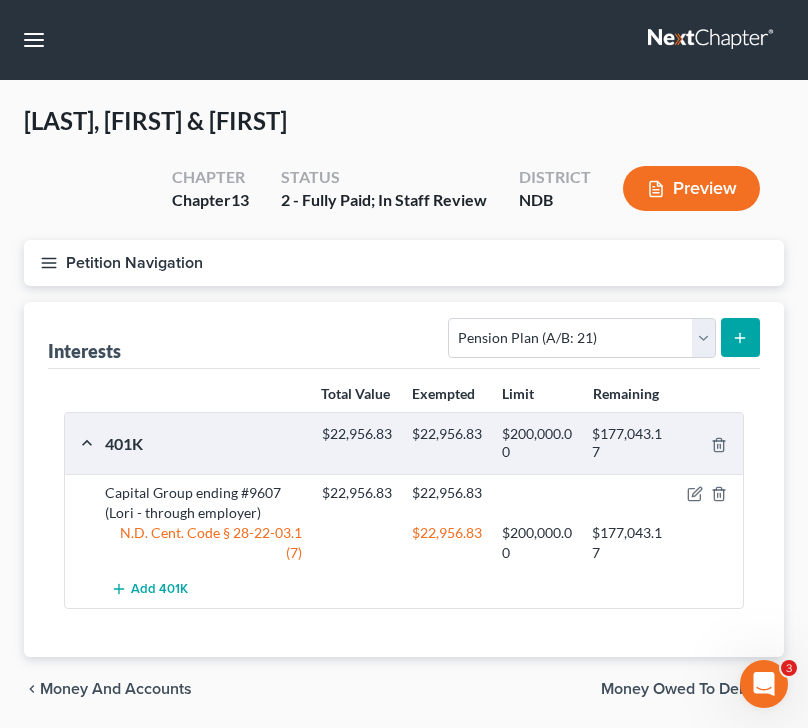 click at bounding box center [740, 337] 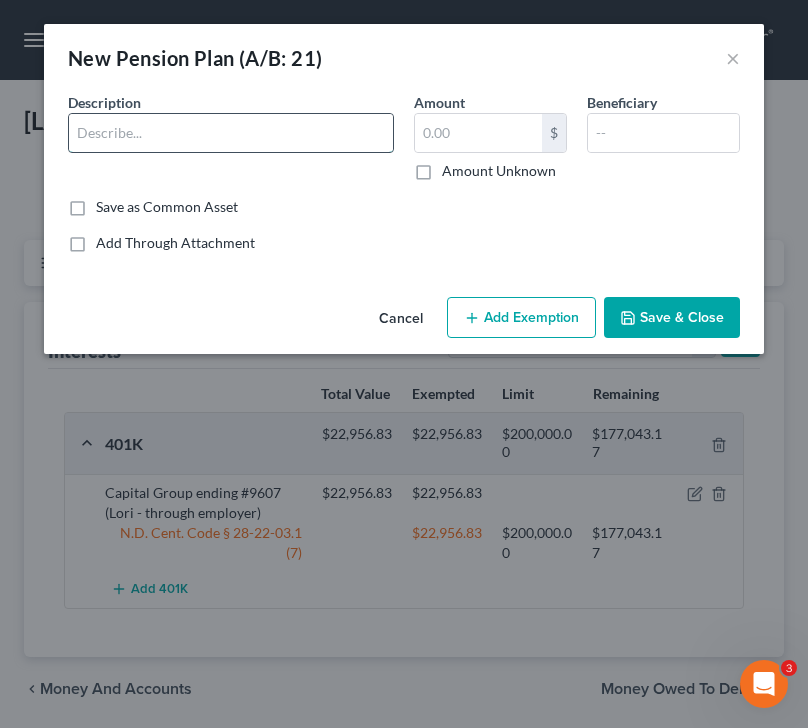 click at bounding box center (231, 133) 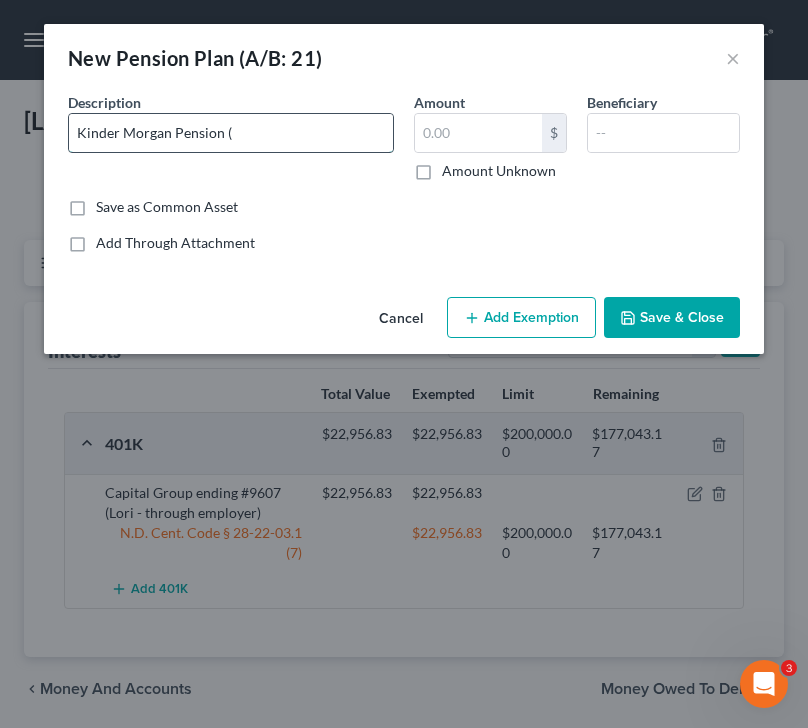 click on "Kinder Morgan Pension (" at bounding box center (231, 133) 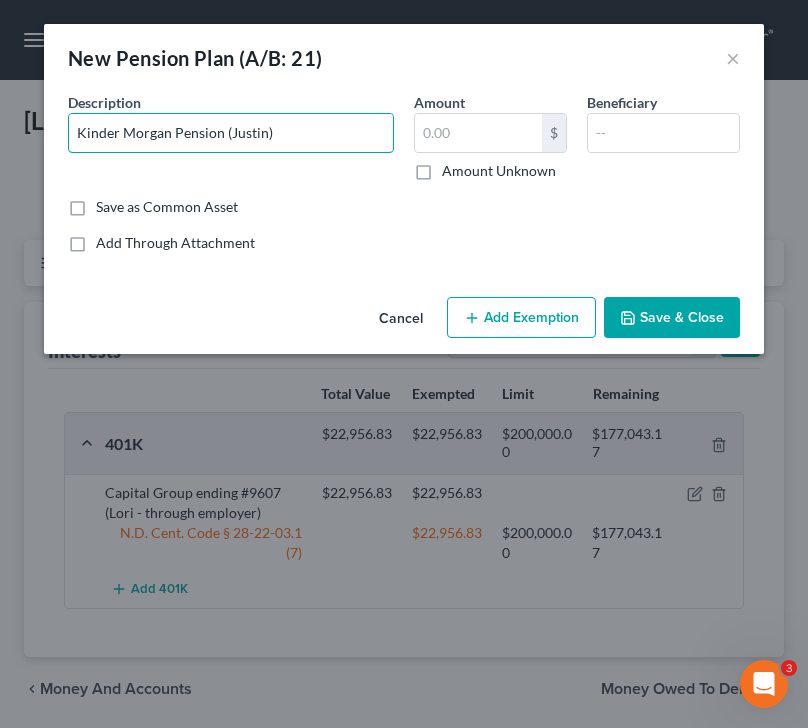 type on "Kinder Morgan Pension (Justin)" 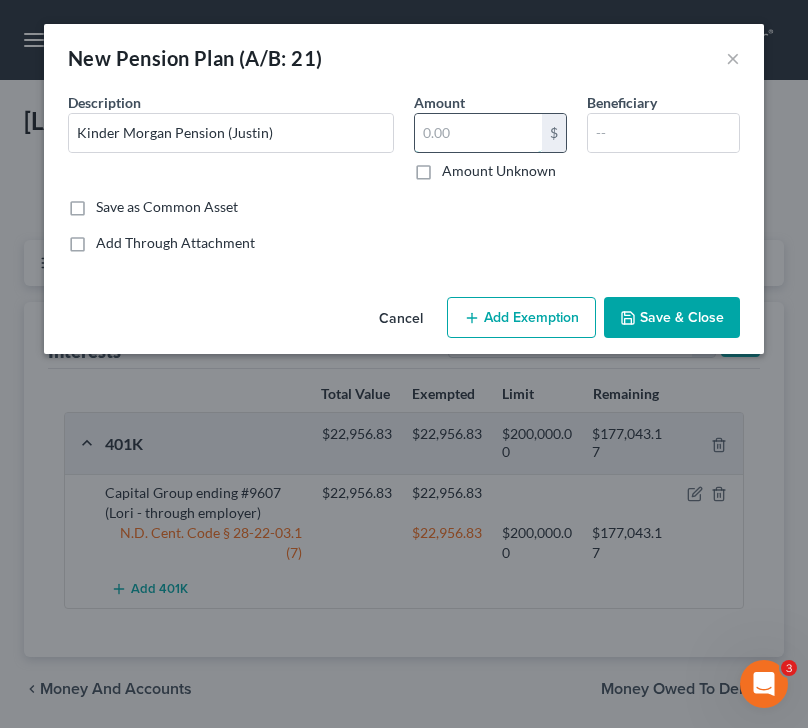 click at bounding box center [478, 133] 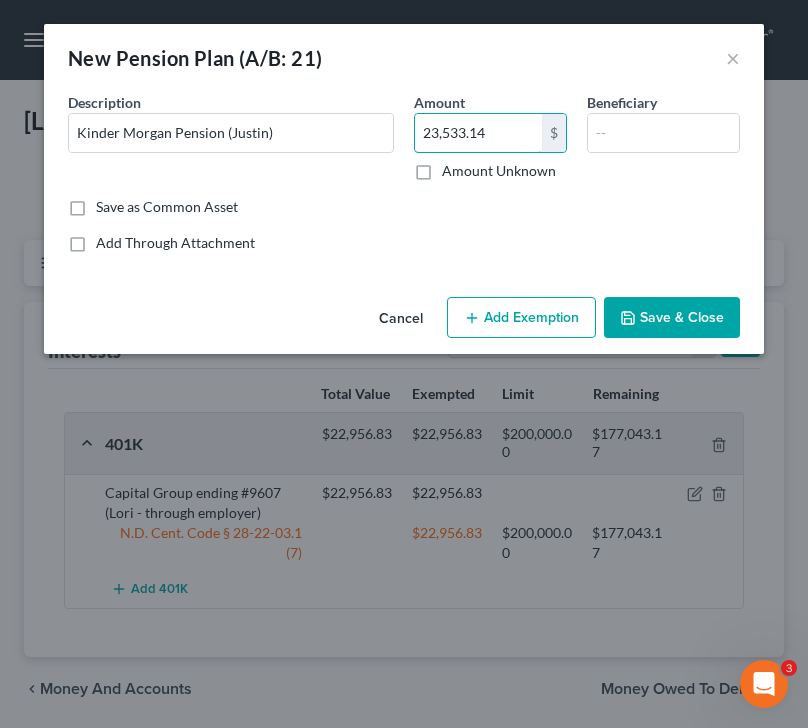 type on "23,533.14" 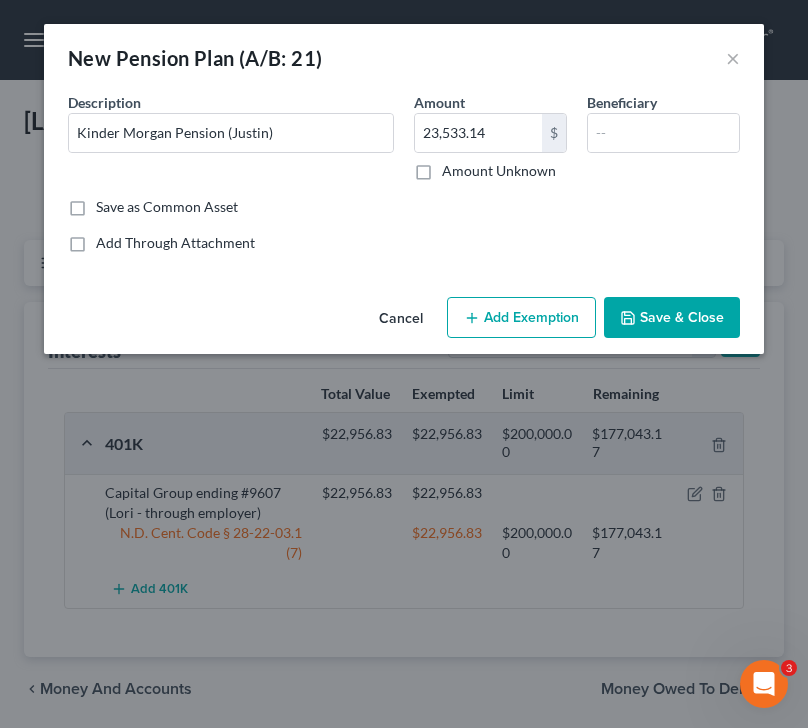 click on "Add Exemption" at bounding box center [521, 318] 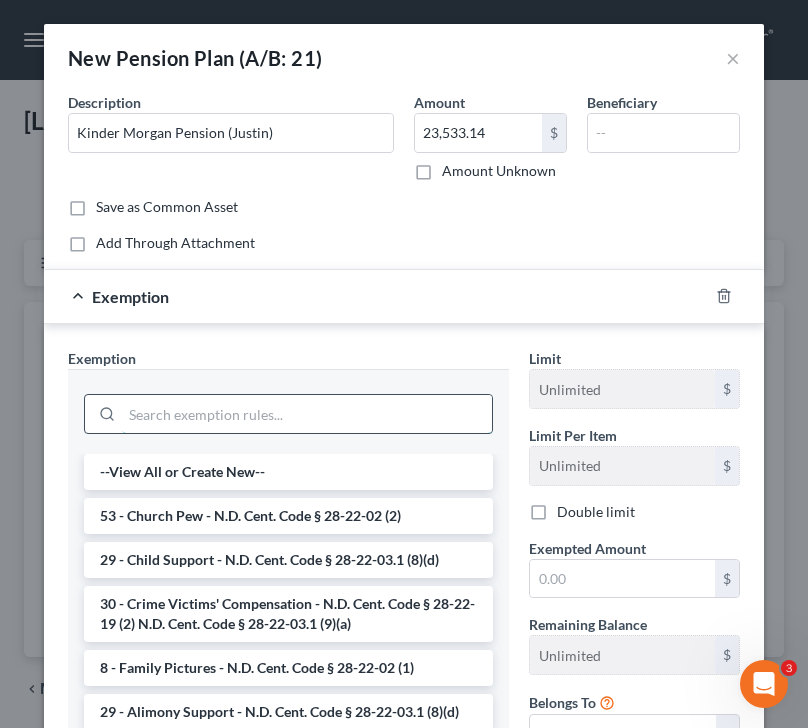 click at bounding box center (307, 414) 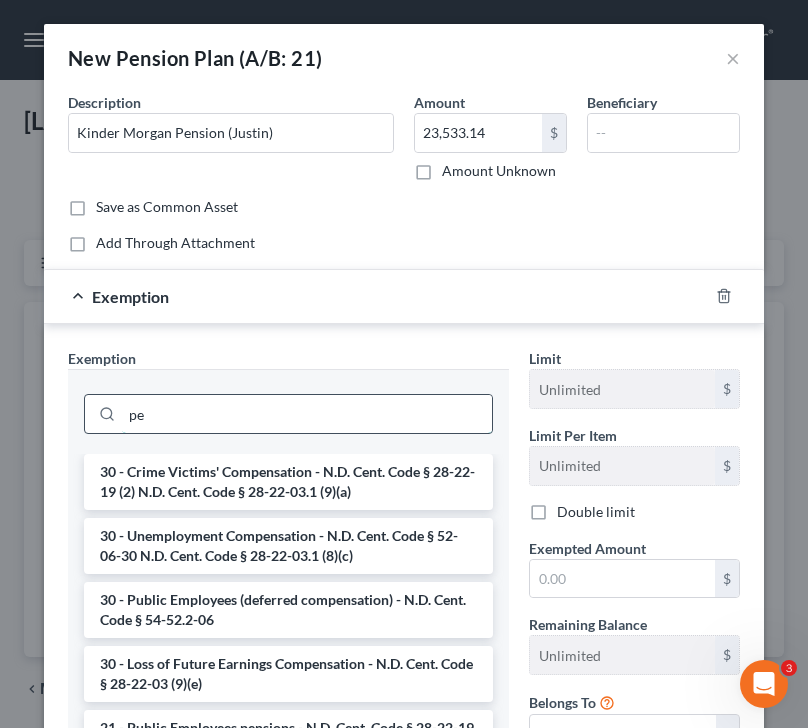 type on "p" 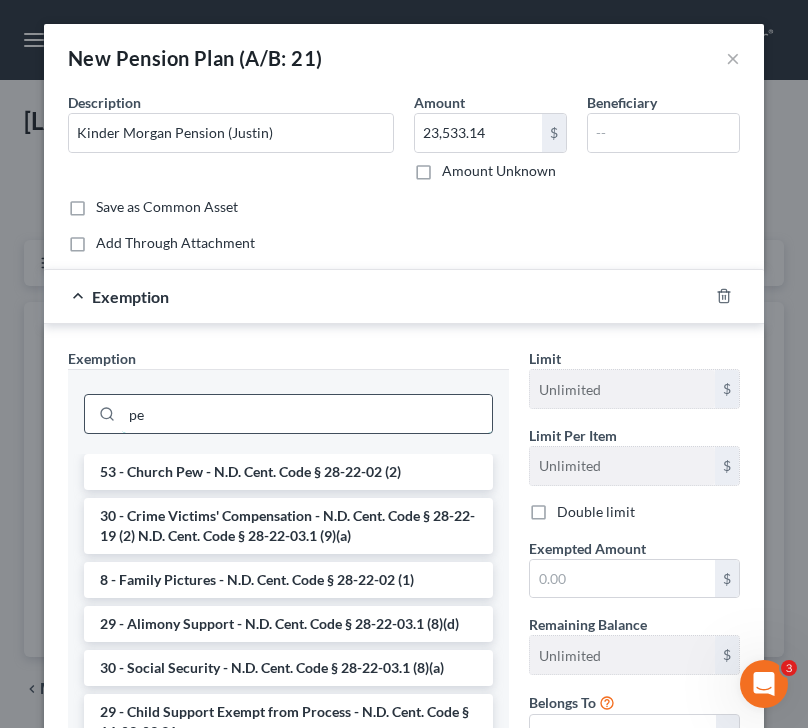 type on "p" 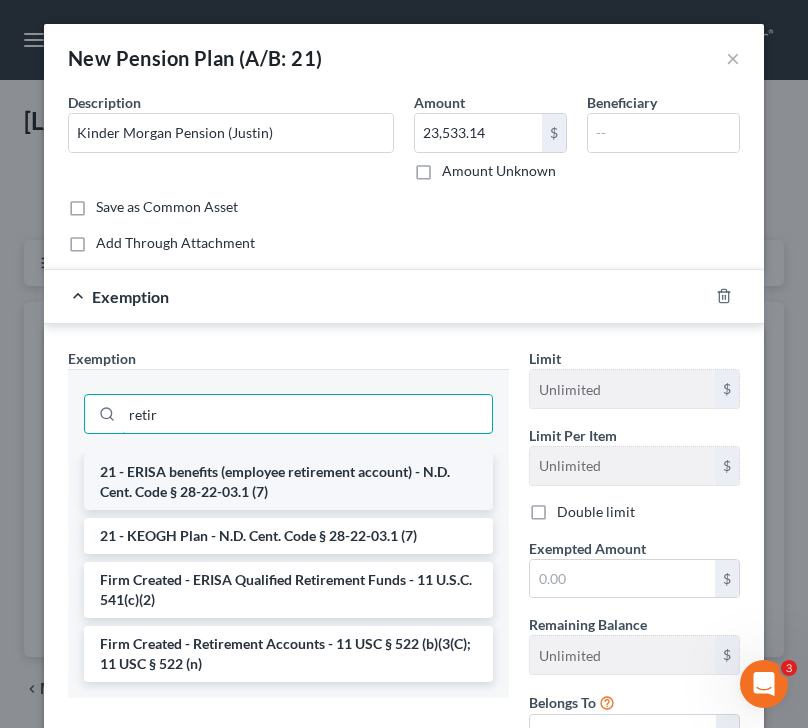 type on "retir" 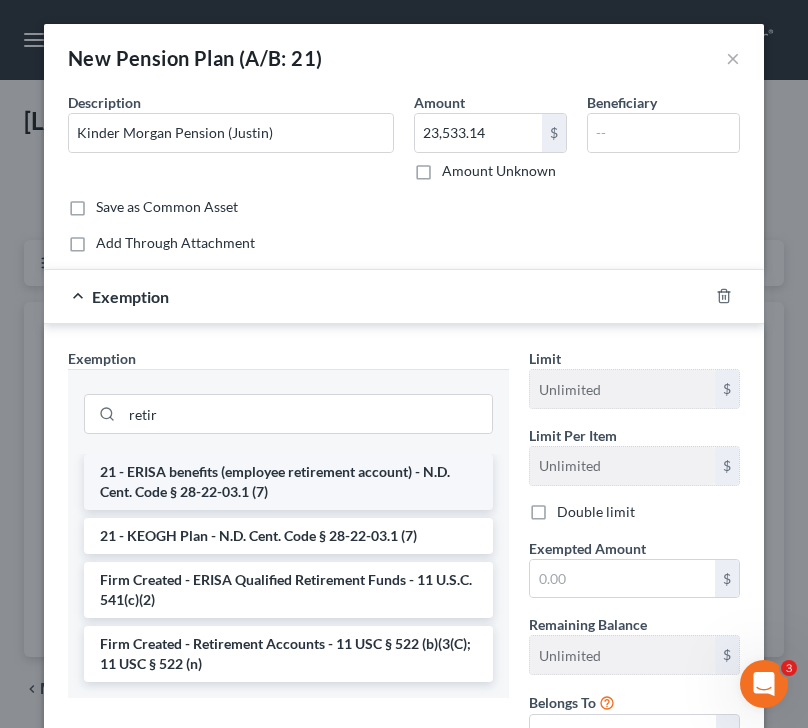 click on "21 - ERISA benefits (employee retirement account)  - N.D. Cent. Code § 28-22-03.1 (7)" at bounding box center (288, 482) 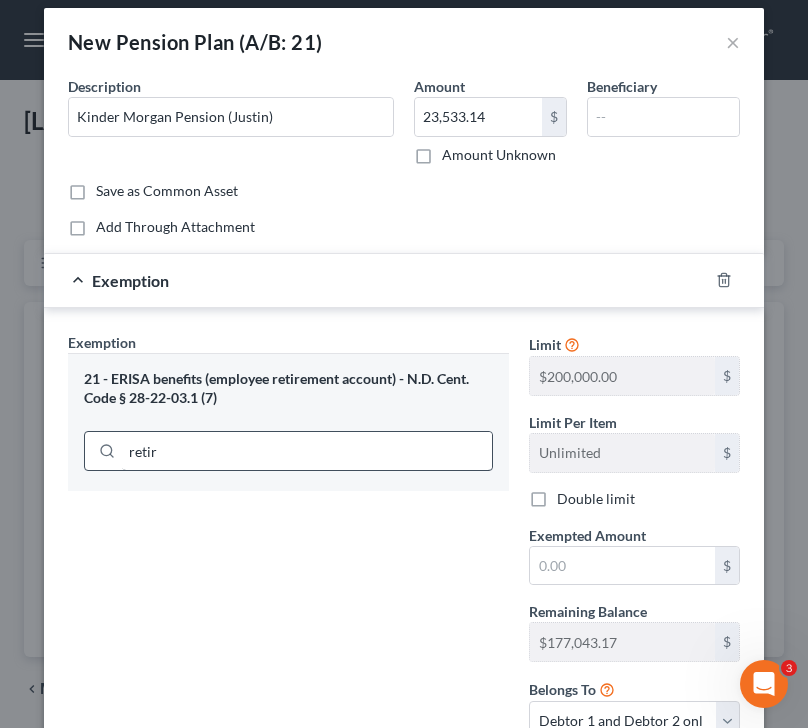 scroll, scrollTop: 0, scrollLeft: 0, axis: both 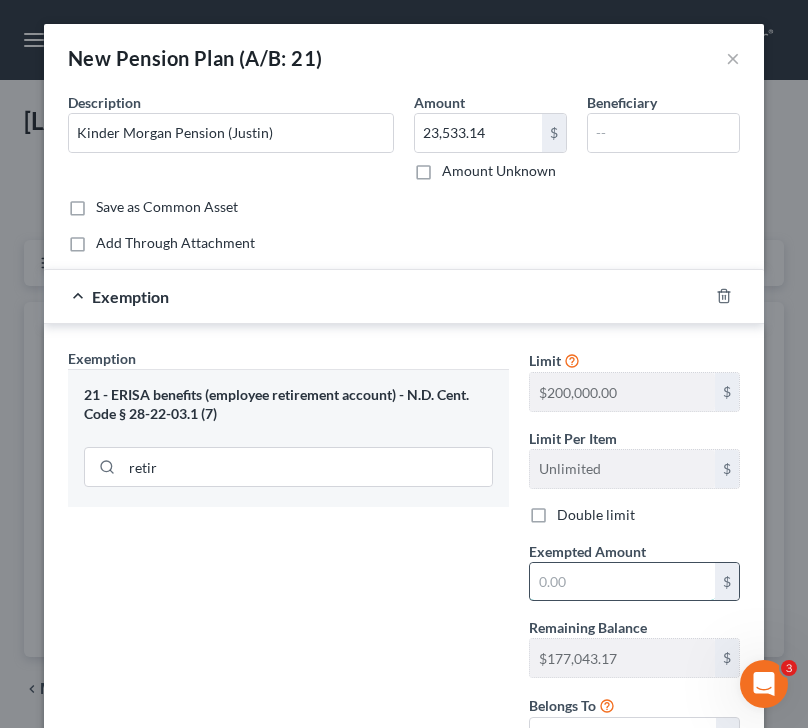click at bounding box center (622, 582) 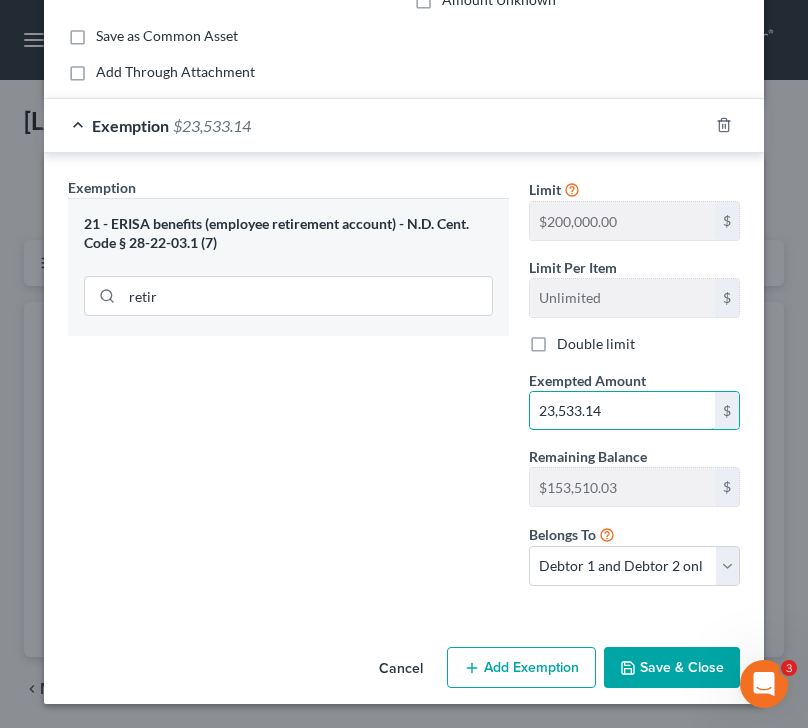 scroll, scrollTop: 171, scrollLeft: 0, axis: vertical 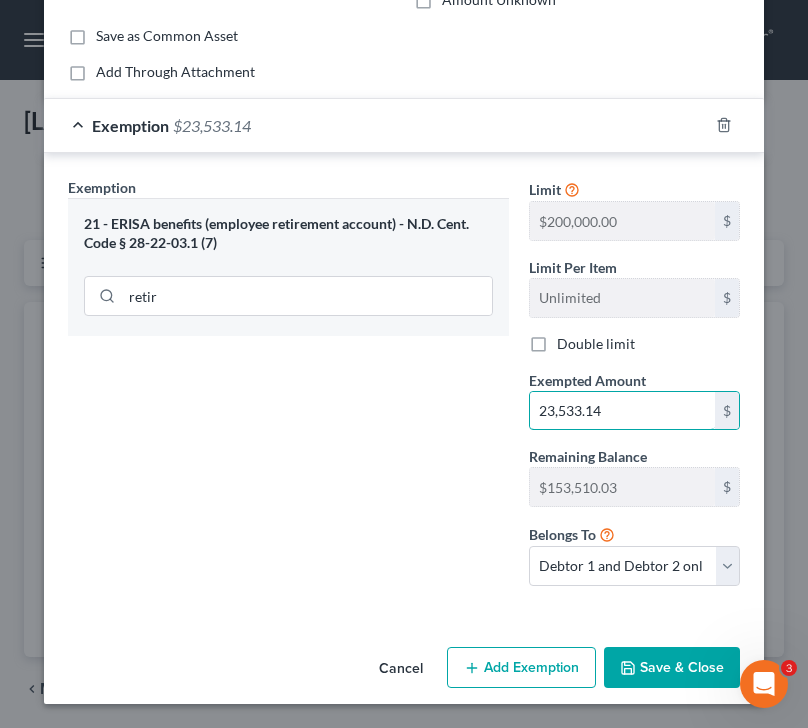 type on "23,533.14" 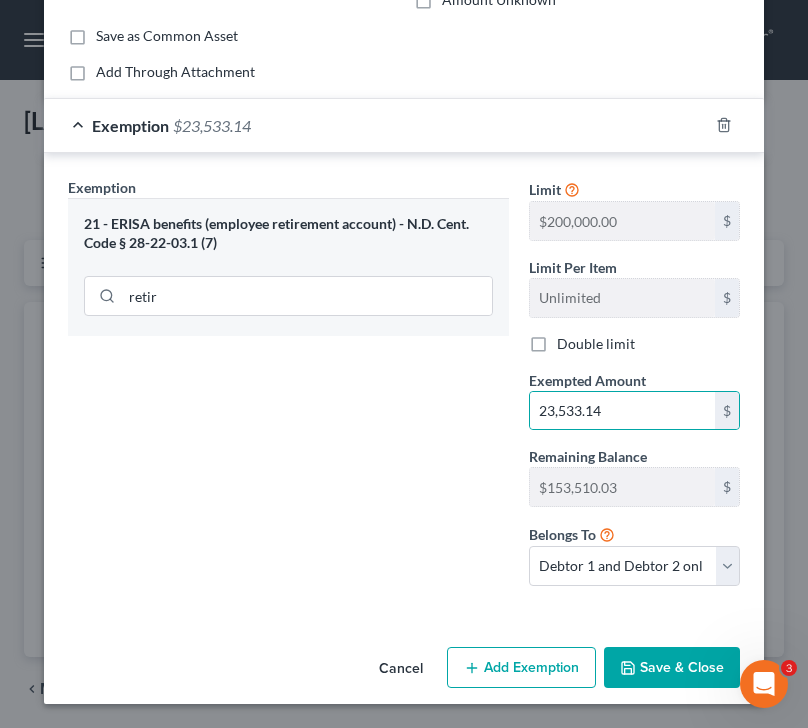 click on "Save & Close" at bounding box center [672, 668] 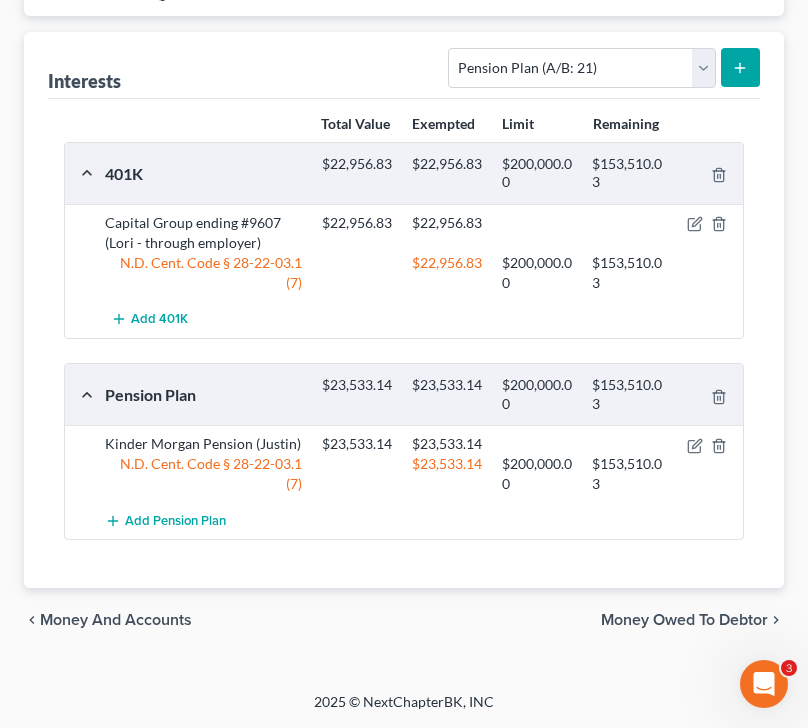 scroll, scrollTop: 282, scrollLeft: 0, axis: vertical 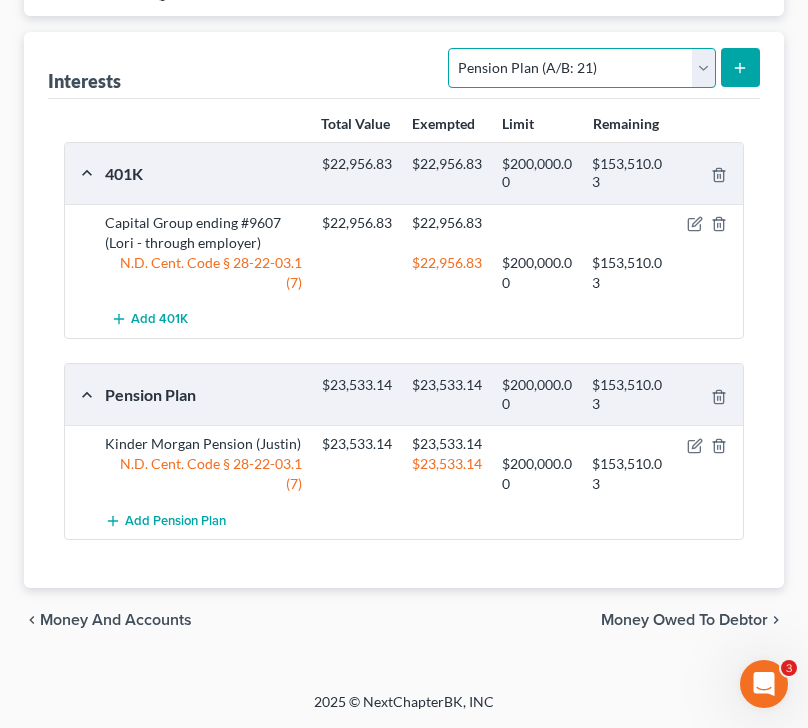 click on "Select Interest Type 401K (A/B: 21) Annuity (A/B: 23) Bond (A/B: 18) Education IRA (A/B: 24) Government Bond (A/B: 20) Government Pension Plan (A/B: 21) Incorporated Business (A/B: 19) IRA (A/B: 21) Joint Venture (Active) (A/B: 42) Joint Venture (Inactive) (A/B: 19) Keogh (A/B: 21) Mutual Fund (A/B: 18) Other Retirement Plan (A/B: 21) Partnership (Active) (A/B: 42) Partnership (Inactive) (A/B: 19) Pension Plan (A/B: 21) Stock (A/B: 18) Term Life Insurance (A/B: 31) Unincorporated Business (A/B: 19) Whole Life Insurance (A/B: 31)" at bounding box center (581, 68) 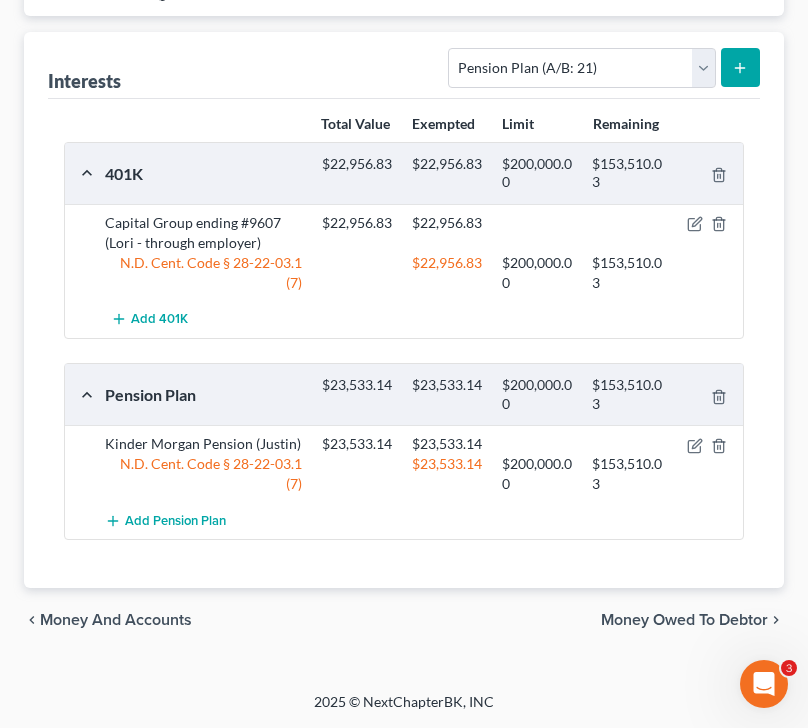 click on "Total Value Exempted Limit Remaining" at bounding box center (404, 124) 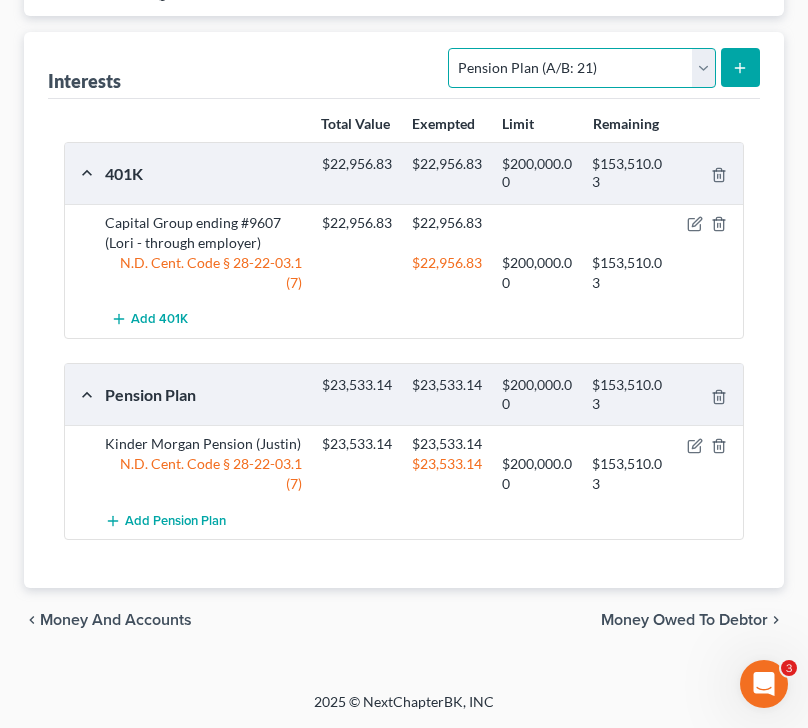 click on "Select Interest Type 401K (A/B: 21) Annuity (A/B: 23) Bond (A/B: 18) Education IRA (A/B: 24) Government Bond (A/B: 20) Government Pension Plan (A/B: 21) Incorporated Business (A/B: 19) IRA (A/B: 21) Joint Venture (Active) (A/B: 42) Joint Venture (Inactive) (A/B: 19) Keogh (A/B: 21) Mutual Fund (A/B: 18) Other Retirement Plan (A/B: 21) Partnership (Active) (A/B: 42) Partnership (Inactive) (A/B: 19) Pension Plan (A/B: 21) Stock (A/B: 18) Term Life Insurance (A/B: 31) Unincorporated Business (A/B: 19) Whole Life Insurance (A/B: 31)" at bounding box center (581, 68) 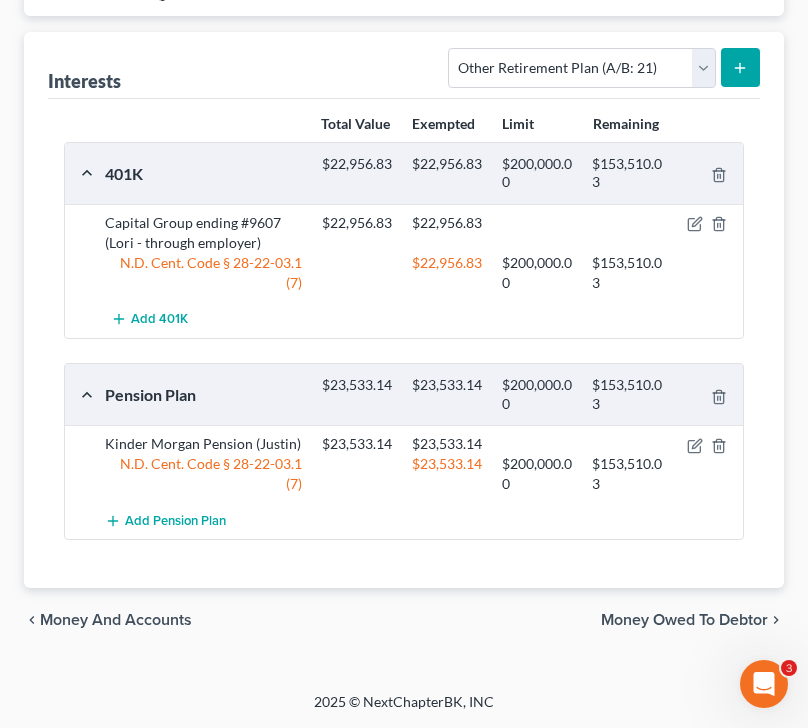 click 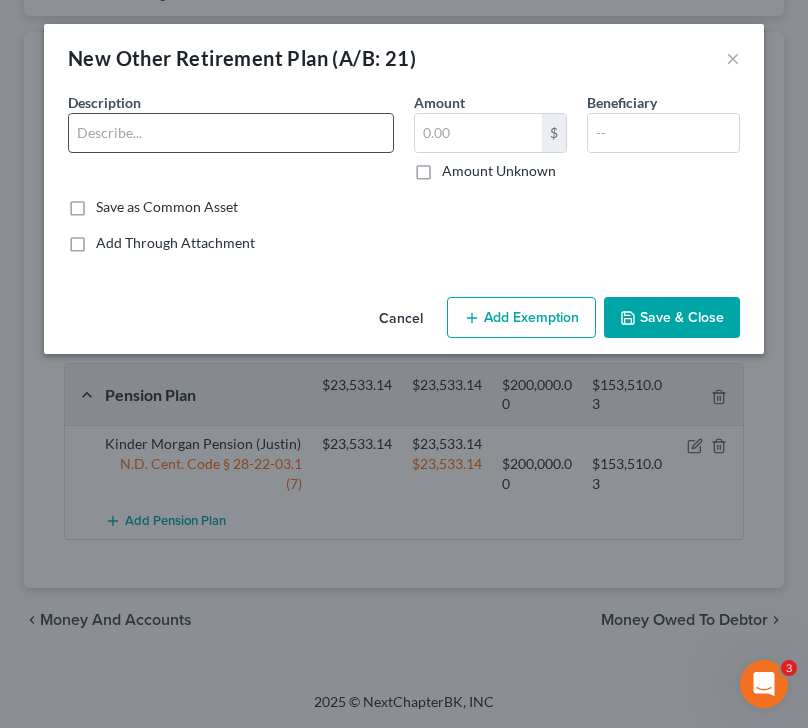 click at bounding box center (231, 133) 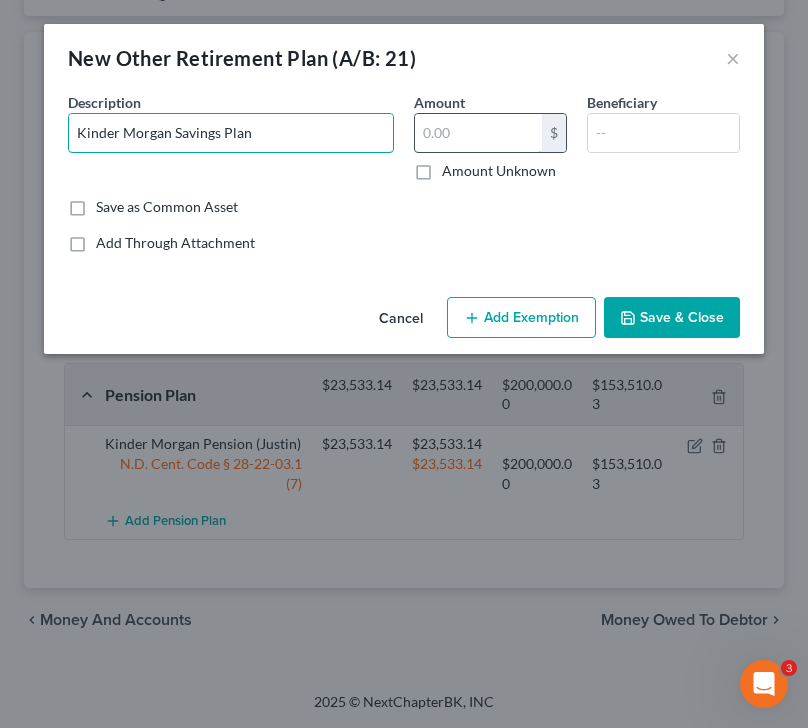 type on "Kinder Morgan Savings Plan" 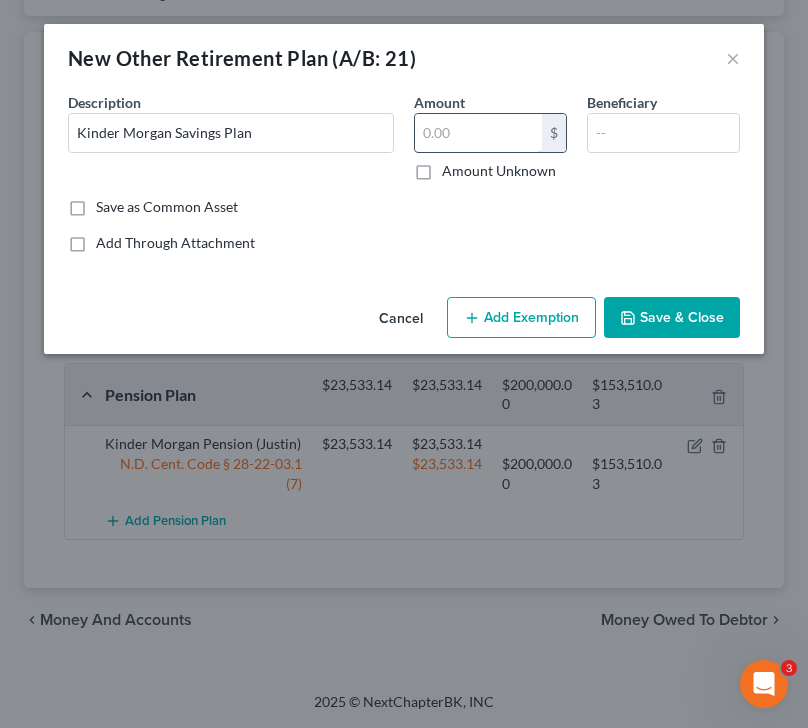 click at bounding box center (478, 133) 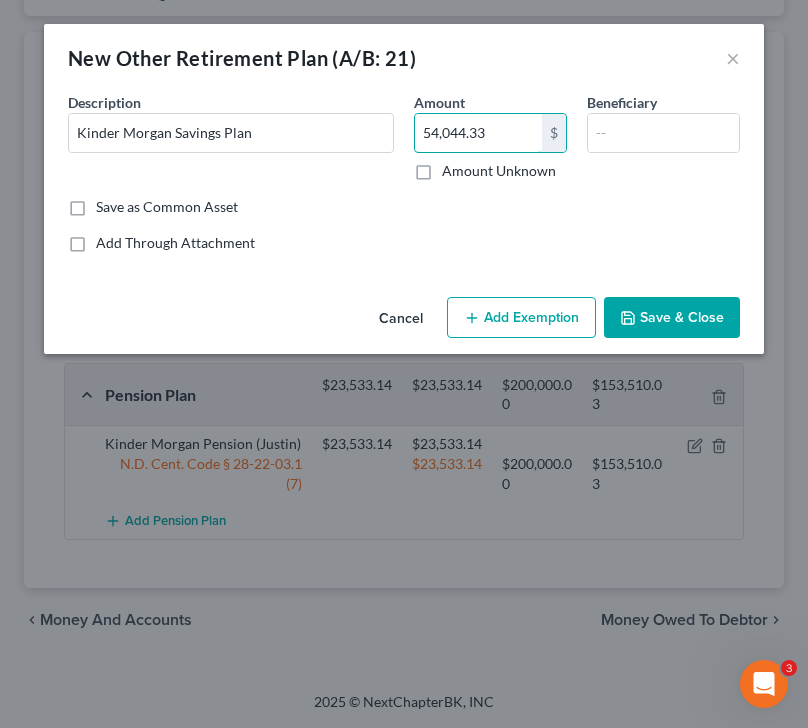 type on "54,044.33" 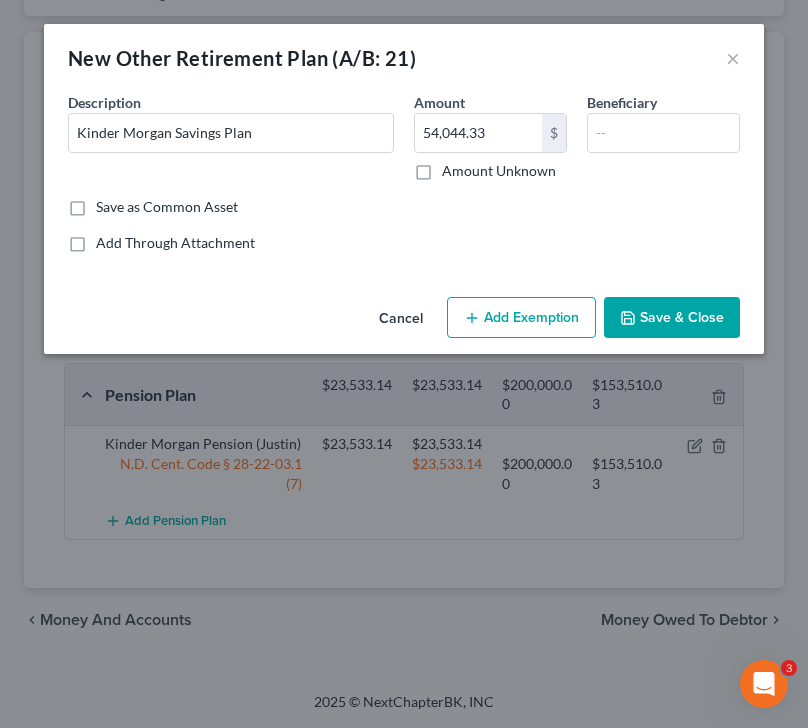 click on "Add Exemption" at bounding box center (521, 318) 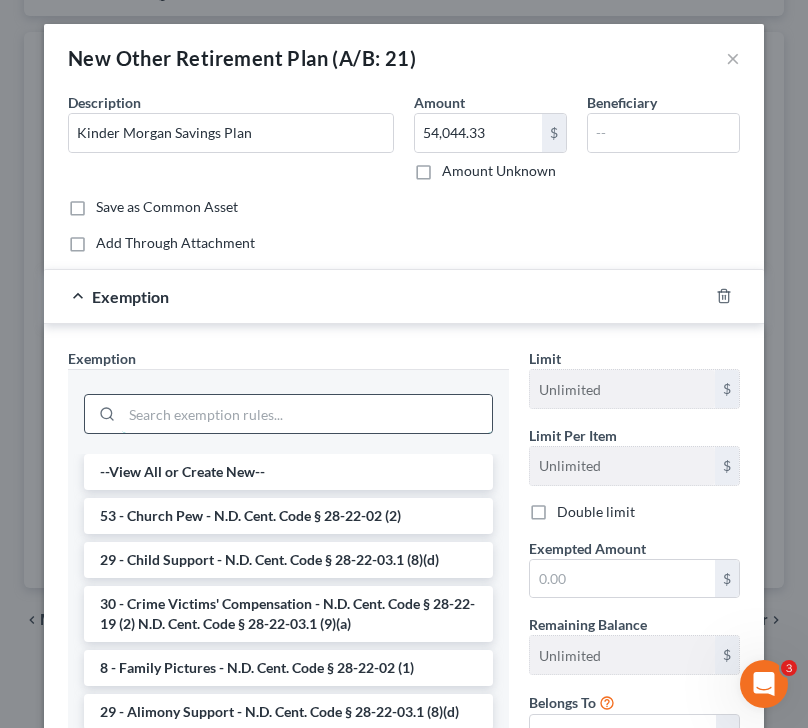 click at bounding box center [307, 414] 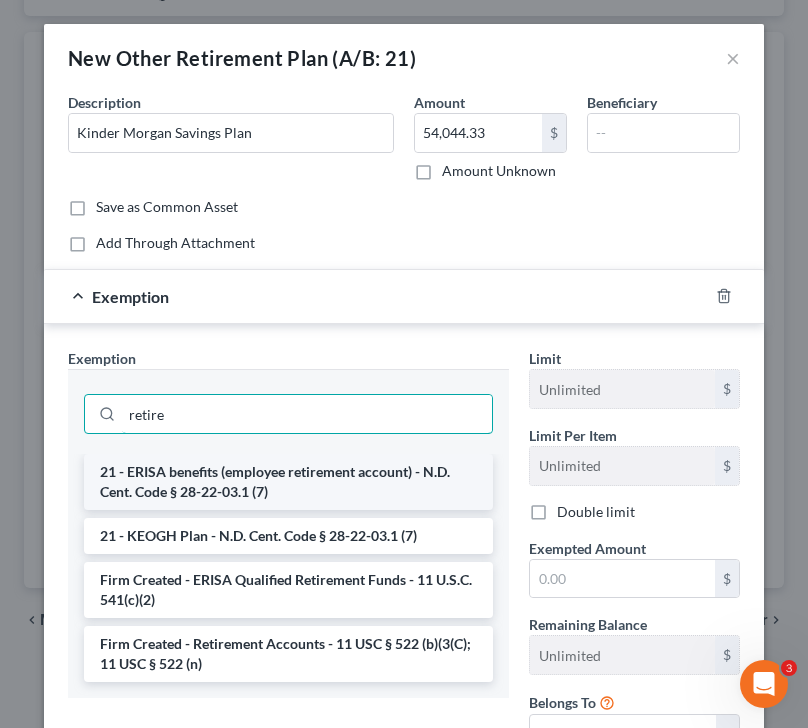 type on "retire" 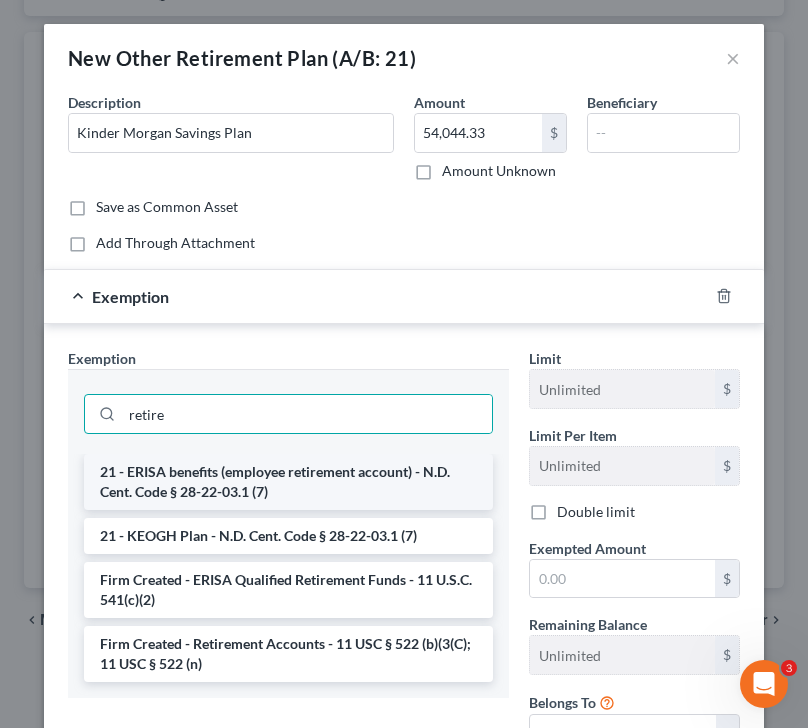 click on "21 - ERISA benefits (employee retirement account)  - N.D. Cent. Code § 28-22-03.1 (7)" at bounding box center (288, 482) 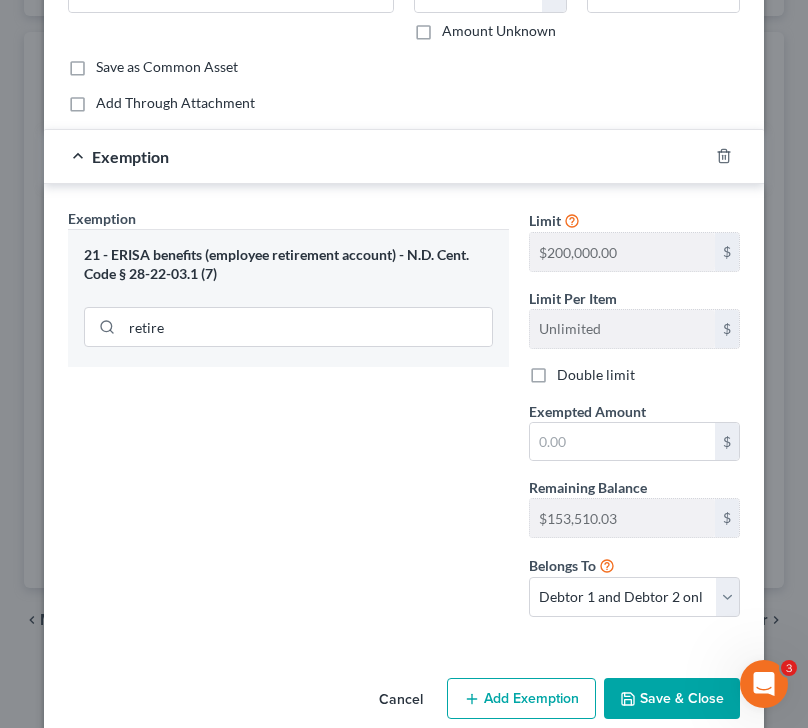 scroll, scrollTop: 137, scrollLeft: 0, axis: vertical 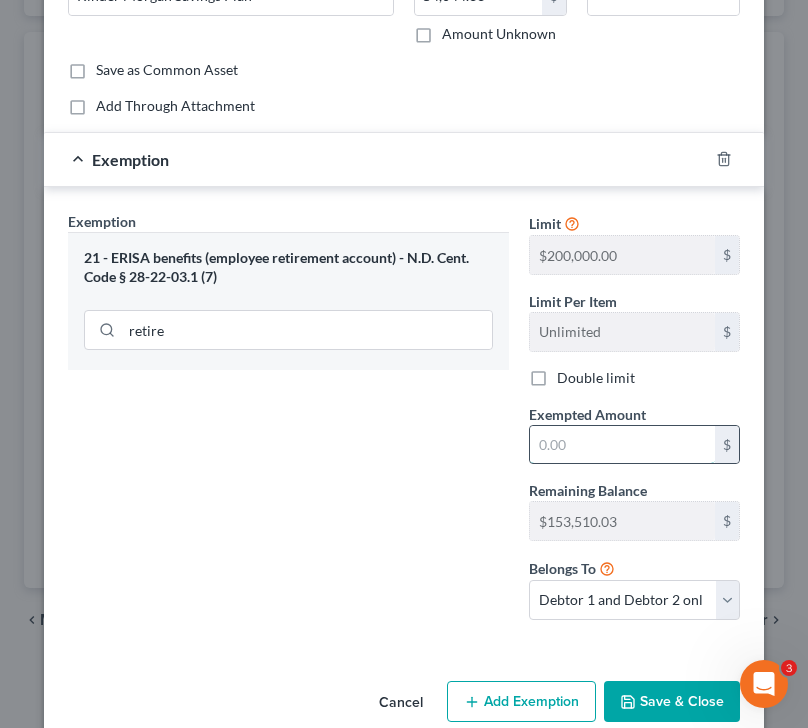 click at bounding box center [622, 445] 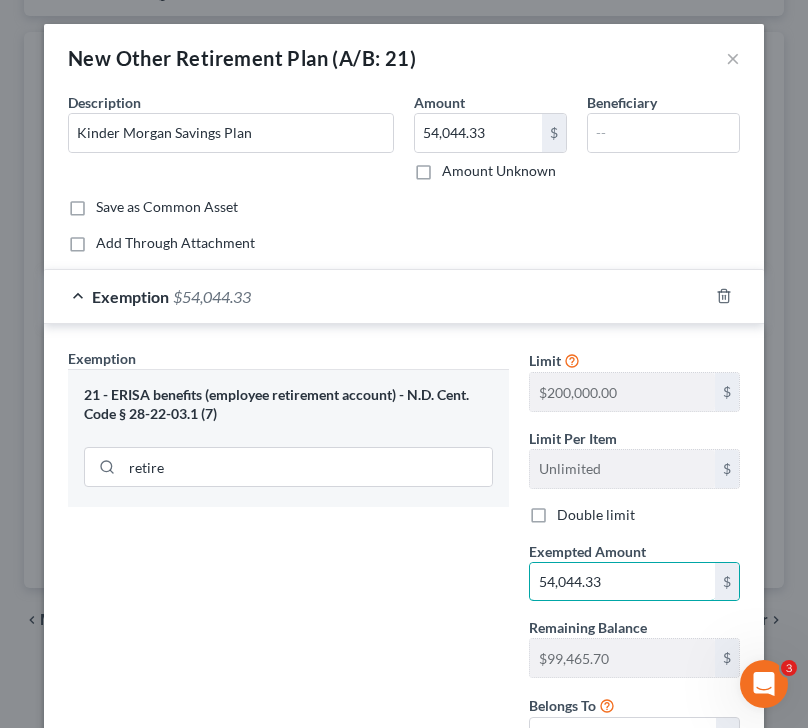 scroll, scrollTop: 105, scrollLeft: 0, axis: vertical 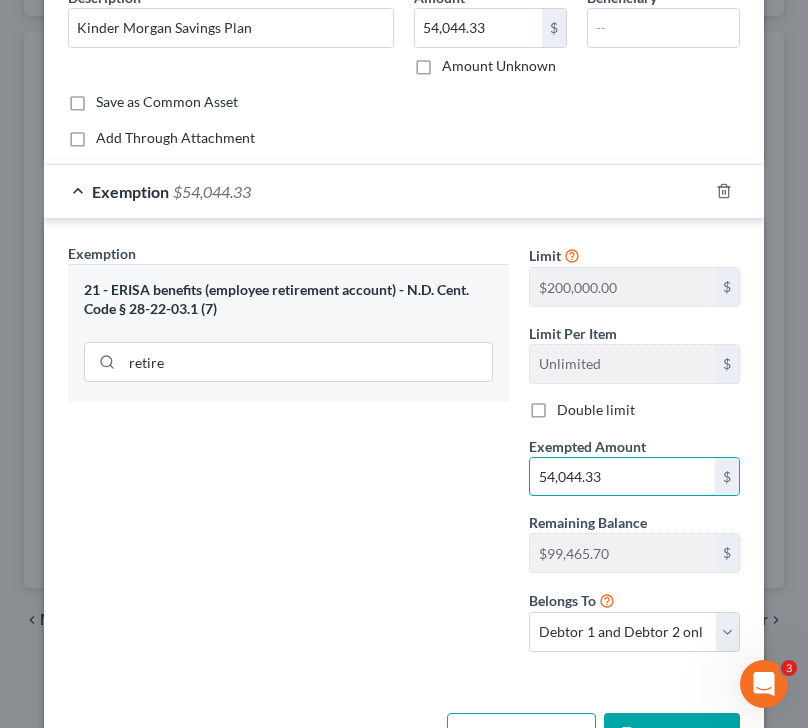 type on "54,044.33" 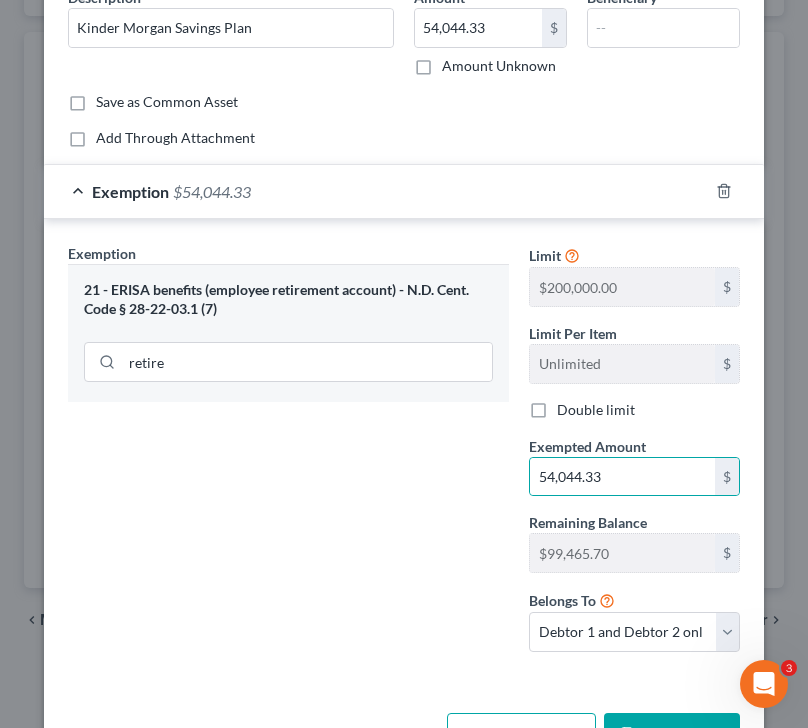click on "Save & Close" at bounding box center [672, 734] 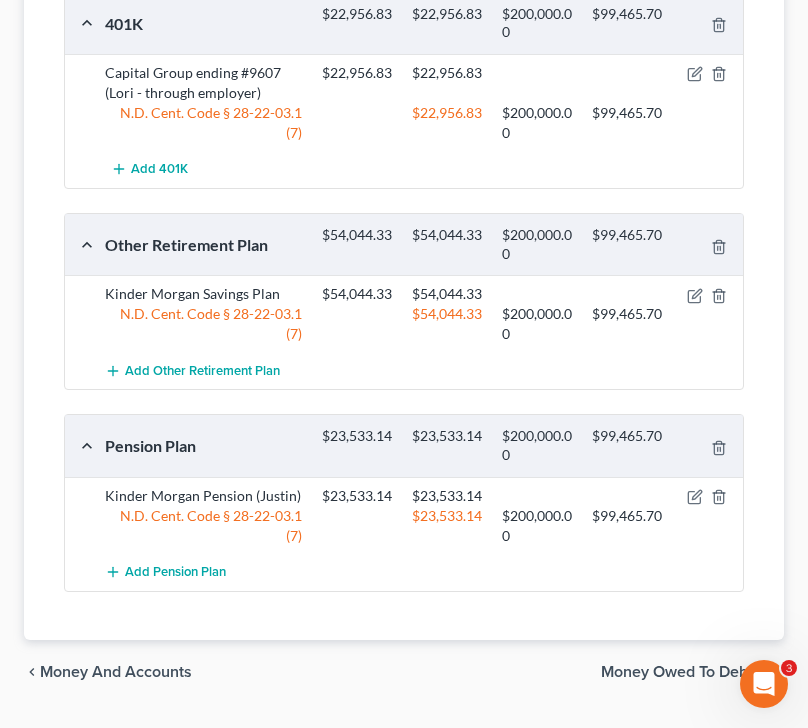 scroll, scrollTop: 452, scrollLeft: 0, axis: vertical 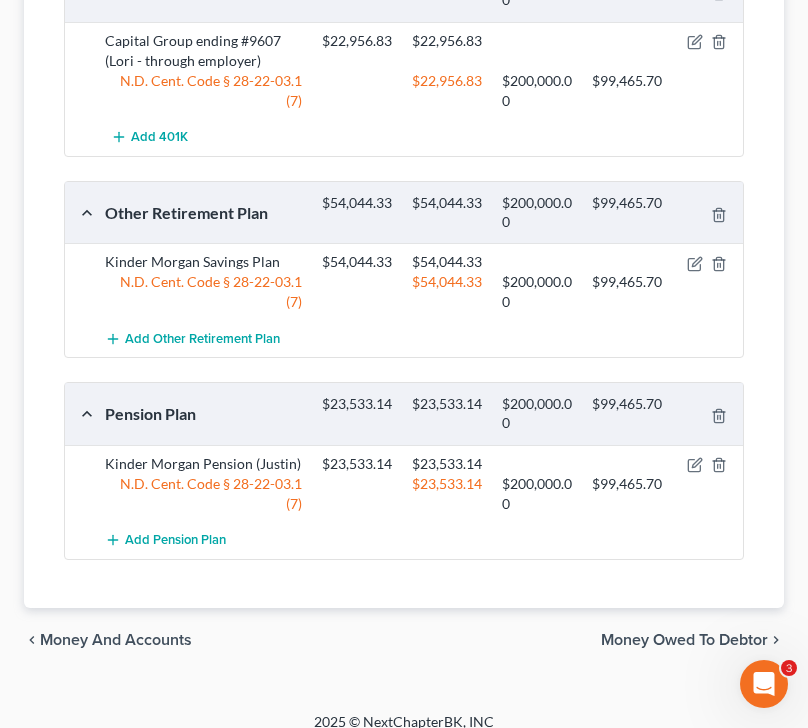 click on "Money Owed to Debtor" at bounding box center [684, 640] 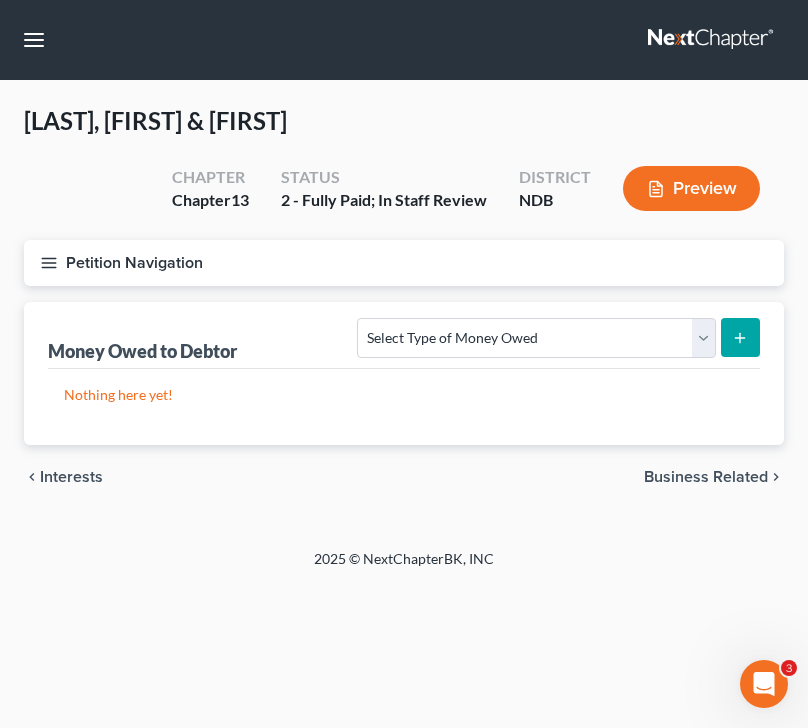 click on "Petition Navigation" at bounding box center (404, 263) 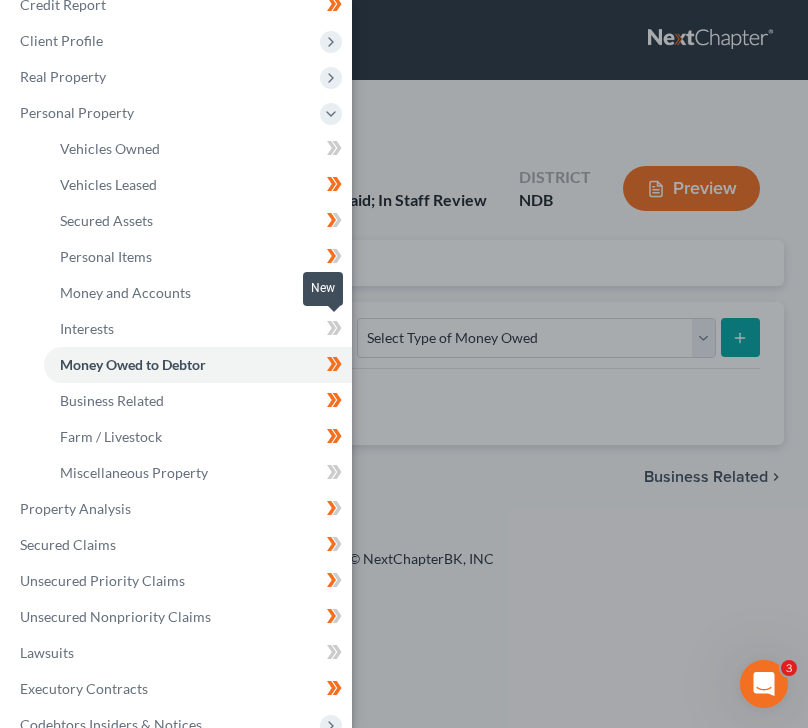 click 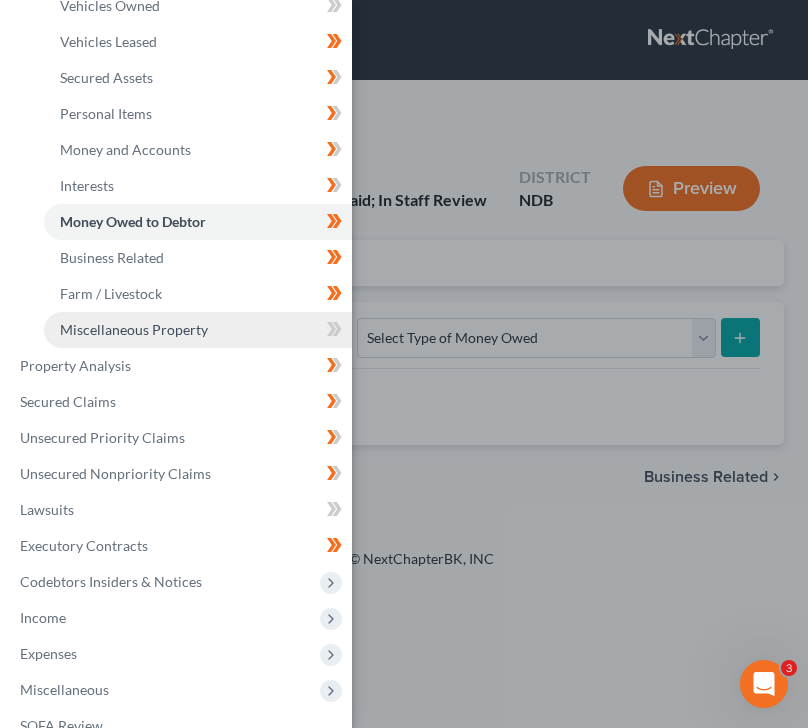 scroll, scrollTop: 249, scrollLeft: 0, axis: vertical 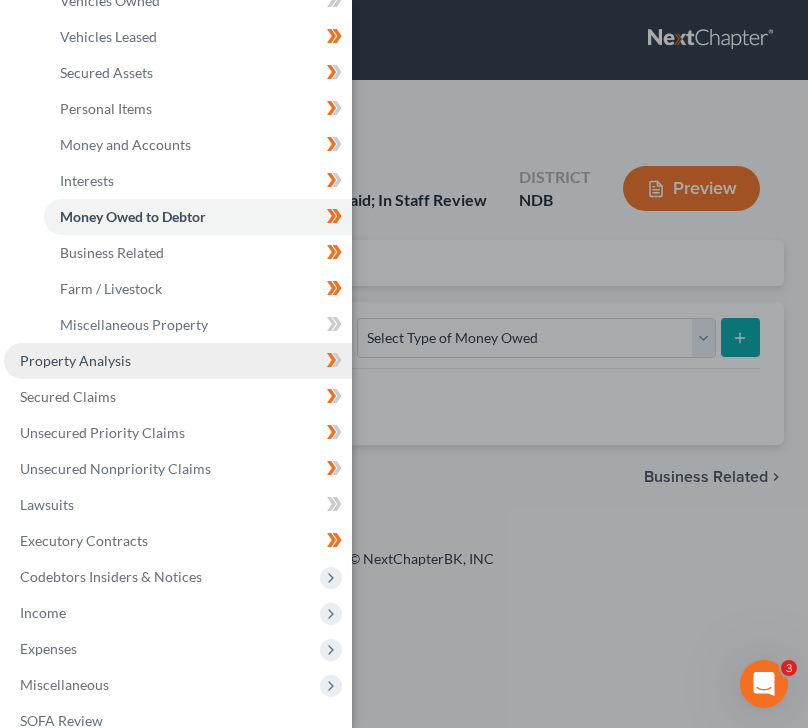 click on "Property Analysis" at bounding box center (178, 361) 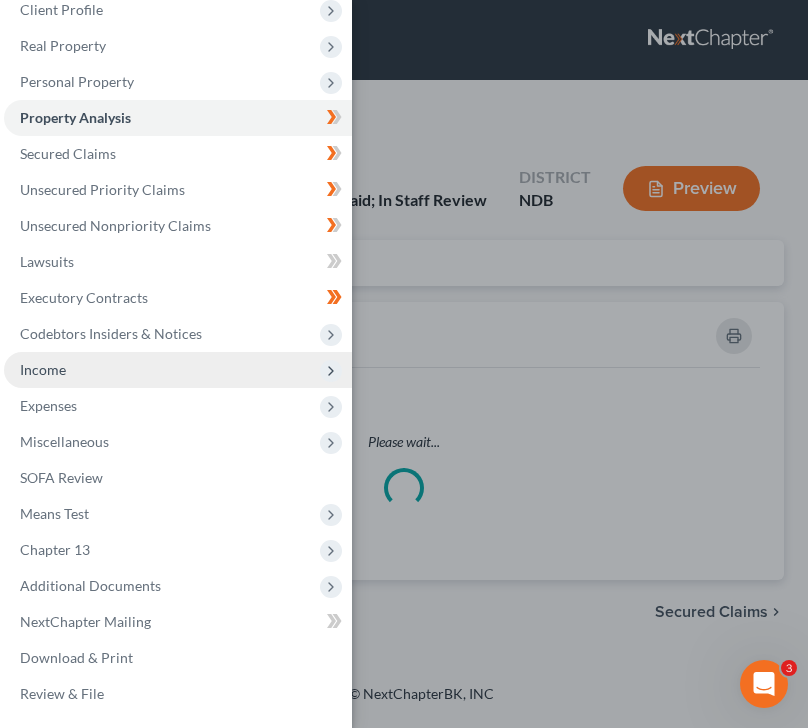 scroll, scrollTop: 132, scrollLeft: 0, axis: vertical 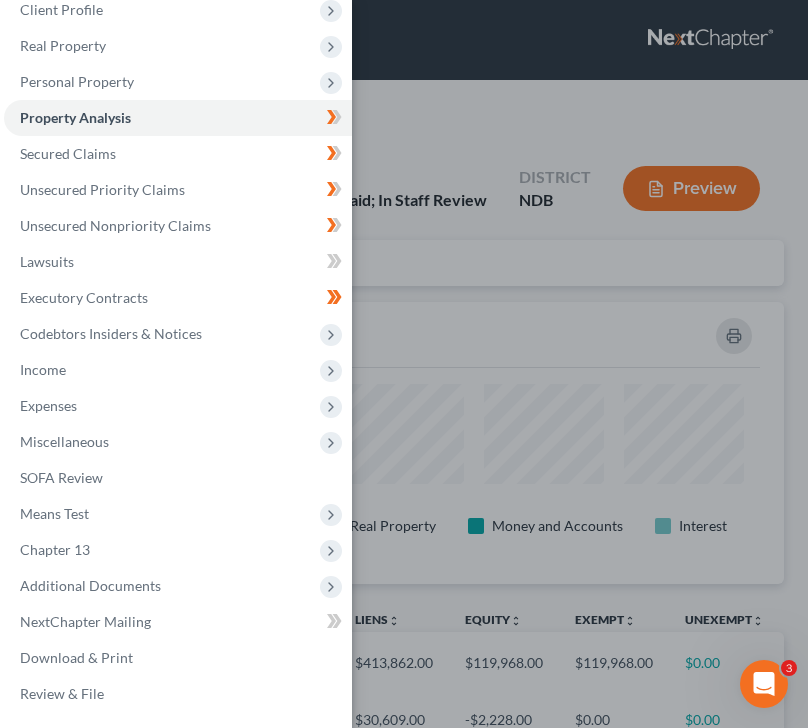 click on "Case Dashboard
Payments
Invoices
Payments
Payments
Credit Report
Client Profile" at bounding box center [404, 364] 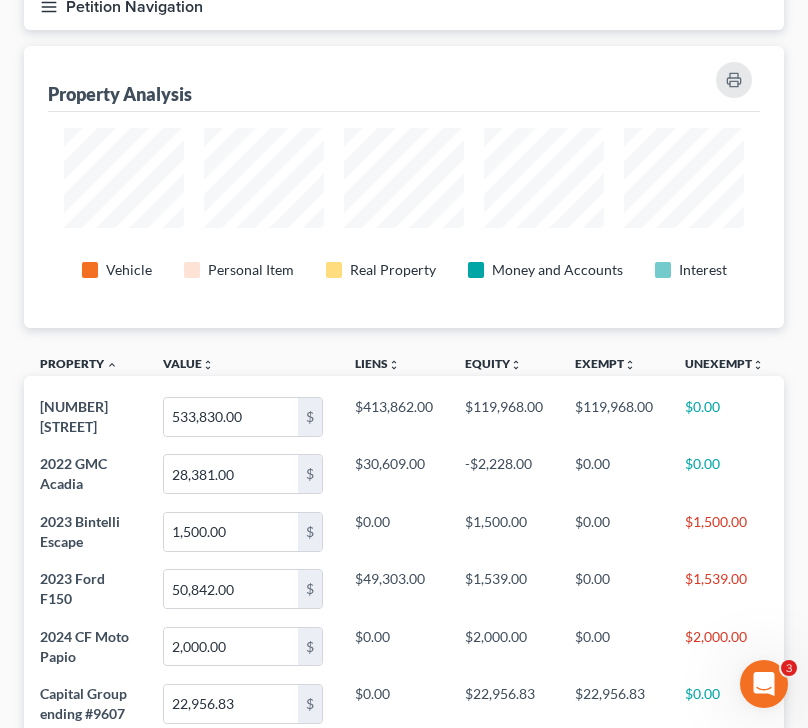 scroll, scrollTop: 236, scrollLeft: 0, axis: vertical 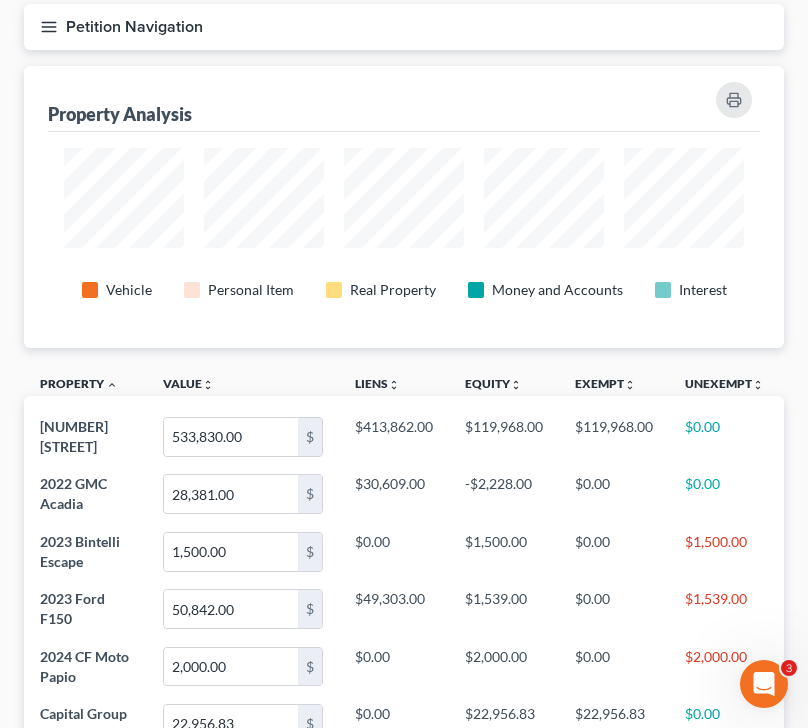 click 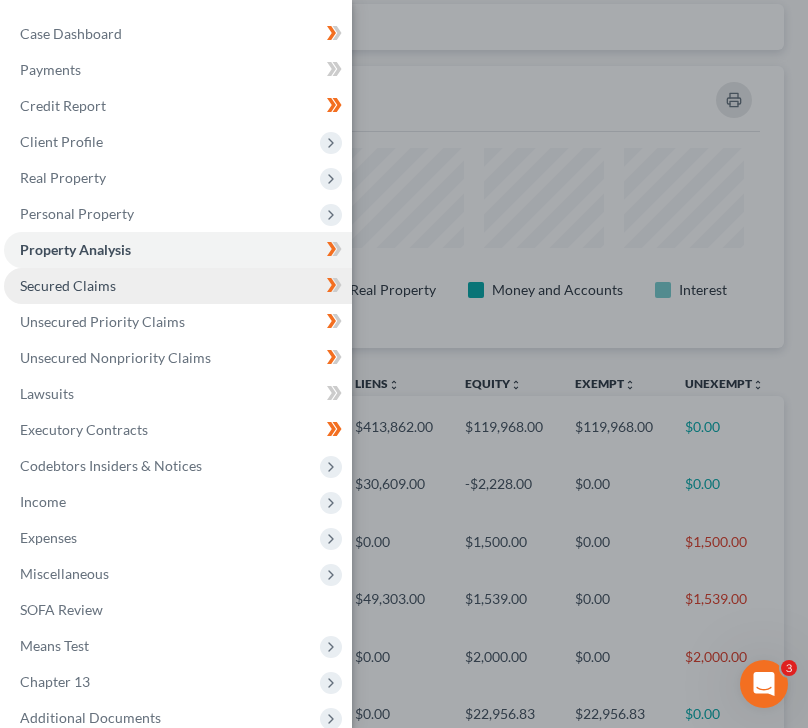 scroll, scrollTop: 1, scrollLeft: 0, axis: vertical 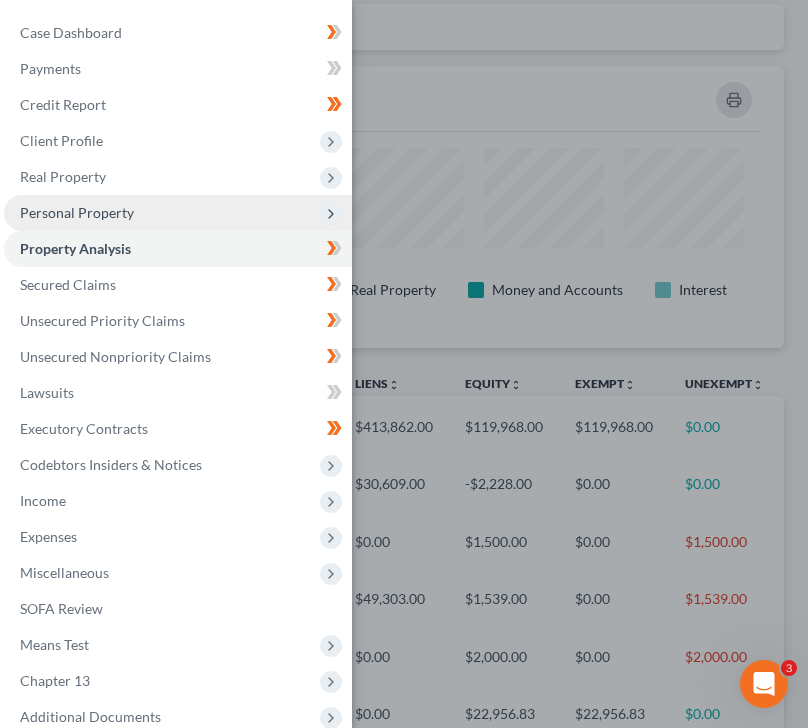 click on "Personal Property" at bounding box center [77, 212] 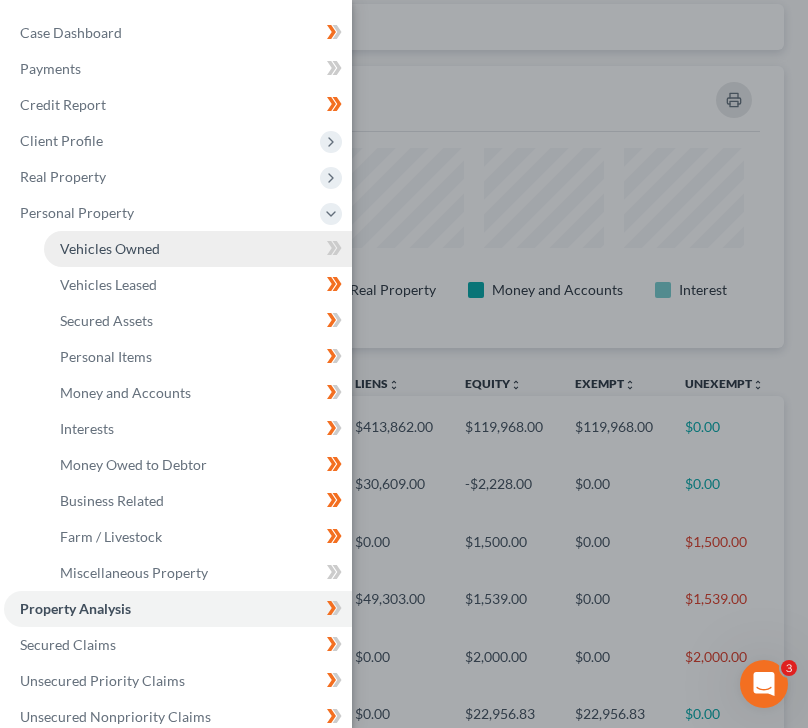 click on "Vehicles Owned" at bounding box center (110, 248) 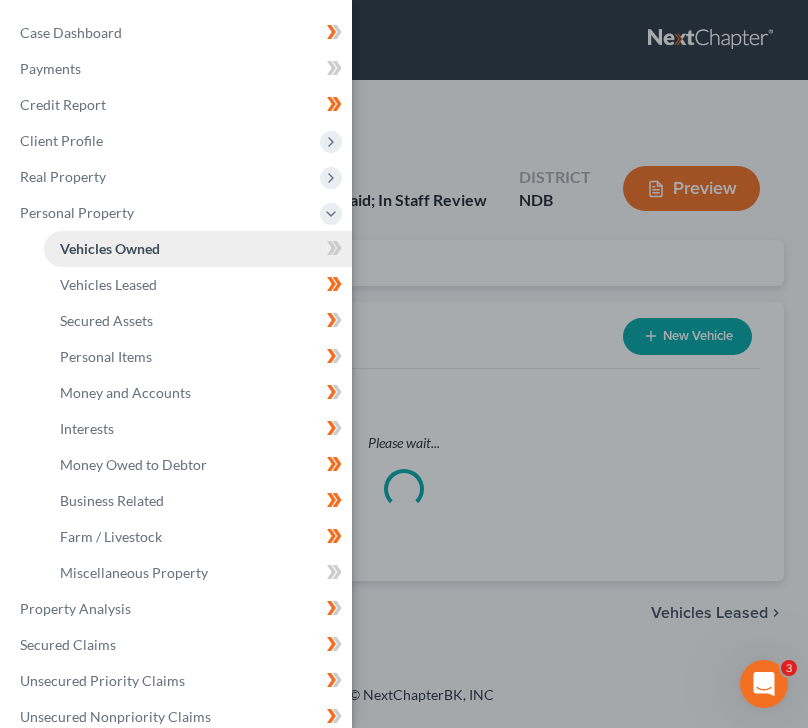 scroll, scrollTop: 0, scrollLeft: 0, axis: both 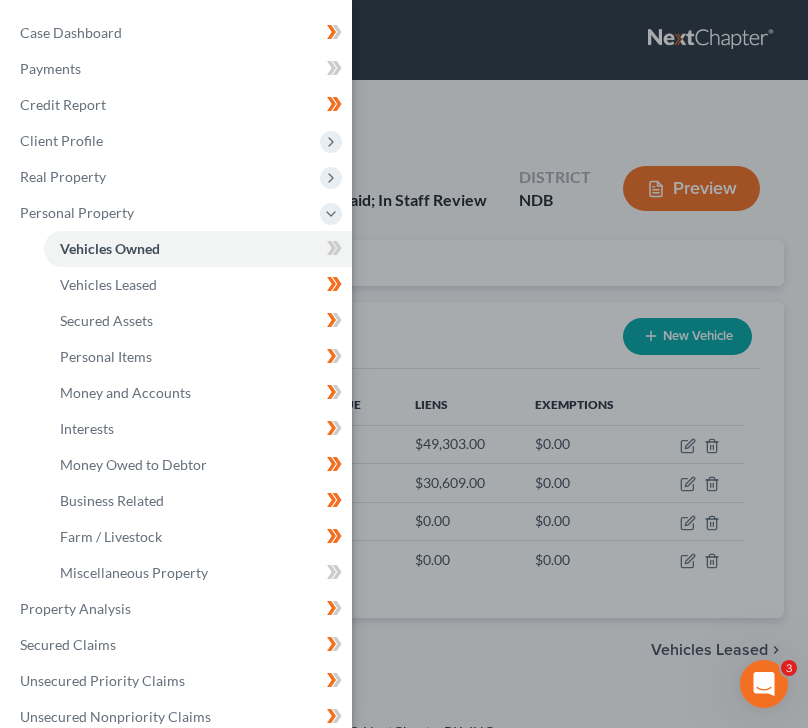 click on "Case Dashboard
Payments
Invoices
Payments
Payments
Credit Report
Client Profile" at bounding box center [404, 364] 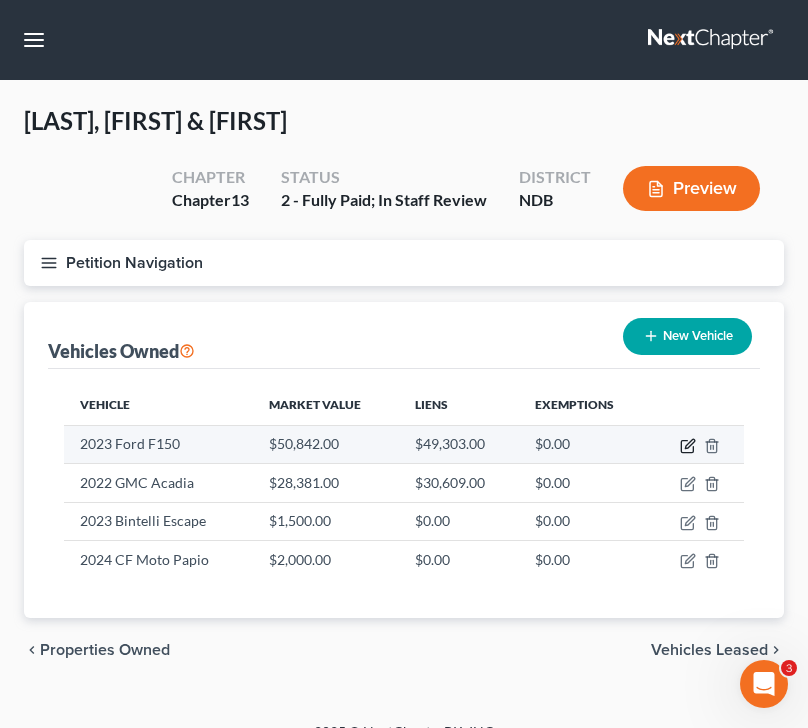 click 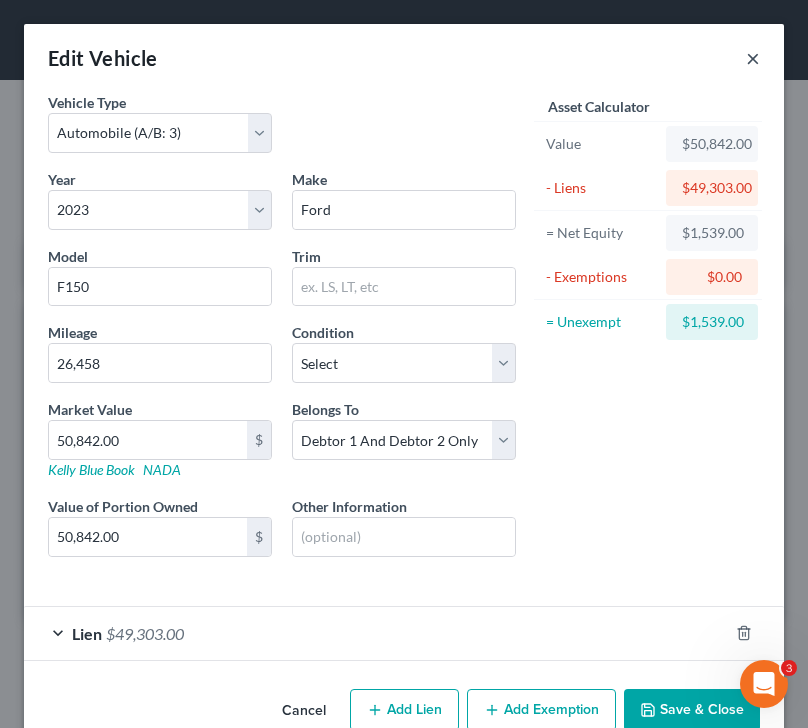 click on "×" at bounding box center (753, 58) 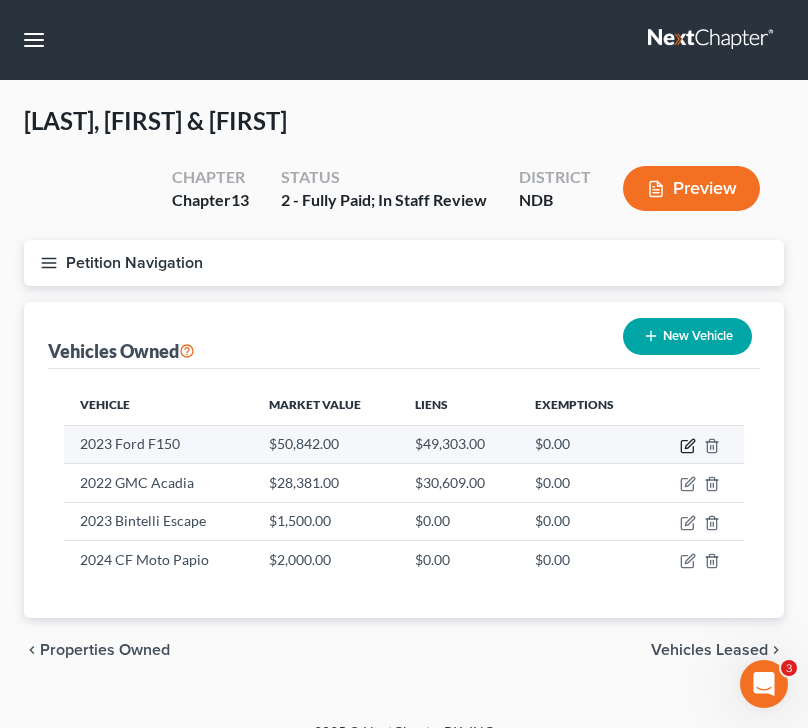 click 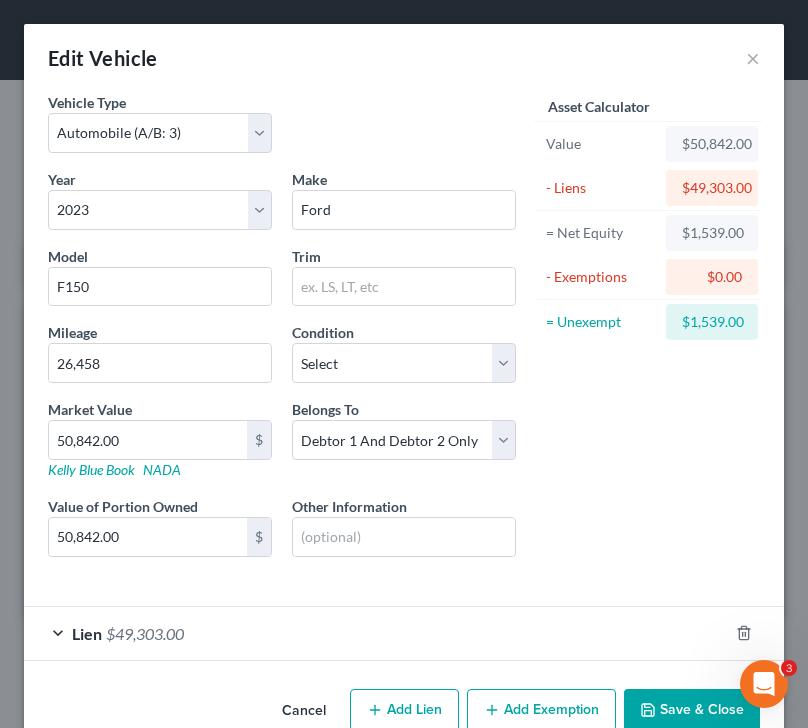 scroll, scrollTop: 42, scrollLeft: 0, axis: vertical 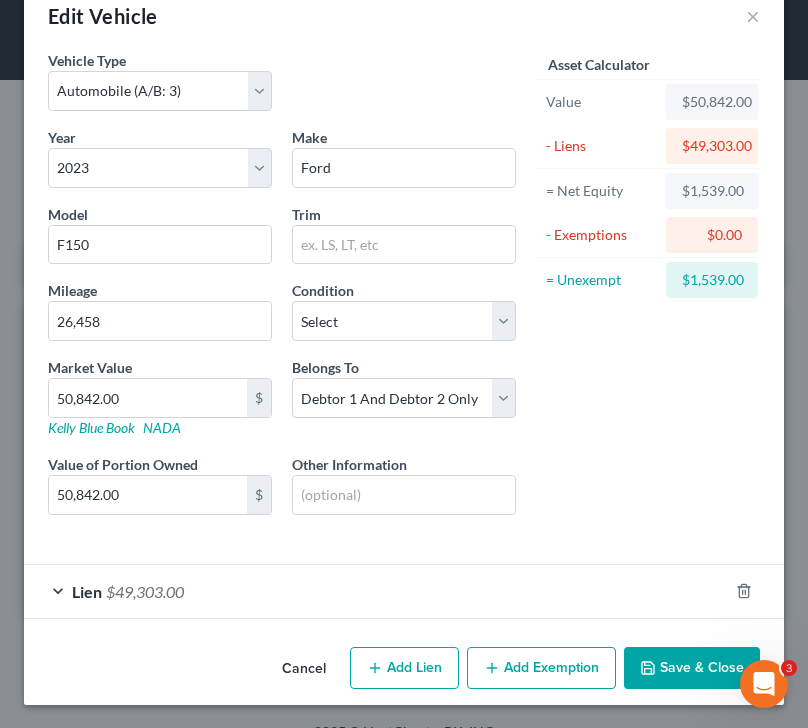 click on "Add Exemption" at bounding box center (541, 668) 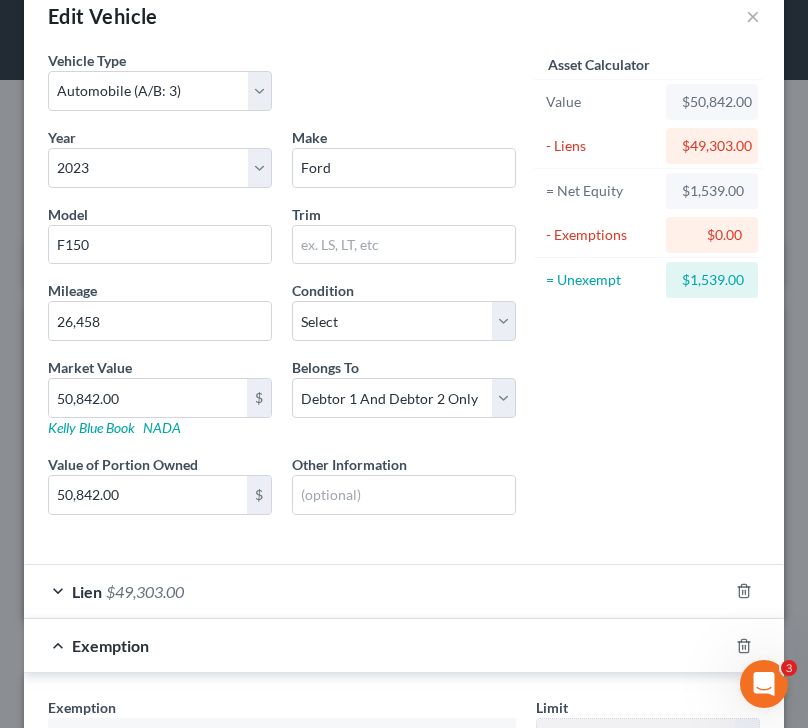 scroll, scrollTop: 216, scrollLeft: 0, axis: vertical 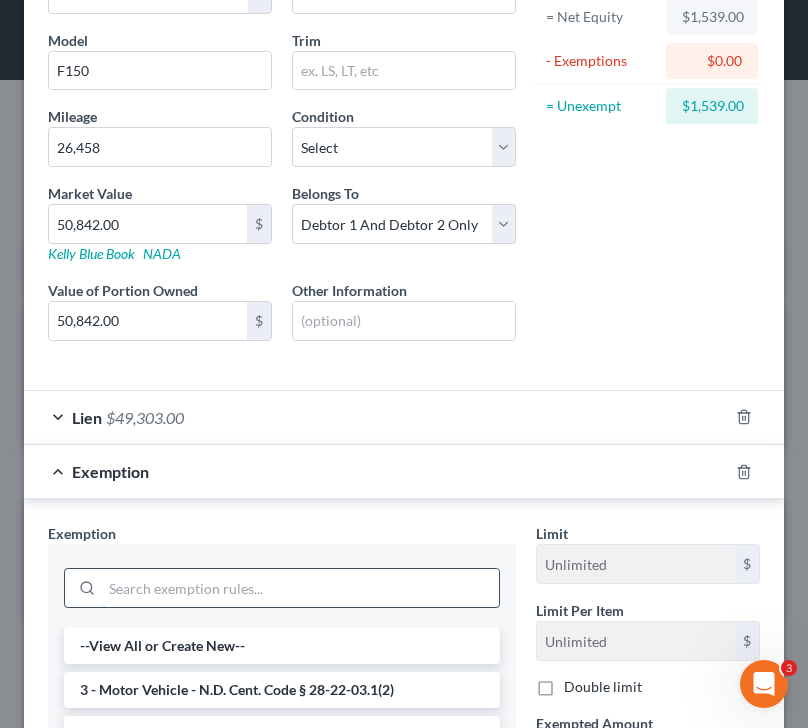click at bounding box center [300, 588] 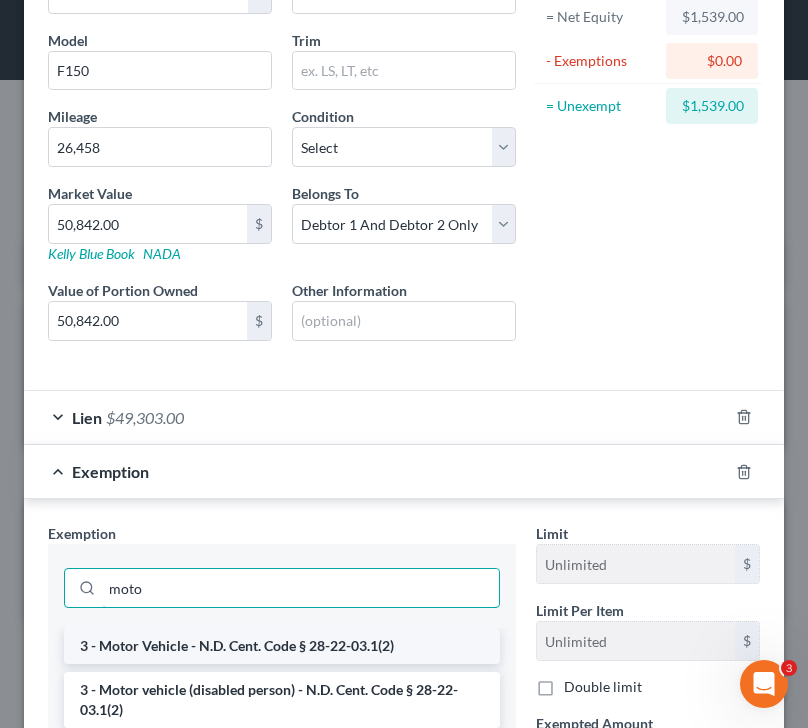 type on "moto" 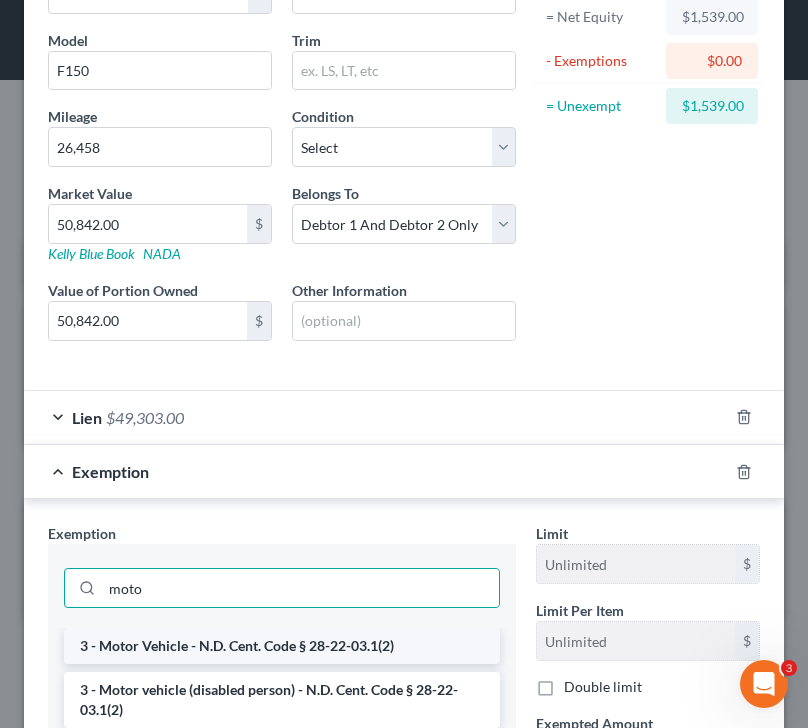 click on "3 - Motor Vehicle - N.D. Cent. Code § 28-22-03.1(2)" at bounding box center (282, 646) 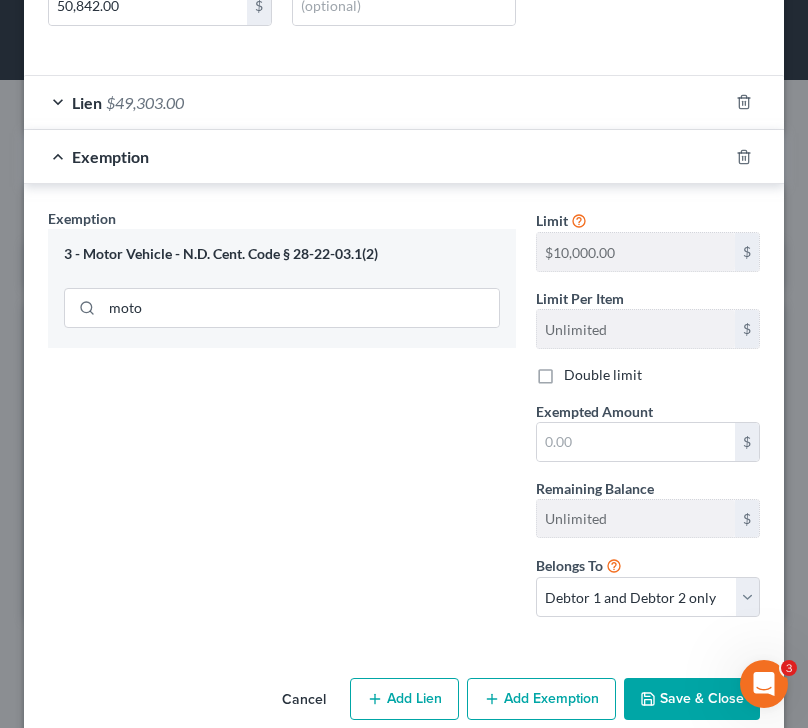 scroll, scrollTop: 563, scrollLeft: 0, axis: vertical 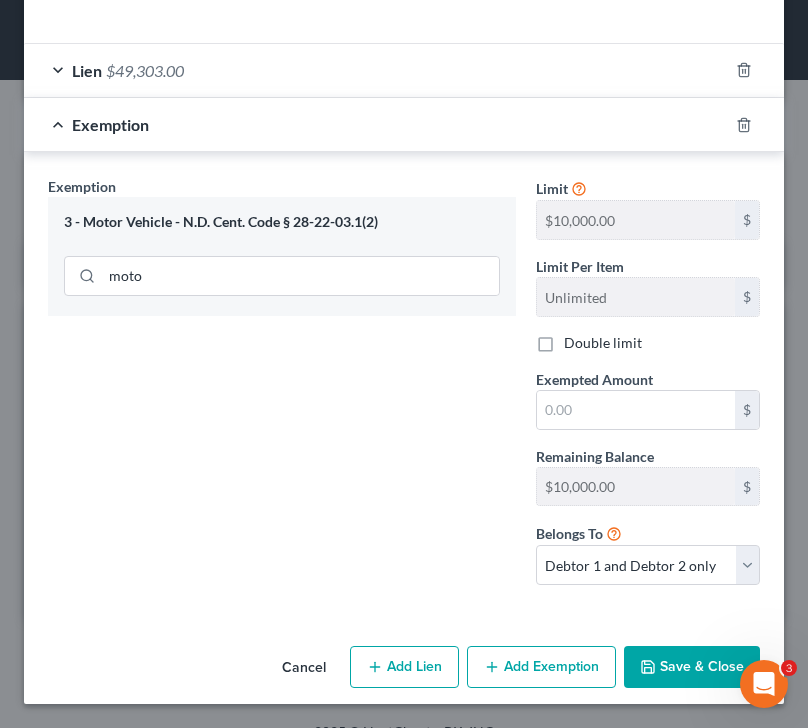 click on "Save & Close" at bounding box center (692, 667) 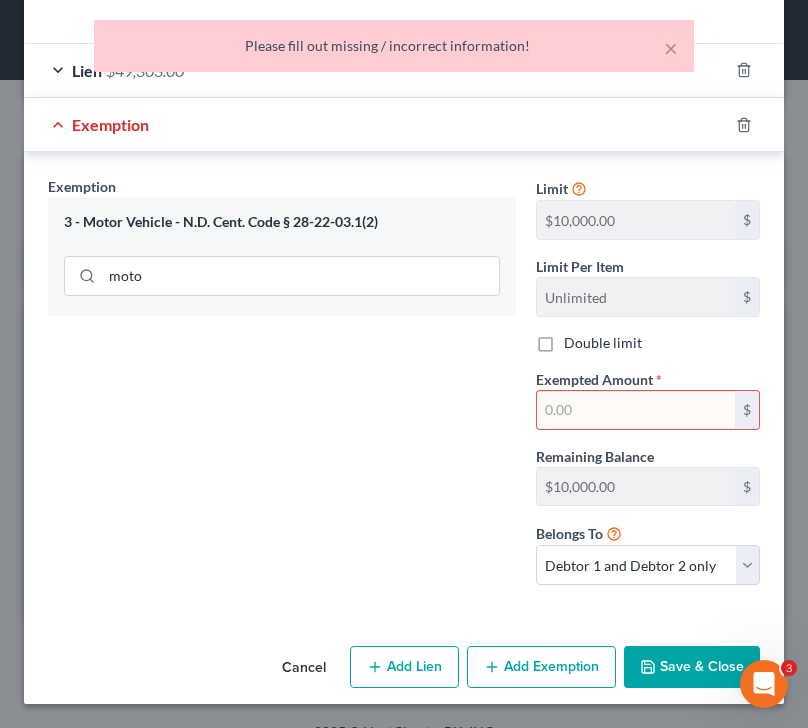 click at bounding box center [636, 410] 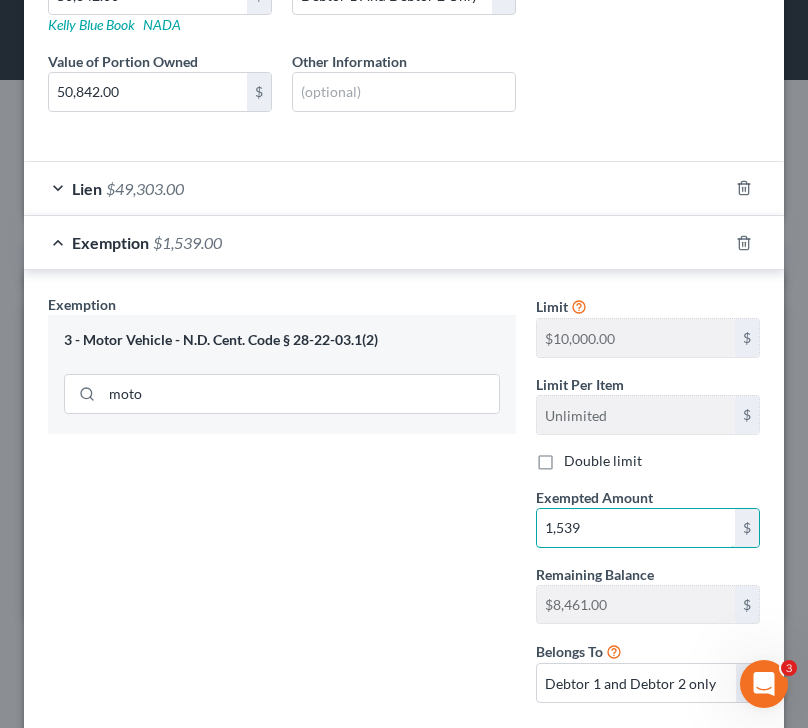 scroll, scrollTop: 563, scrollLeft: 0, axis: vertical 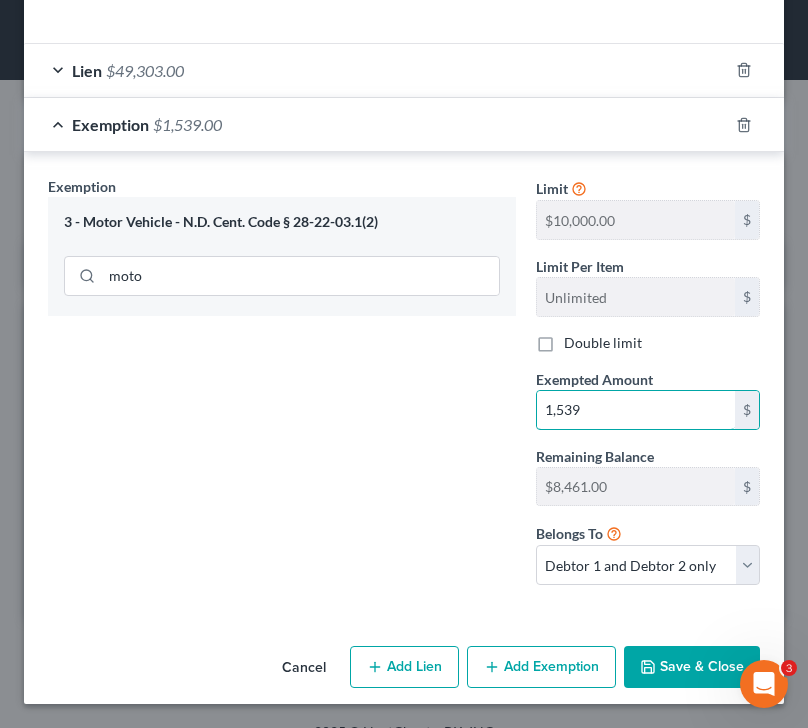type on "1,539" 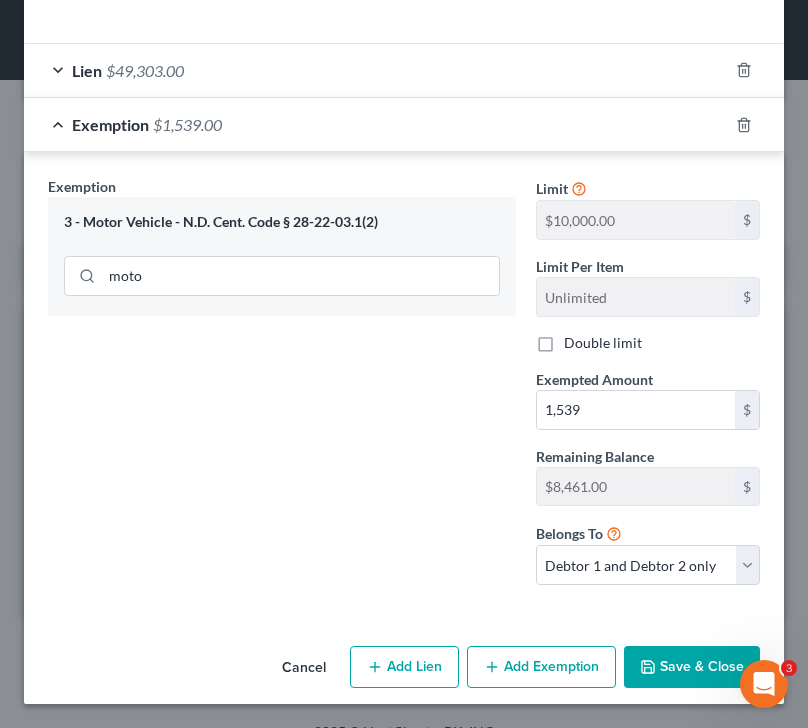 click on "Save & Close" at bounding box center [692, 667] 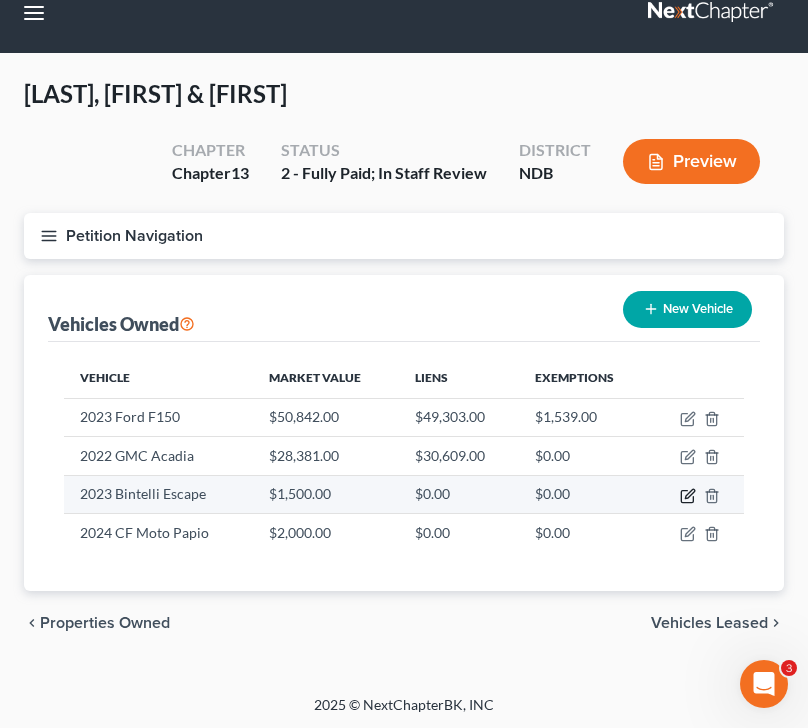 scroll, scrollTop: 29, scrollLeft: 0, axis: vertical 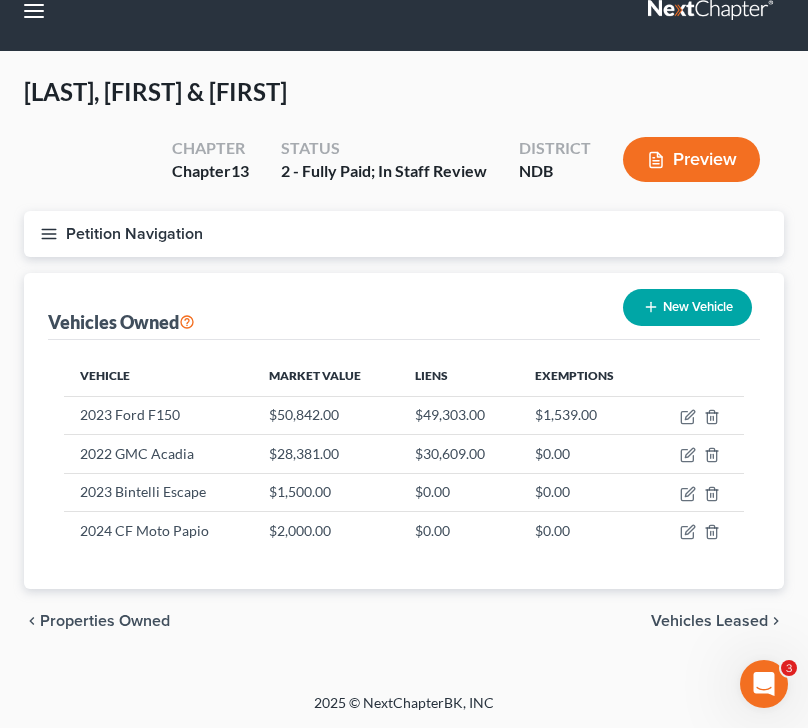 click on "Petition Navigation" at bounding box center (404, 234) 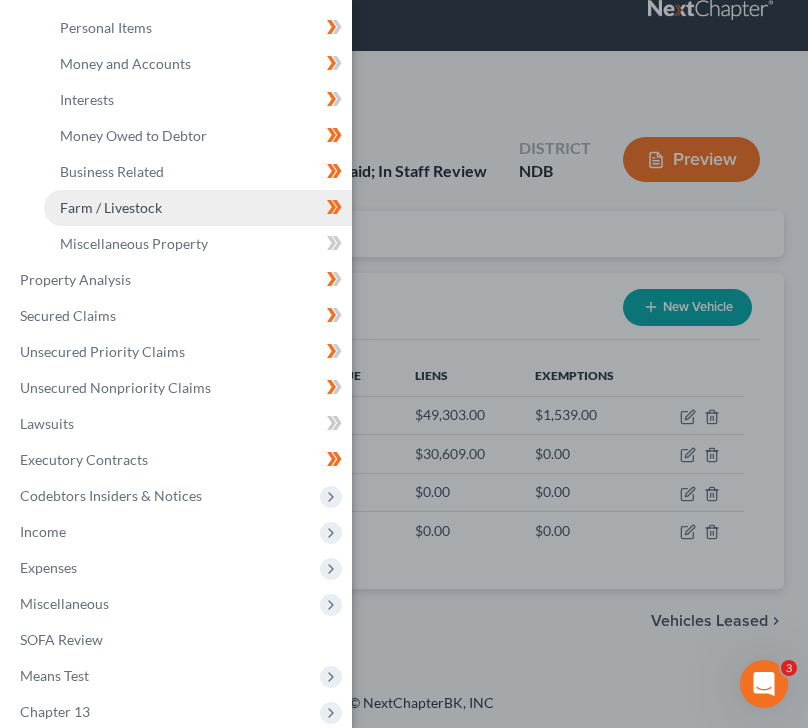 scroll, scrollTop: 333, scrollLeft: 0, axis: vertical 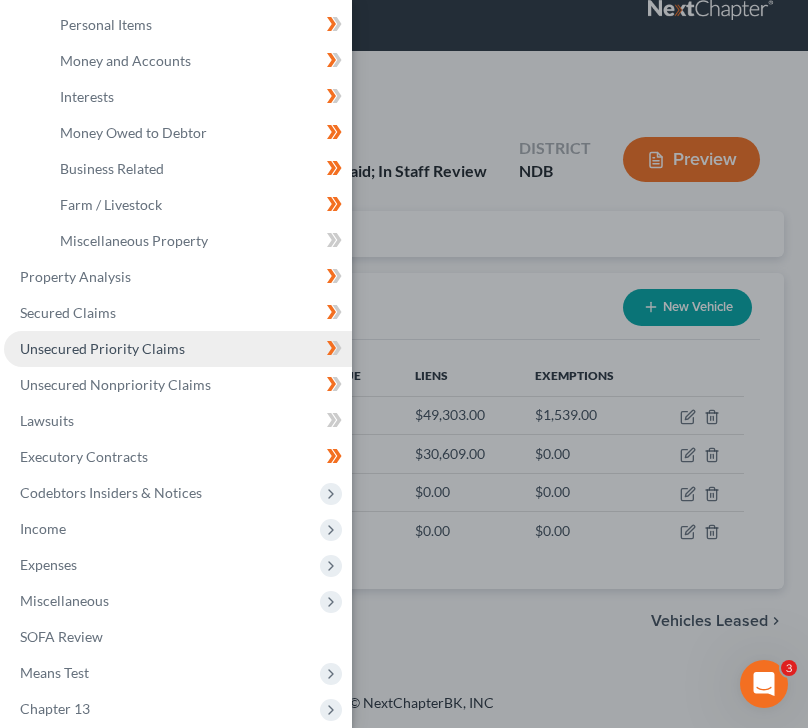 click on "Unsecured Priority Claims" at bounding box center [102, 348] 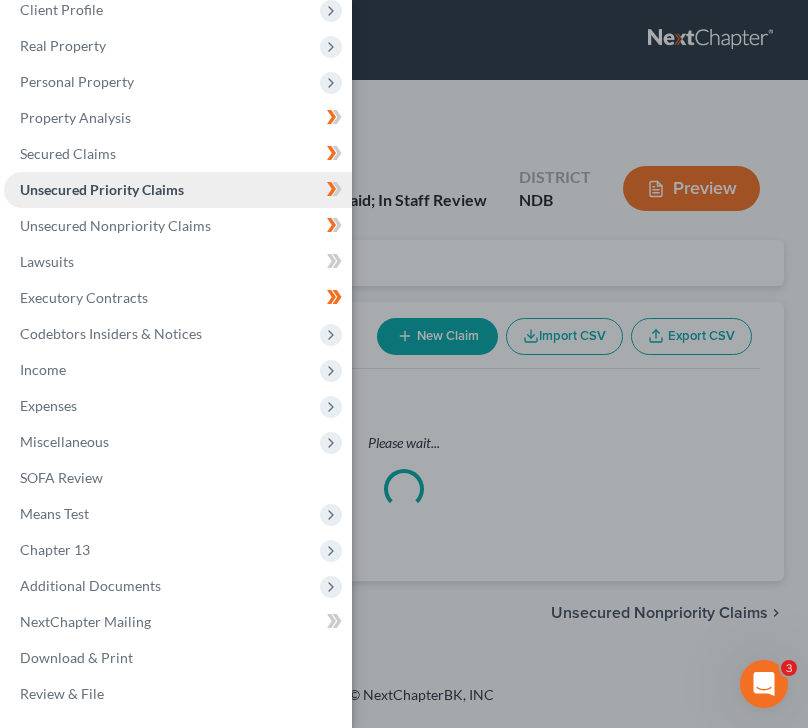 scroll, scrollTop: 0, scrollLeft: 0, axis: both 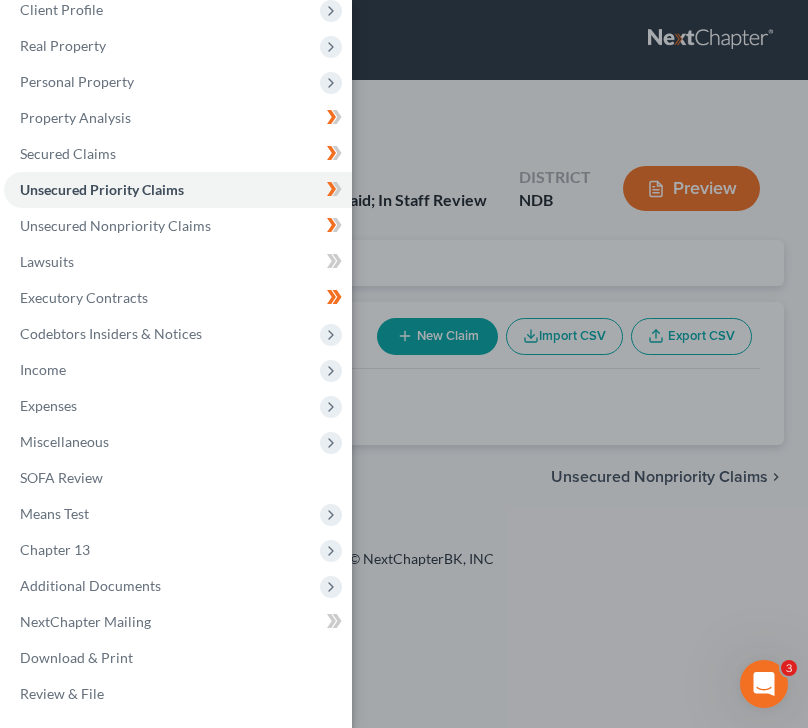 click on "Case Dashboard
Payments
Invoices
Payments
Payments
Credit Report
Client Profile" at bounding box center (404, 364) 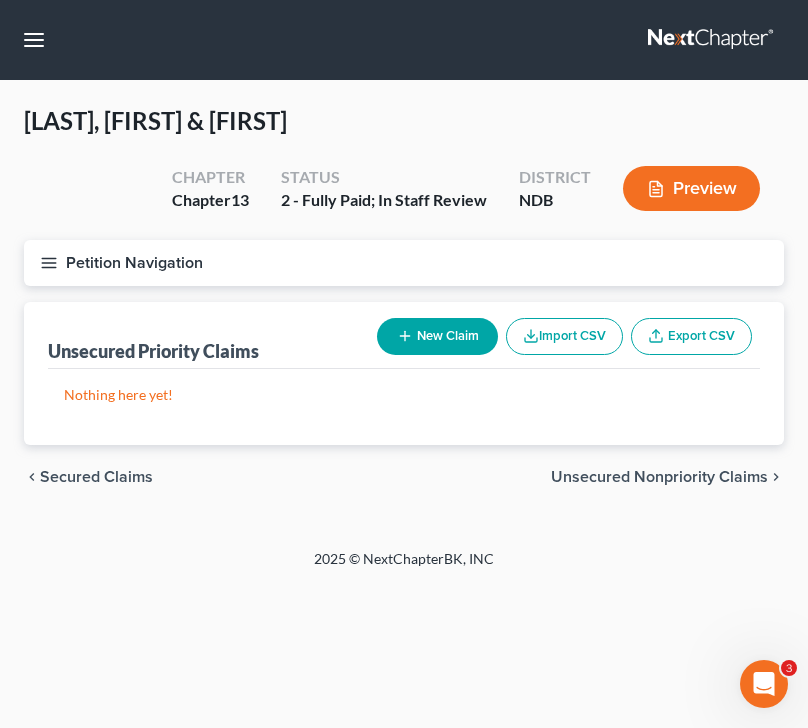 click on "Unsecured Nonpriority Claims" at bounding box center (659, 477) 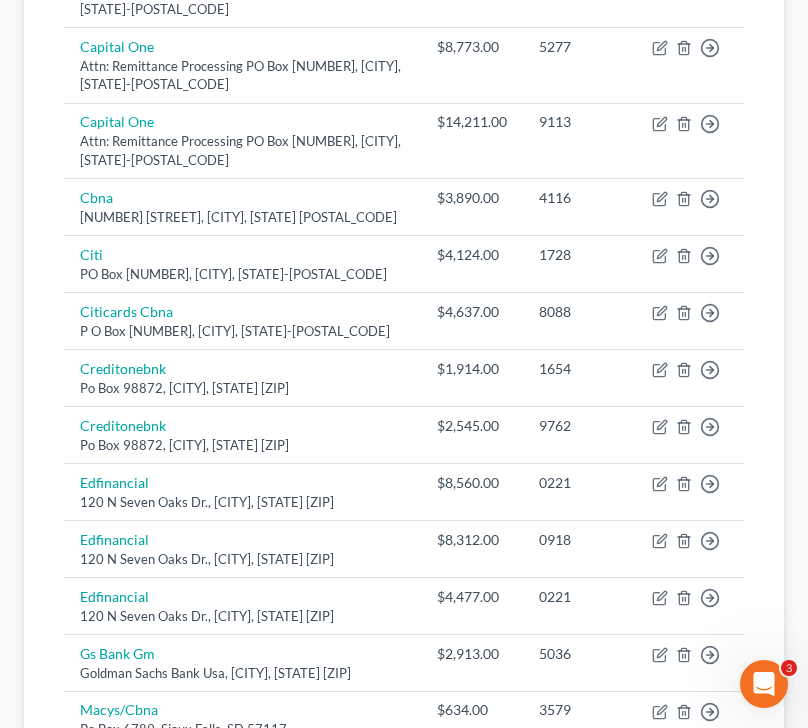 scroll, scrollTop: 803, scrollLeft: 0, axis: vertical 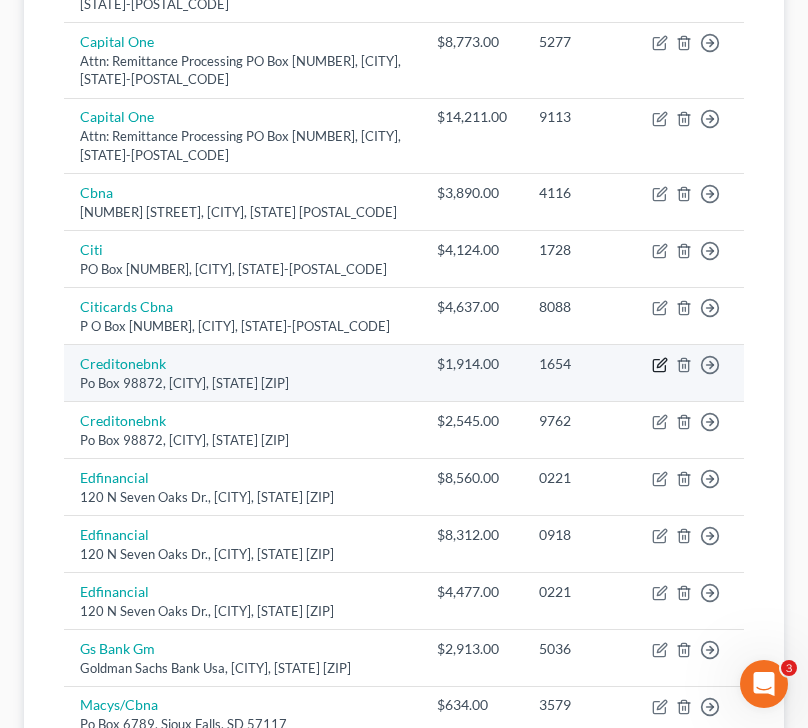 click 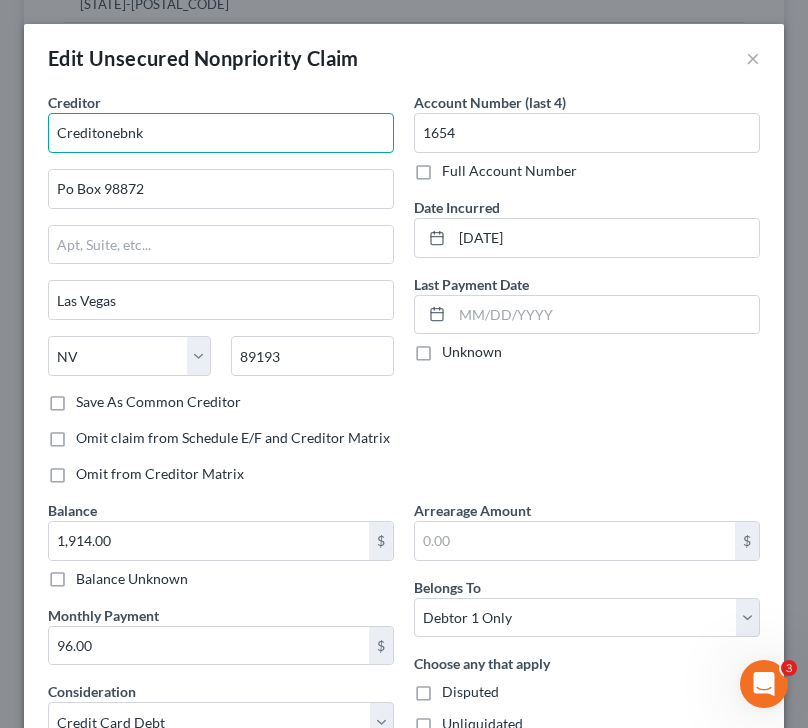 click on "Creditonebnk" at bounding box center [221, 133] 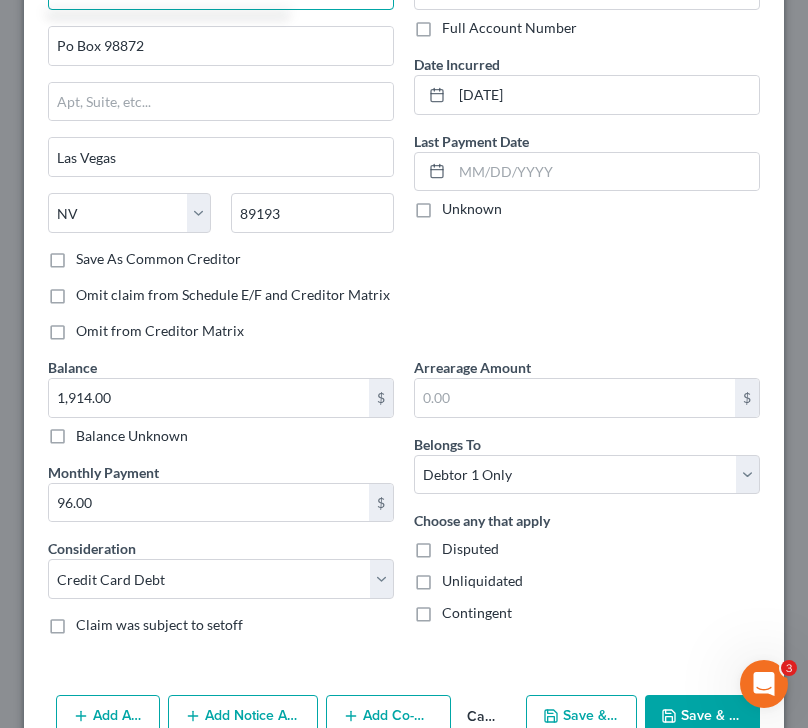 scroll, scrollTop: 249, scrollLeft: 0, axis: vertical 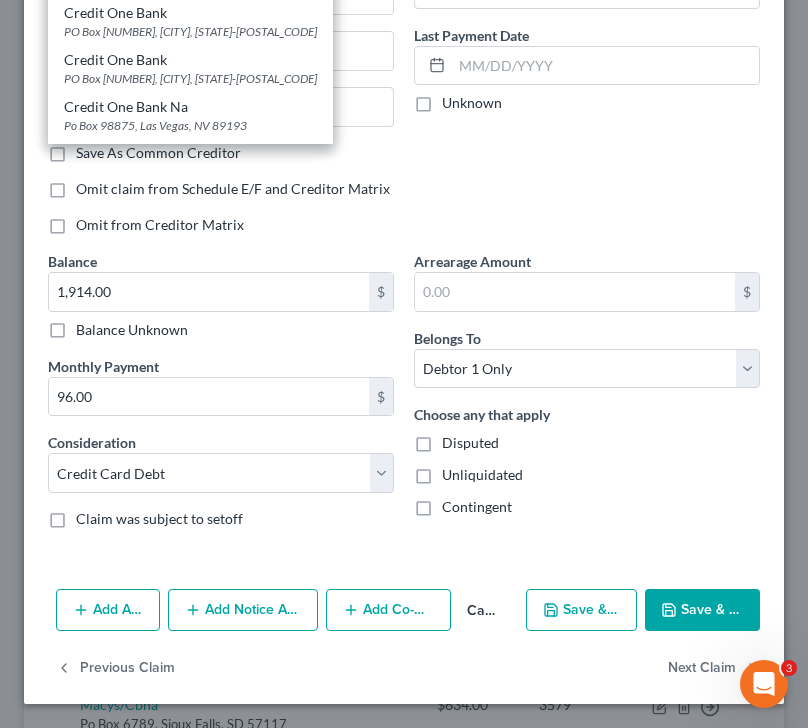 type on "Credit One Bank" 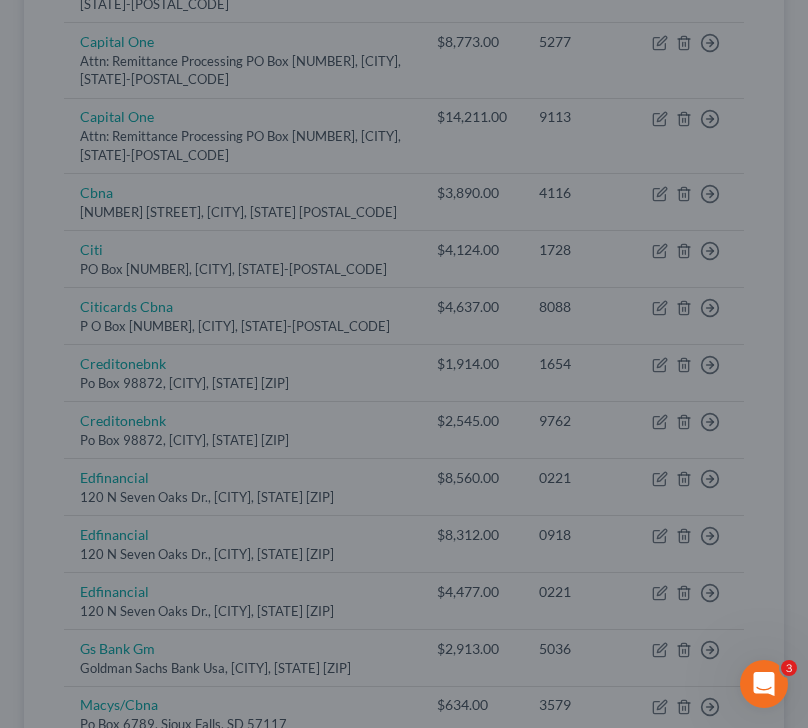 type on "0" 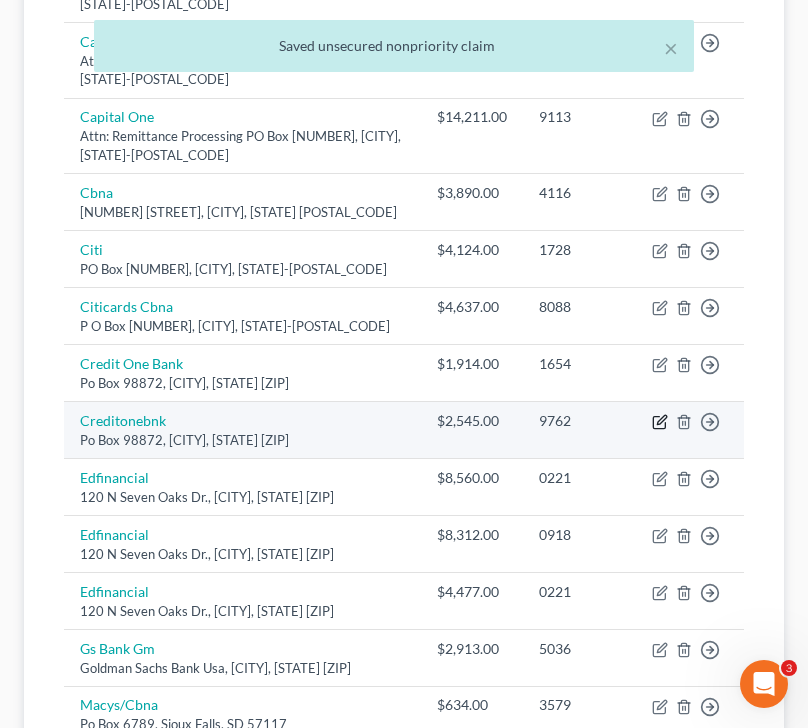 click 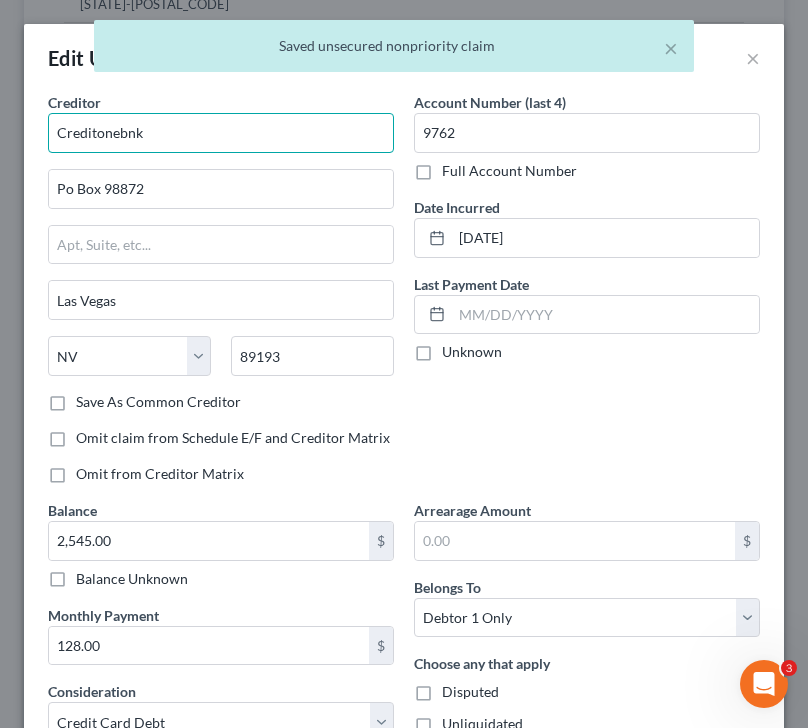click on "Creditonebnk" at bounding box center (221, 133) 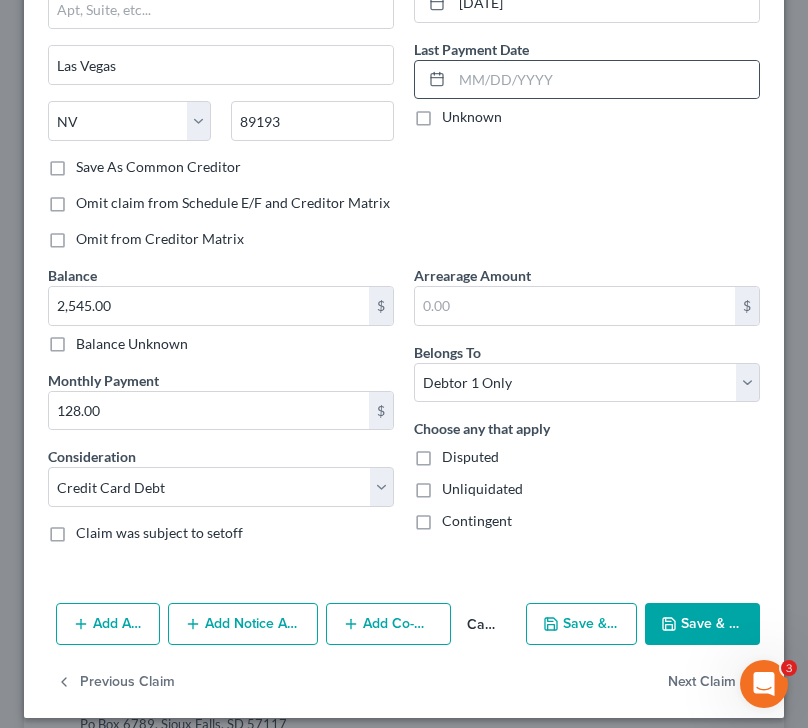 scroll, scrollTop: 249, scrollLeft: 0, axis: vertical 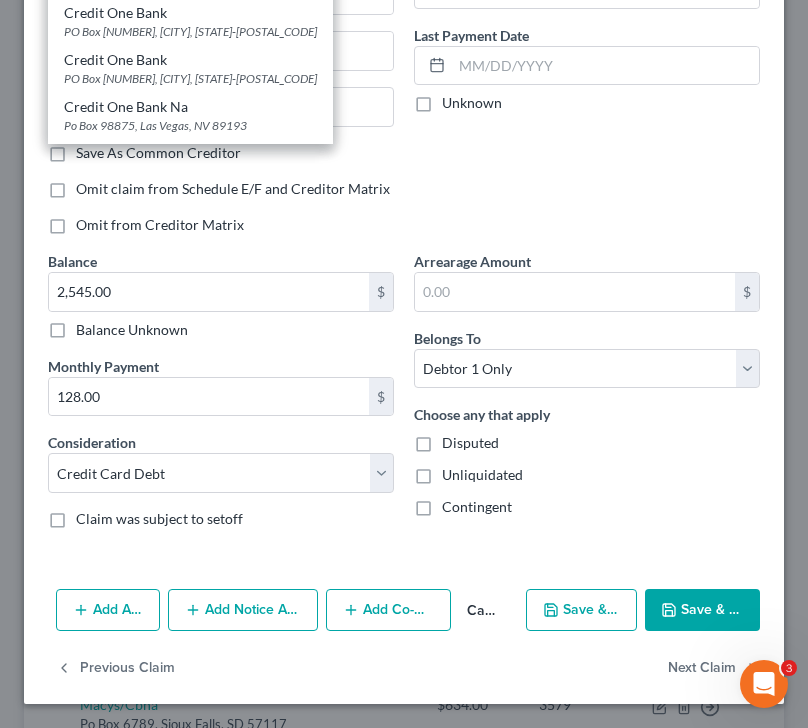 type on "Credit One Bank" 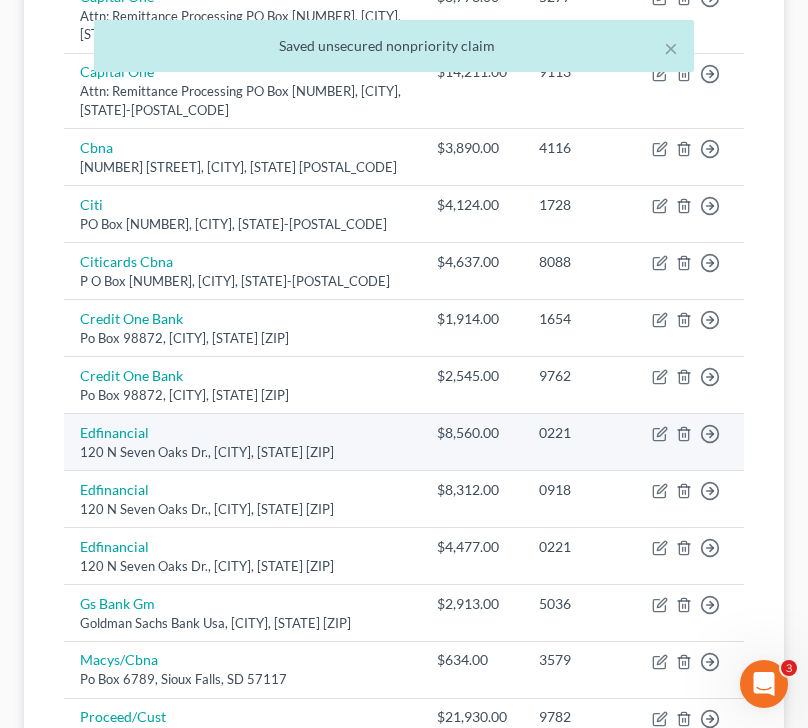 scroll, scrollTop: 850, scrollLeft: 0, axis: vertical 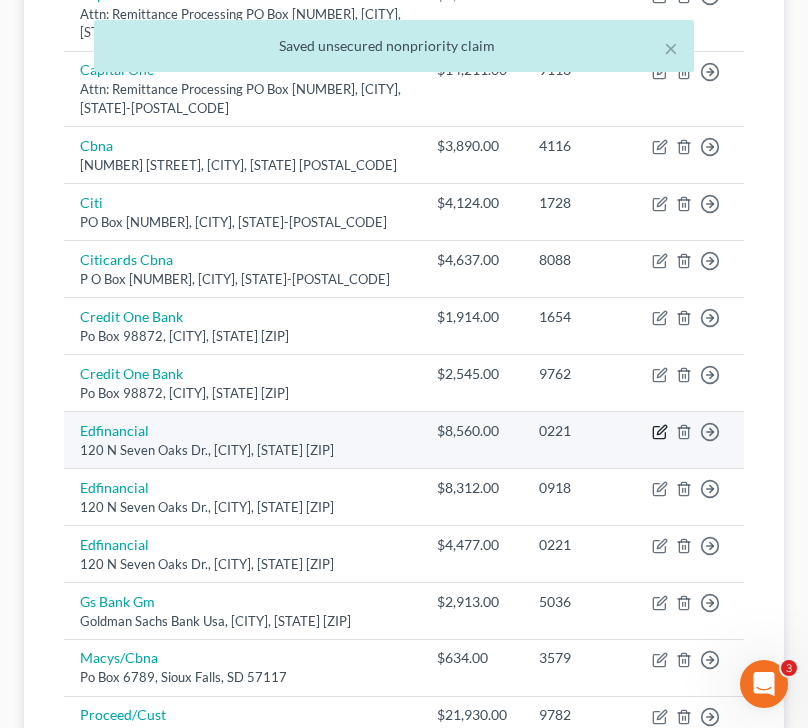 click 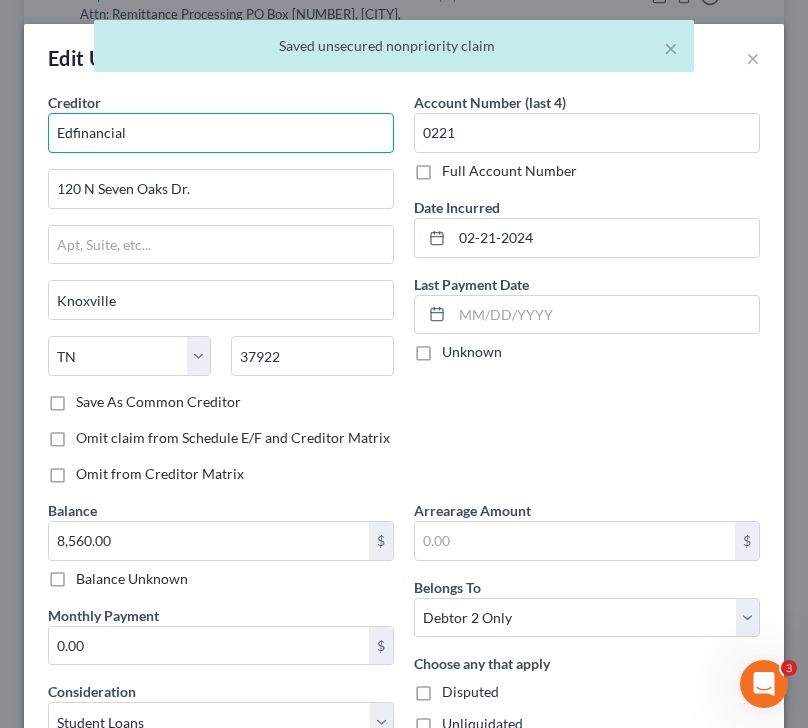 click on "Edfinancial" at bounding box center (221, 133) 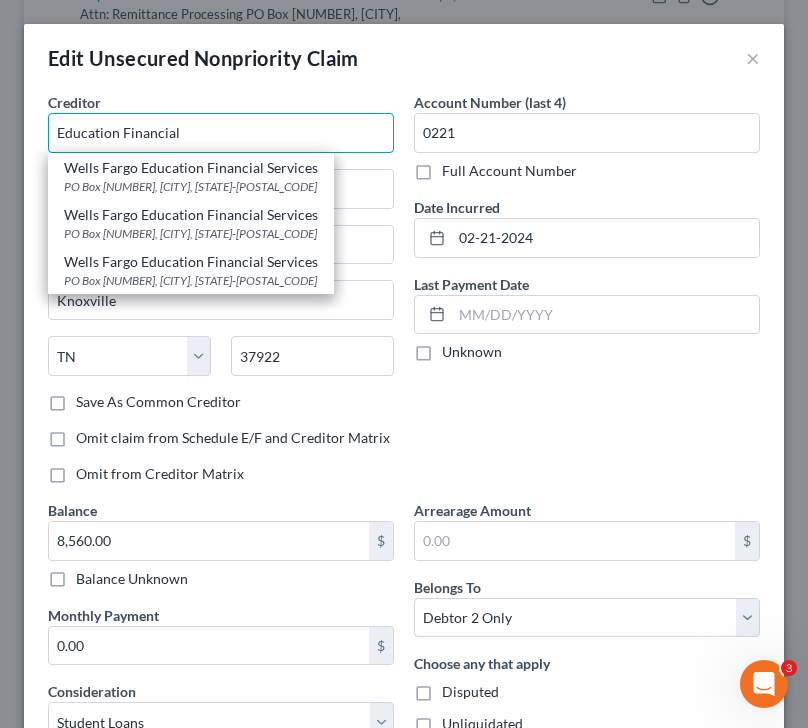 click on "Education Financial" at bounding box center (221, 133) 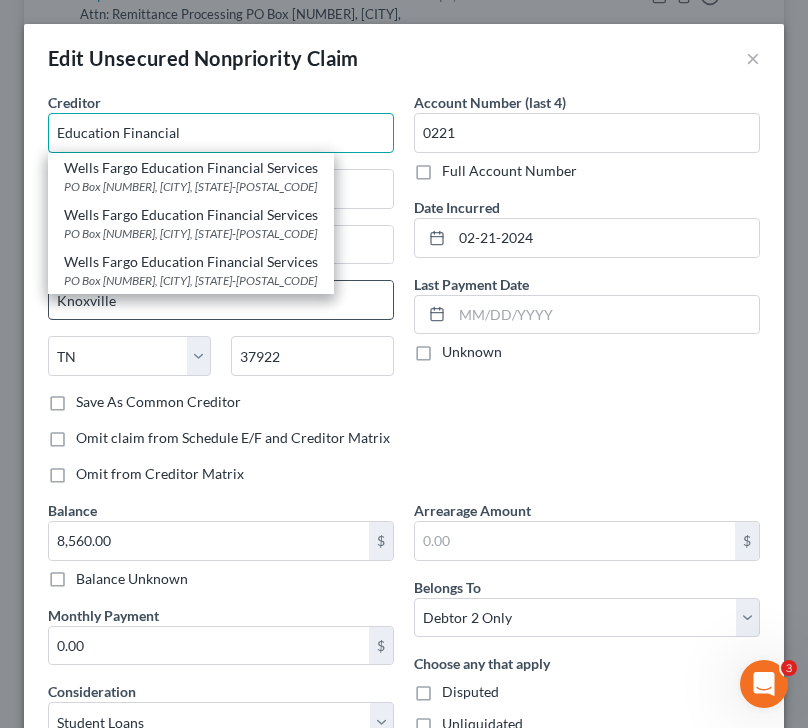 scroll, scrollTop: 249, scrollLeft: 0, axis: vertical 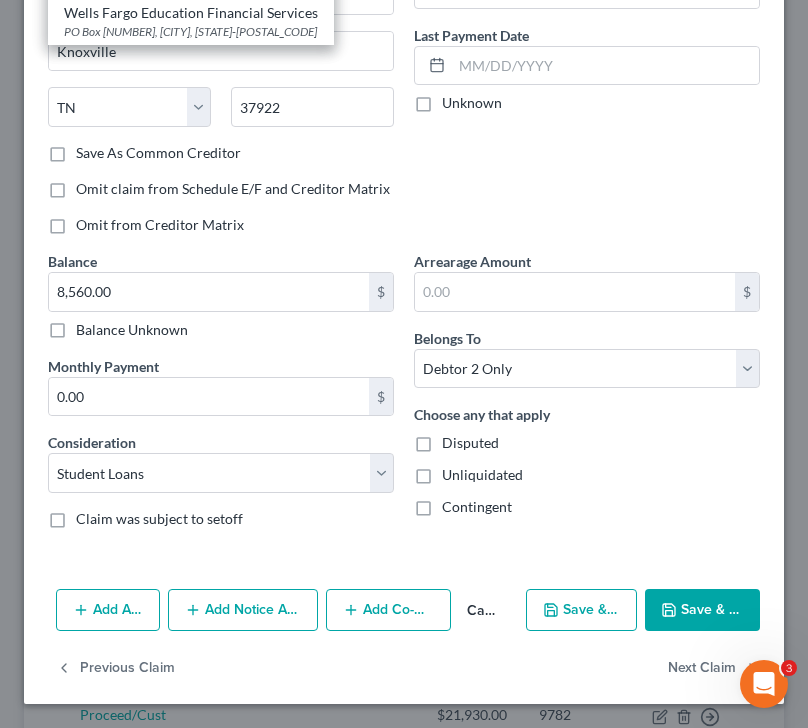 type on "Education Financial" 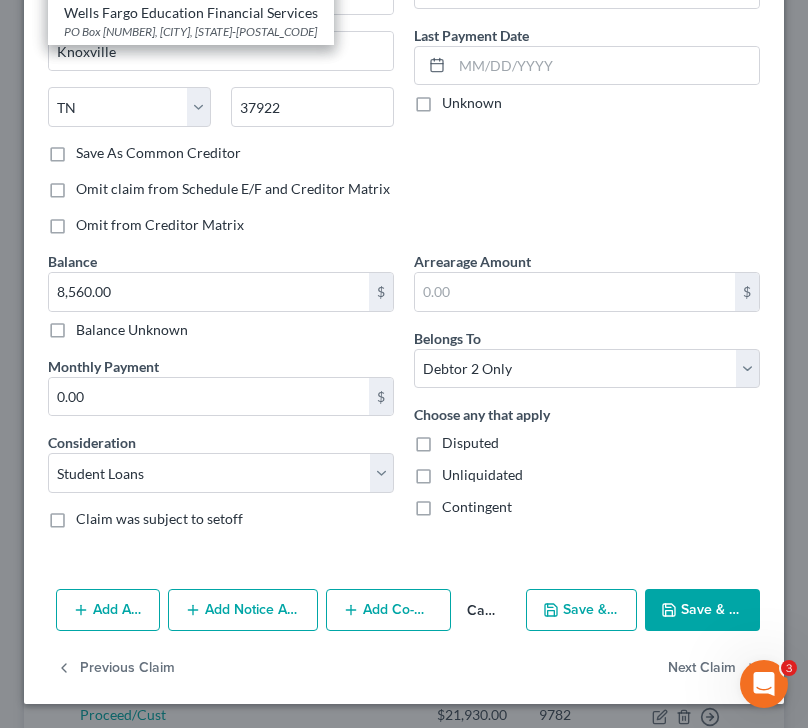 click on "Save & Close" at bounding box center [702, 610] 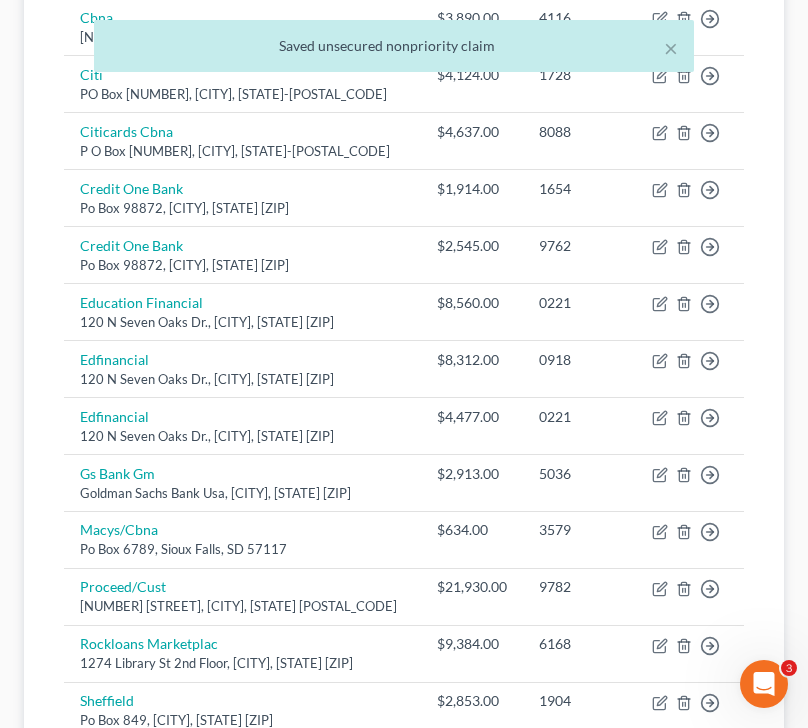 scroll, scrollTop: 1010, scrollLeft: 0, axis: vertical 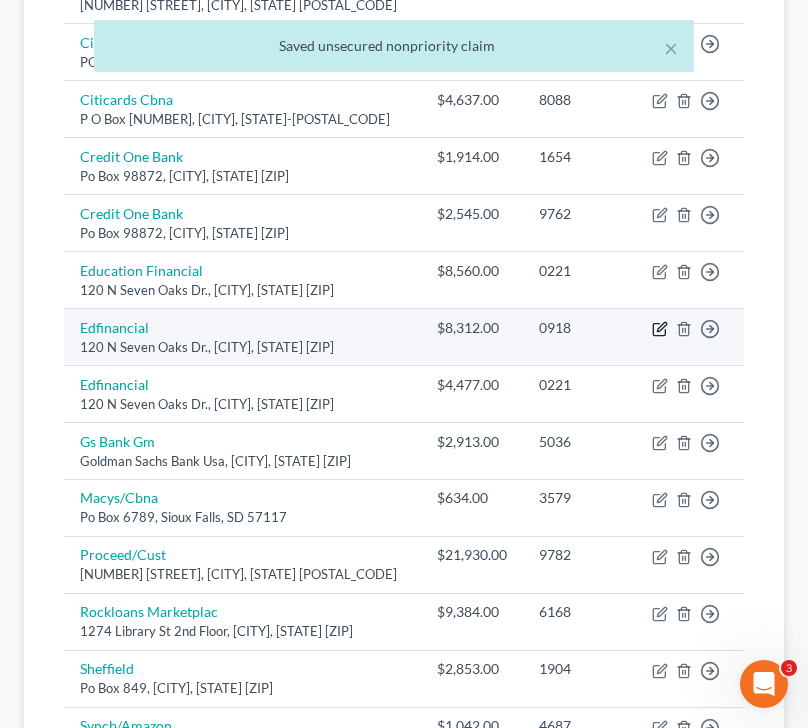 click 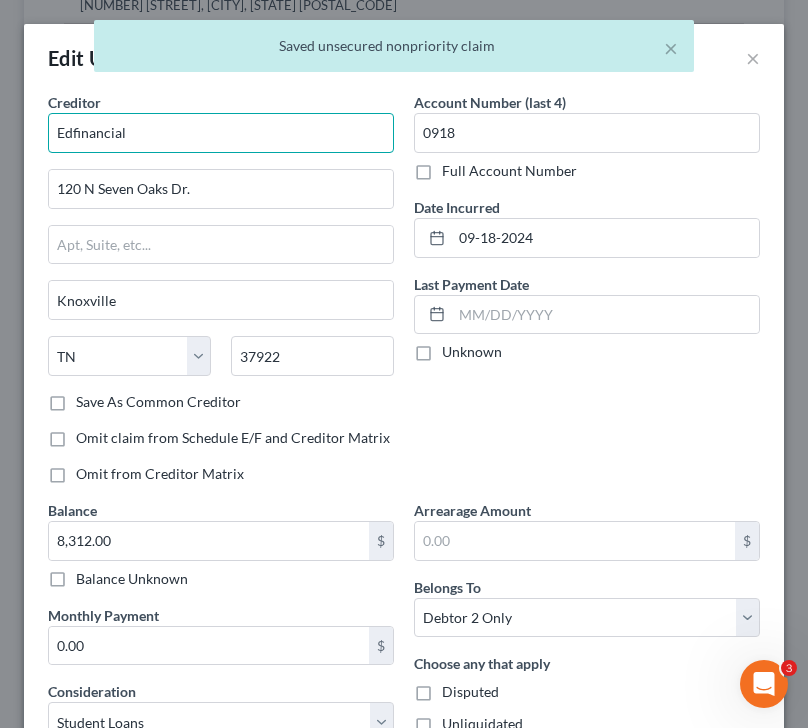 click on "Edfinancial" at bounding box center (221, 133) 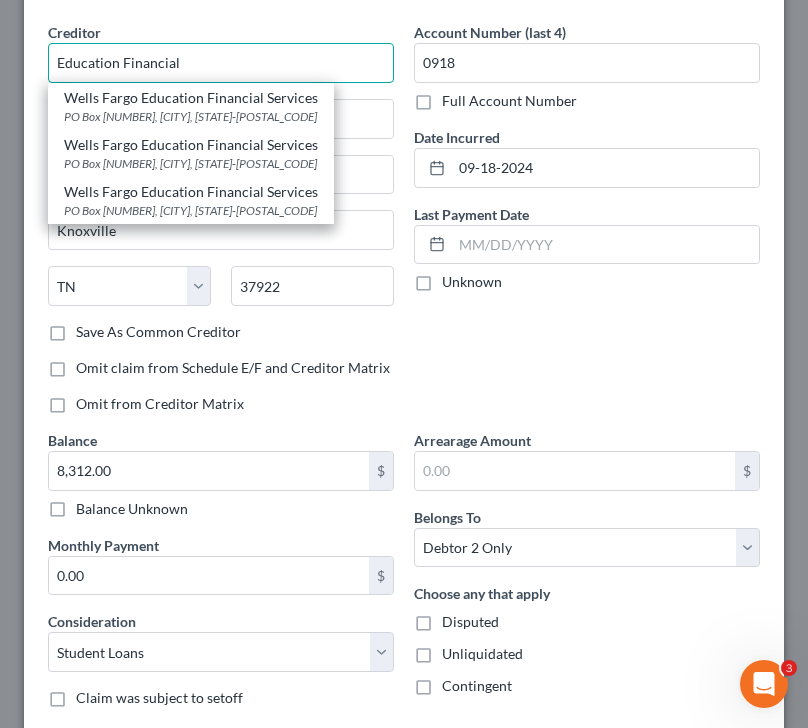 scroll, scrollTop: 78, scrollLeft: 0, axis: vertical 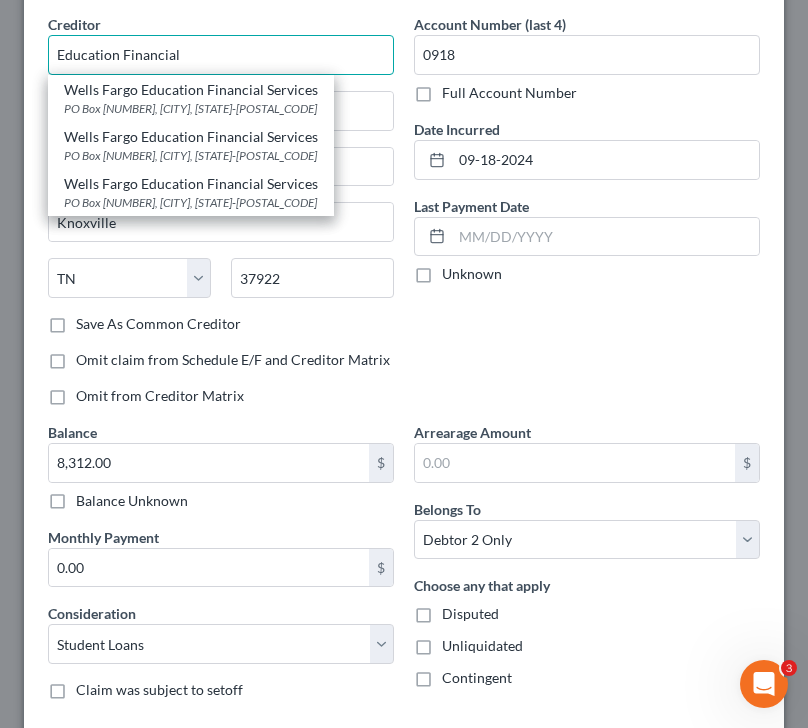click on "Education Financial" at bounding box center [221, 55] 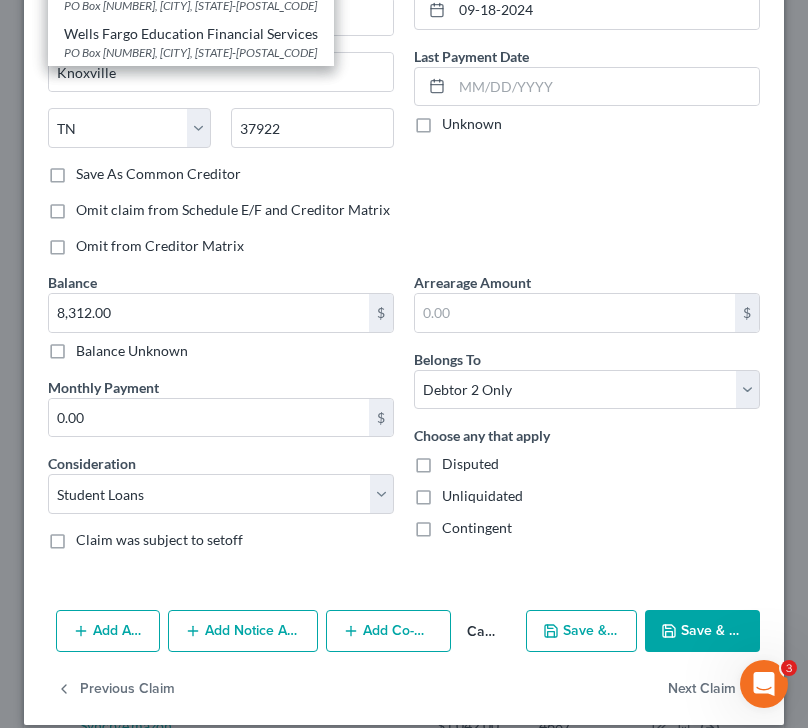 scroll, scrollTop: 249, scrollLeft: 0, axis: vertical 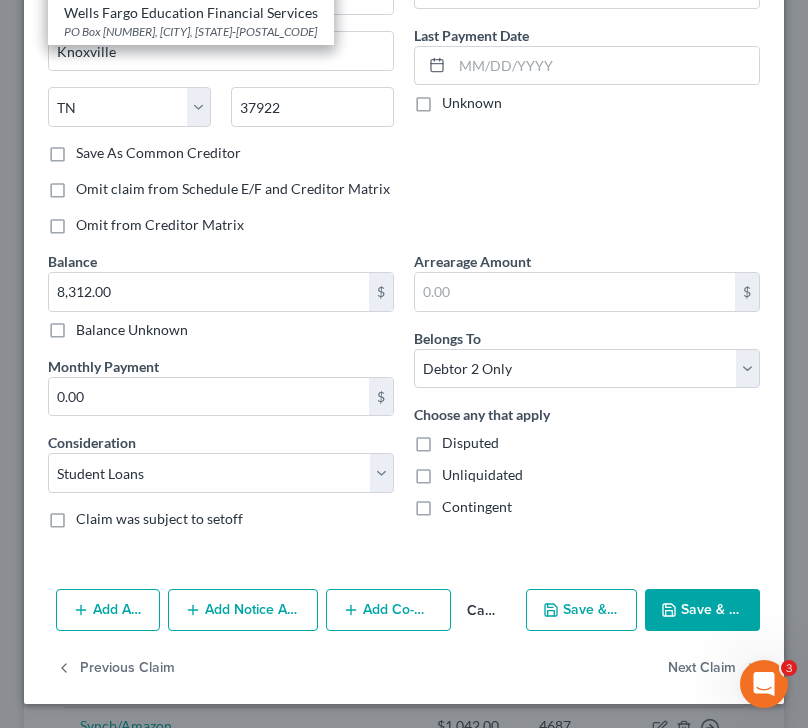 type on "Education Financial" 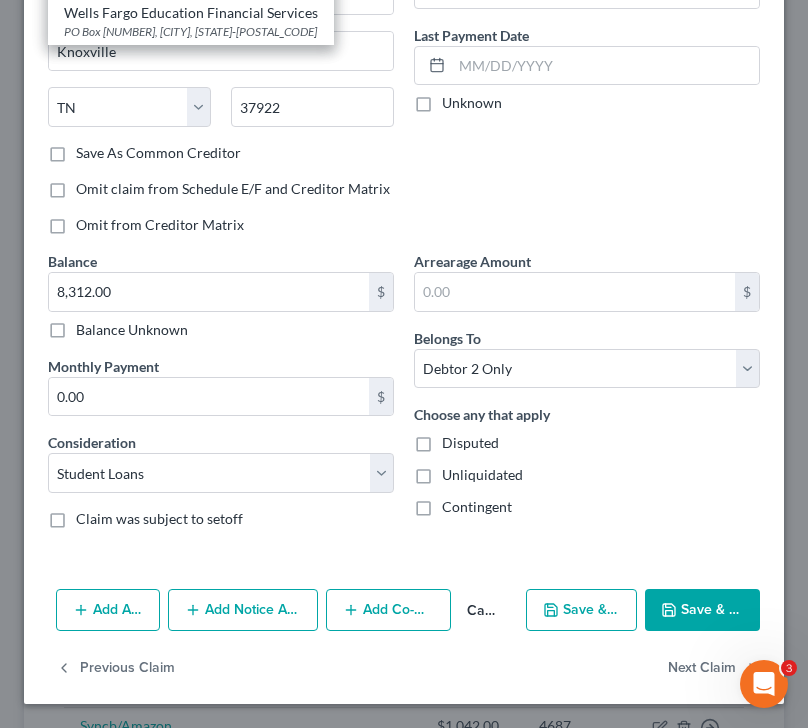 click on "Save & Close" at bounding box center (702, 610) 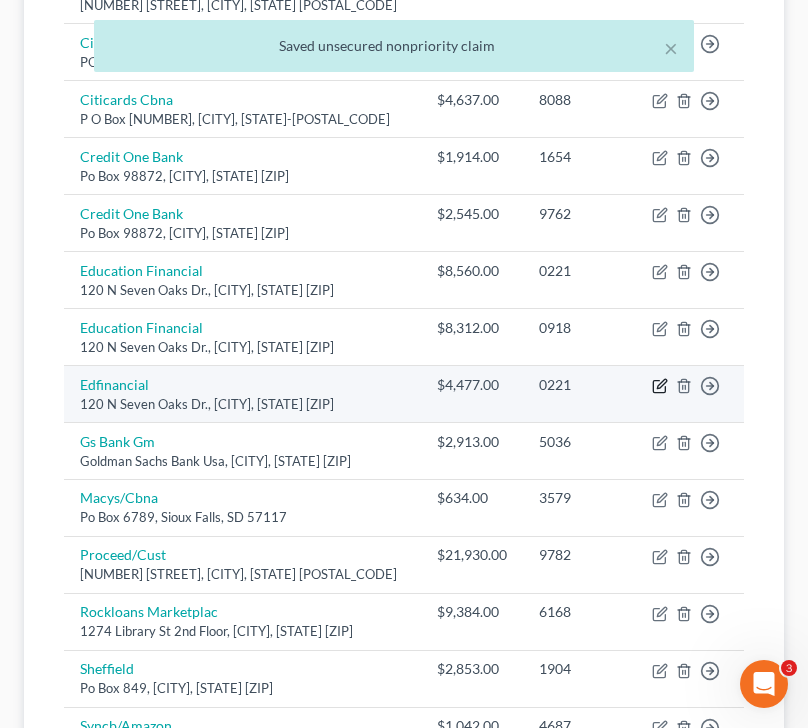click 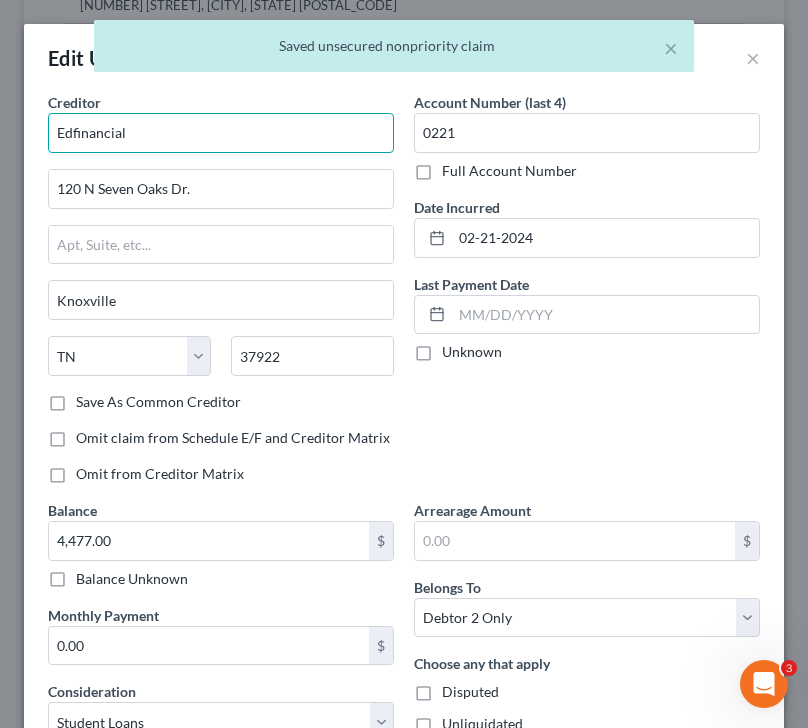 click on "Edfinancial" at bounding box center [221, 133] 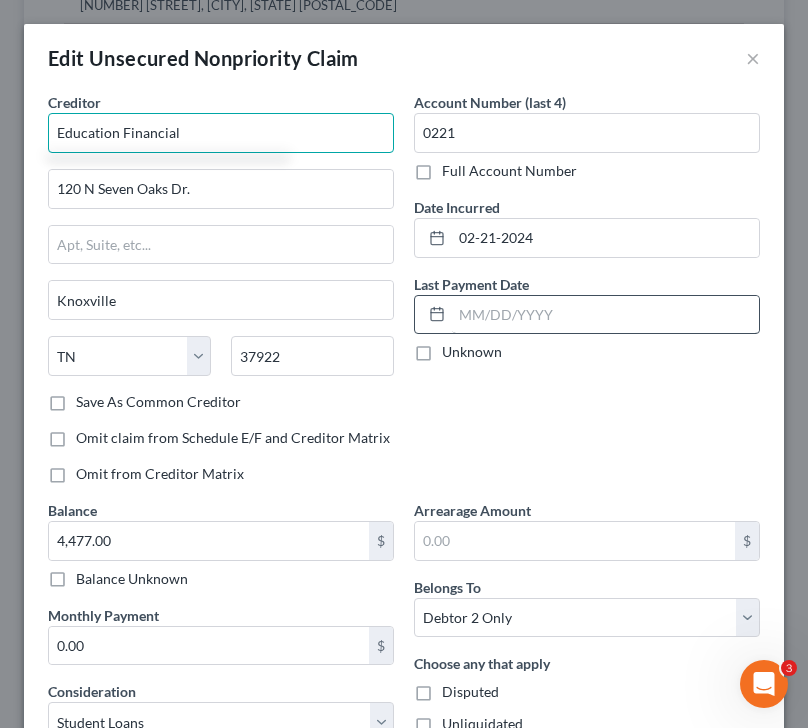 scroll, scrollTop: 249, scrollLeft: 0, axis: vertical 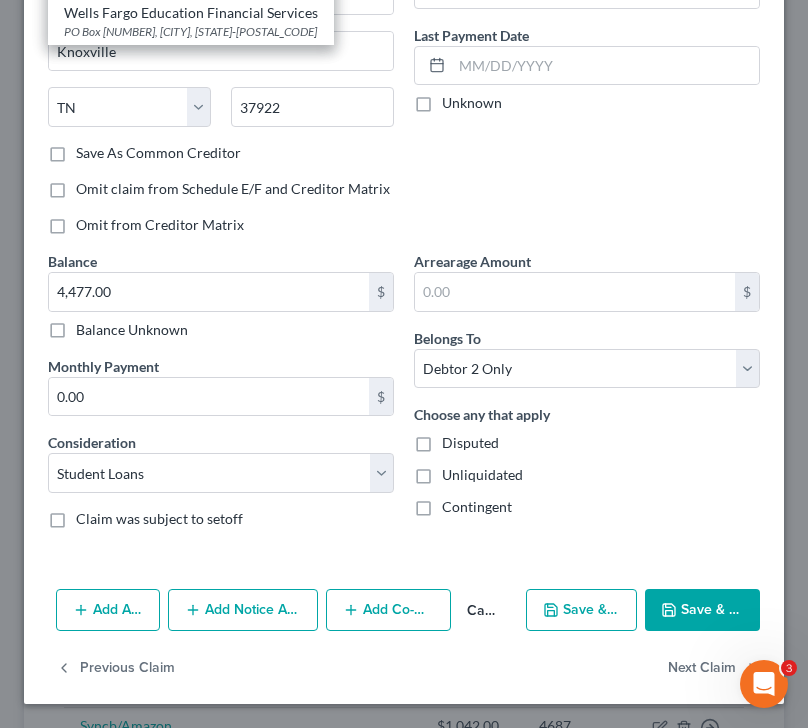 type on "Education Financial" 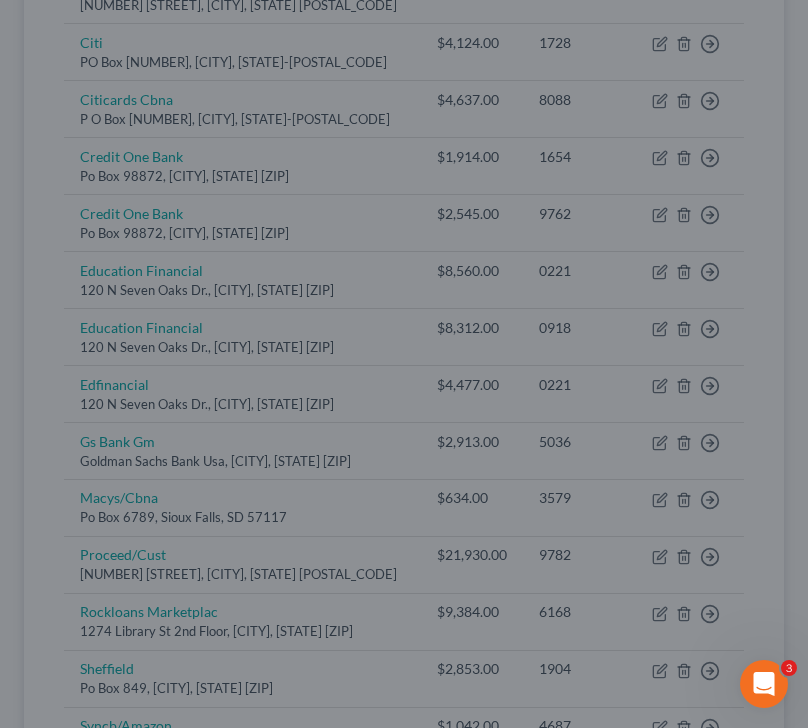type on "0" 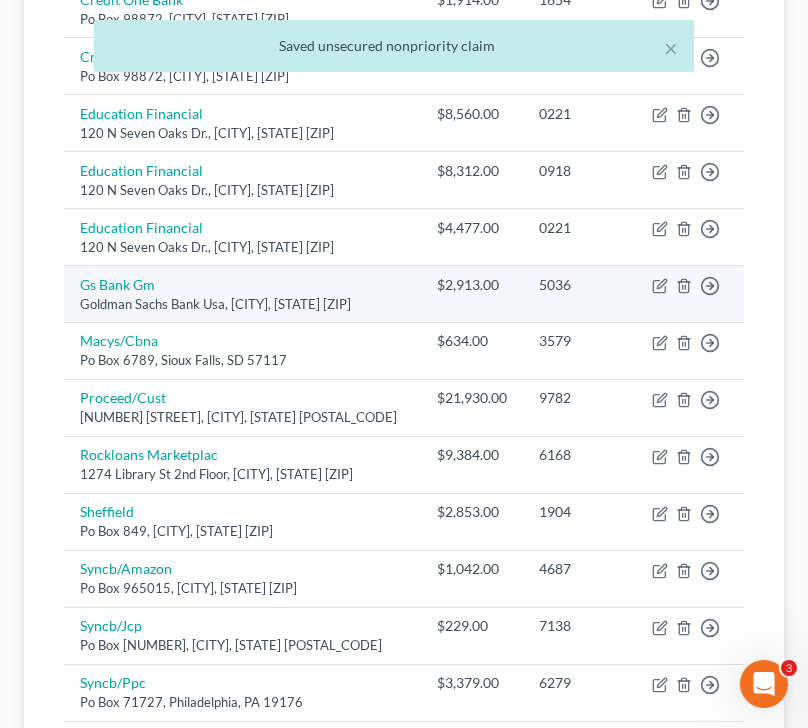 scroll, scrollTop: 1169, scrollLeft: 0, axis: vertical 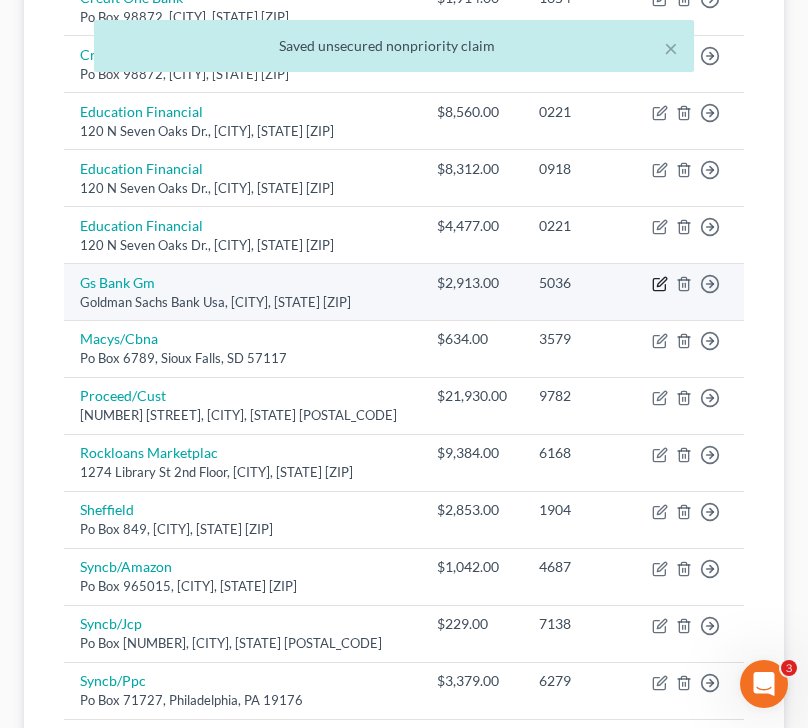 click 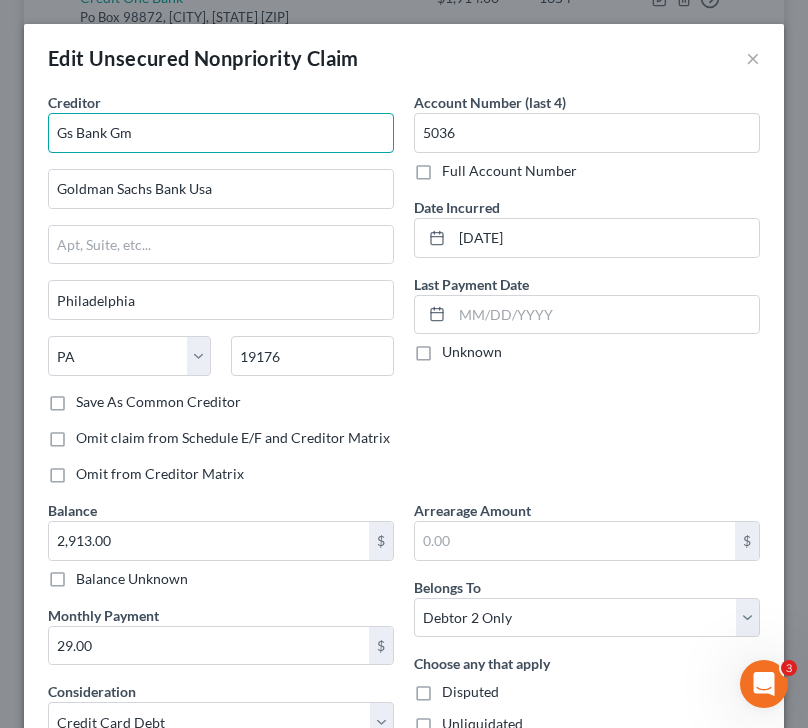 click on "Gs Bank Gm" at bounding box center (221, 133) 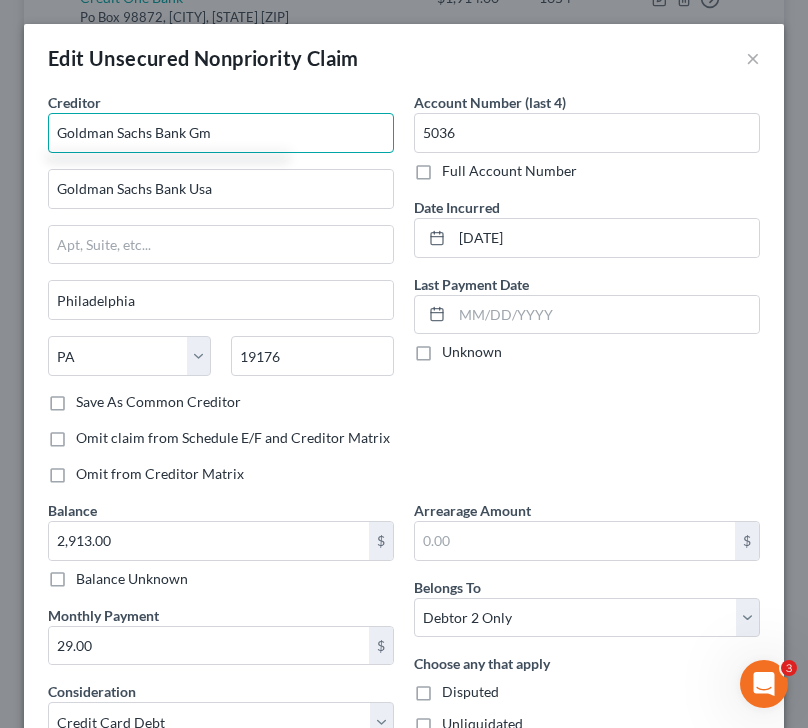 click on "Goldman Sachs Bank Gm" at bounding box center (221, 133) 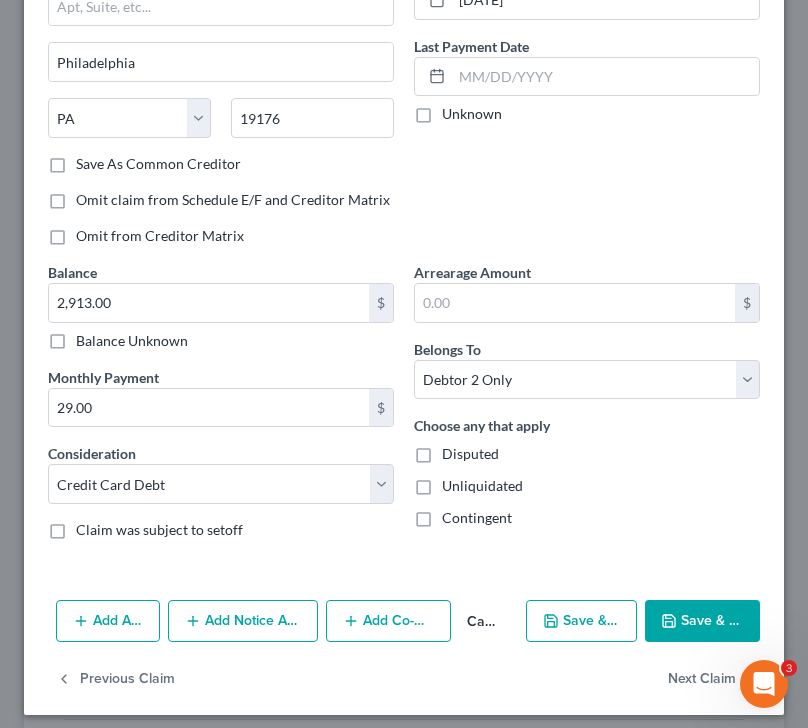 scroll, scrollTop: 249, scrollLeft: 0, axis: vertical 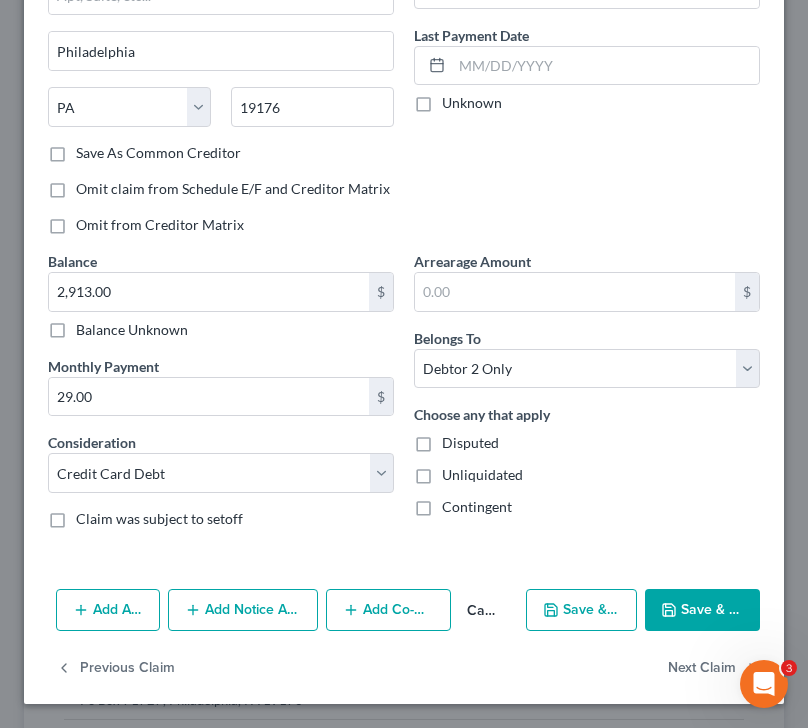 type on "Goldman Sachs Bank" 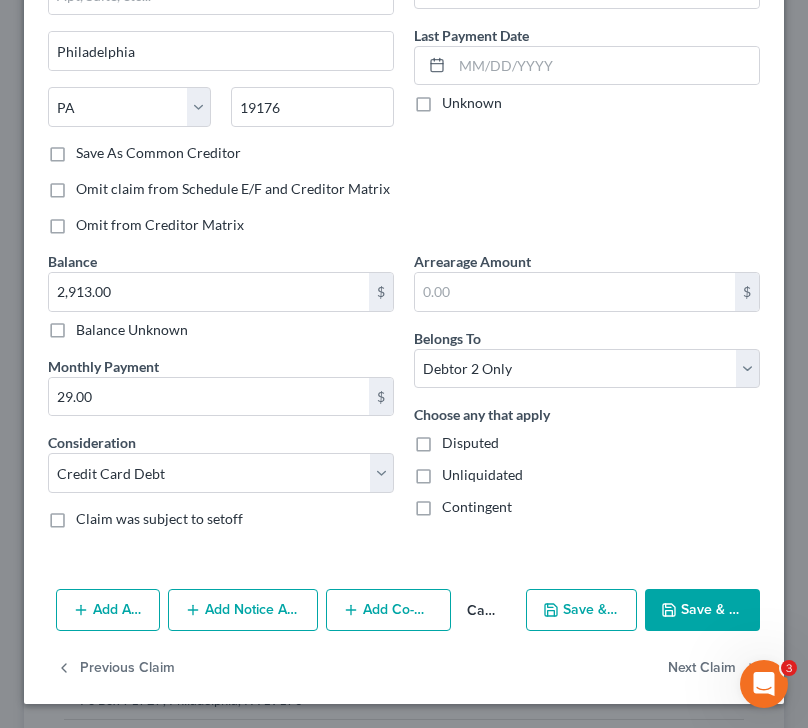 click on "Save & Close" at bounding box center (702, 610) 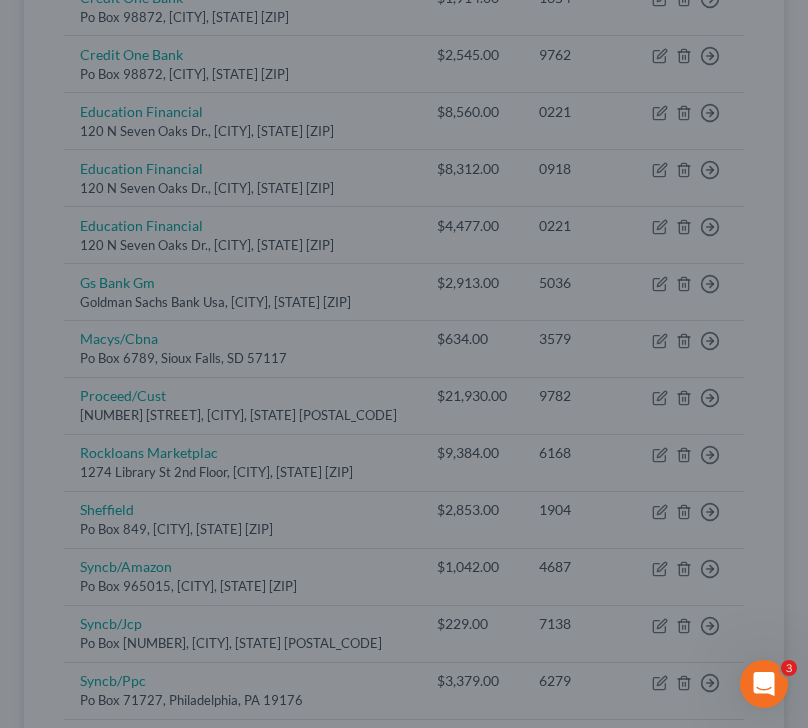 type on "0" 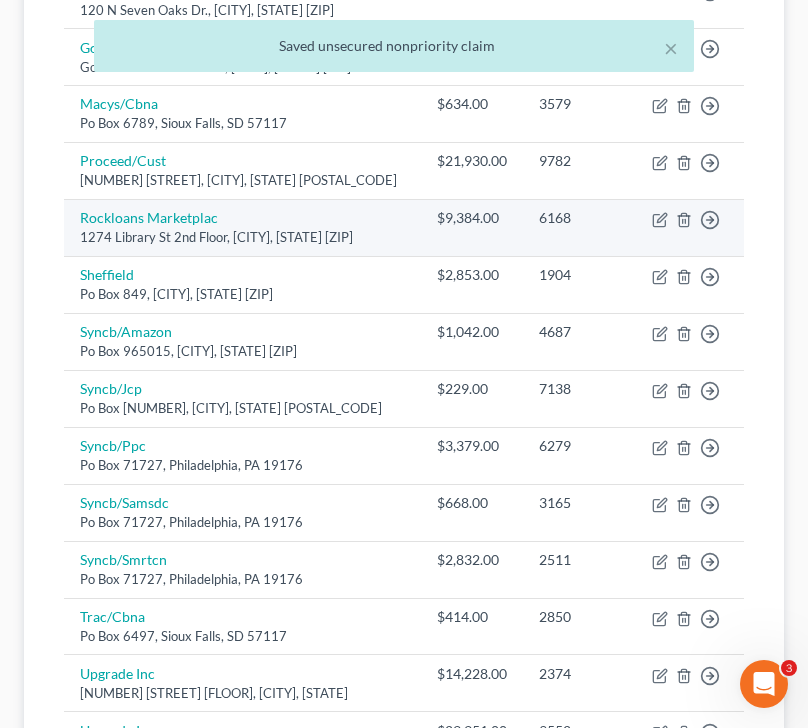 scroll, scrollTop: 1407, scrollLeft: 0, axis: vertical 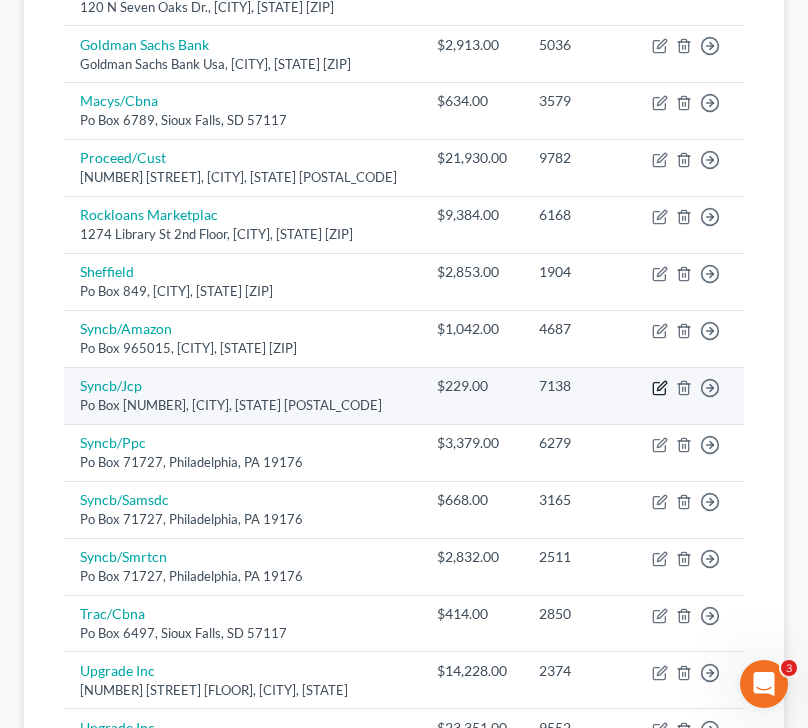 click 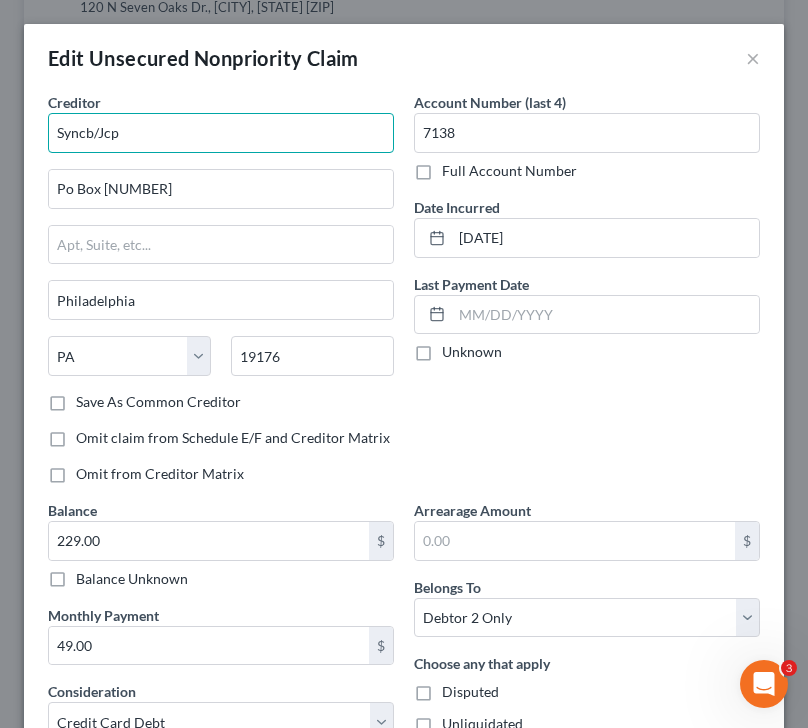 click on "Syncb/Jcp" at bounding box center [221, 133] 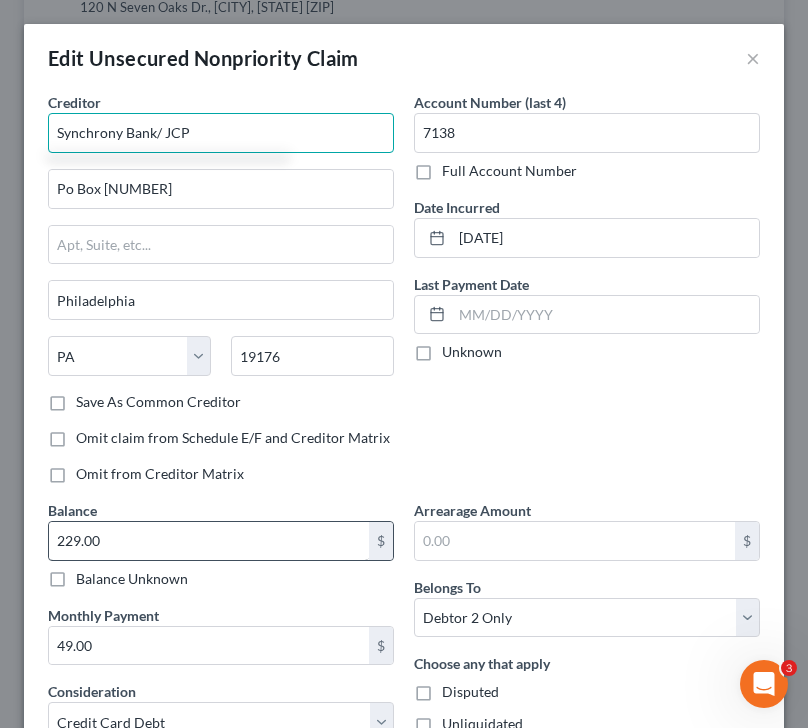 scroll, scrollTop: 249, scrollLeft: 0, axis: vertical 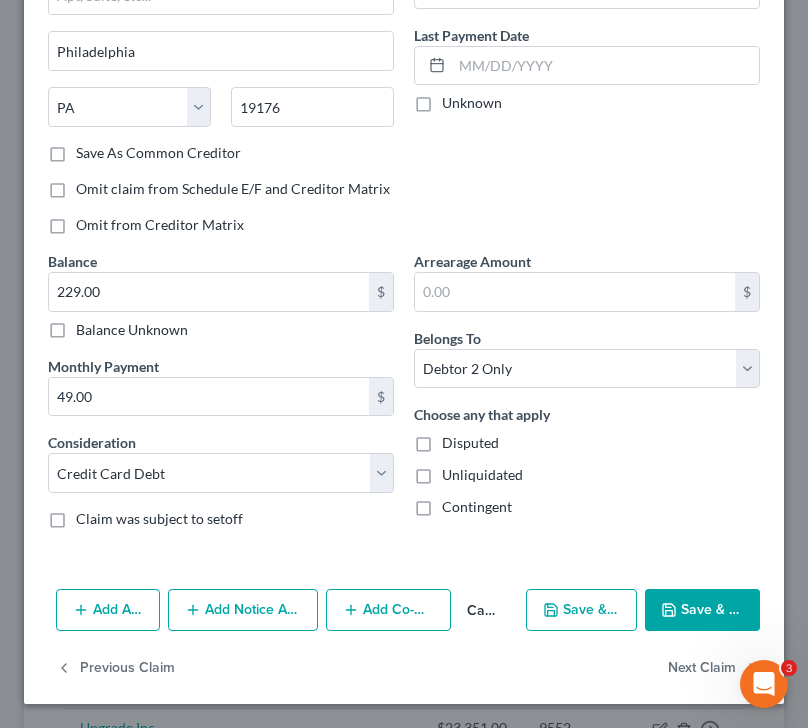 type on "Synchrony Bank/ JCP" 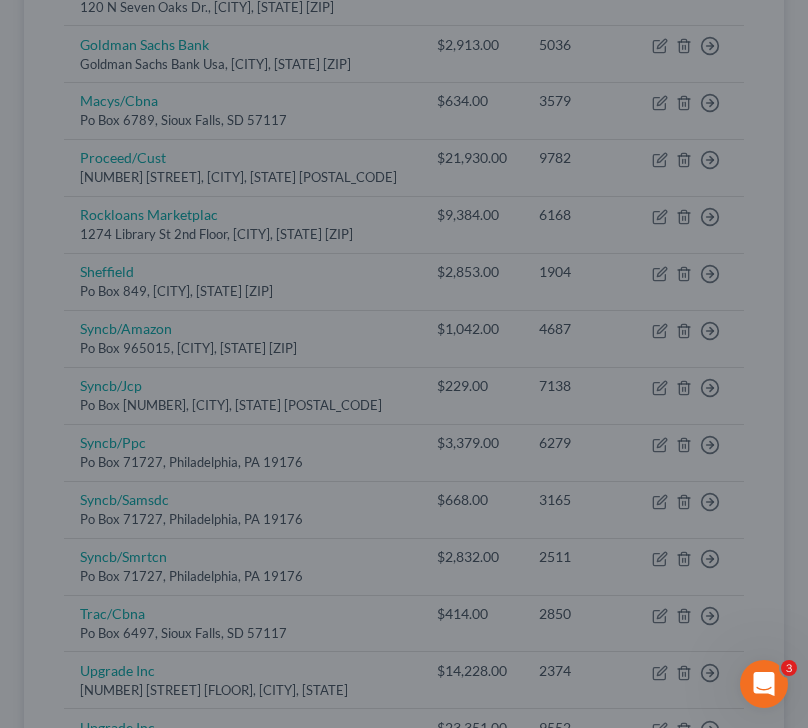 type on "0" 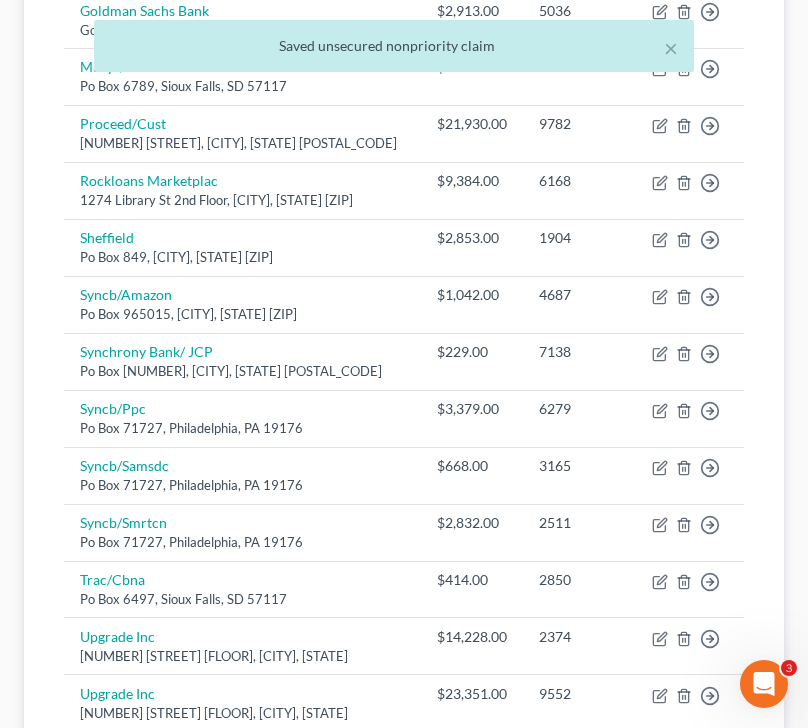 scroll, scrollTop: 1440, scrollLeft: 0, axis: vertical 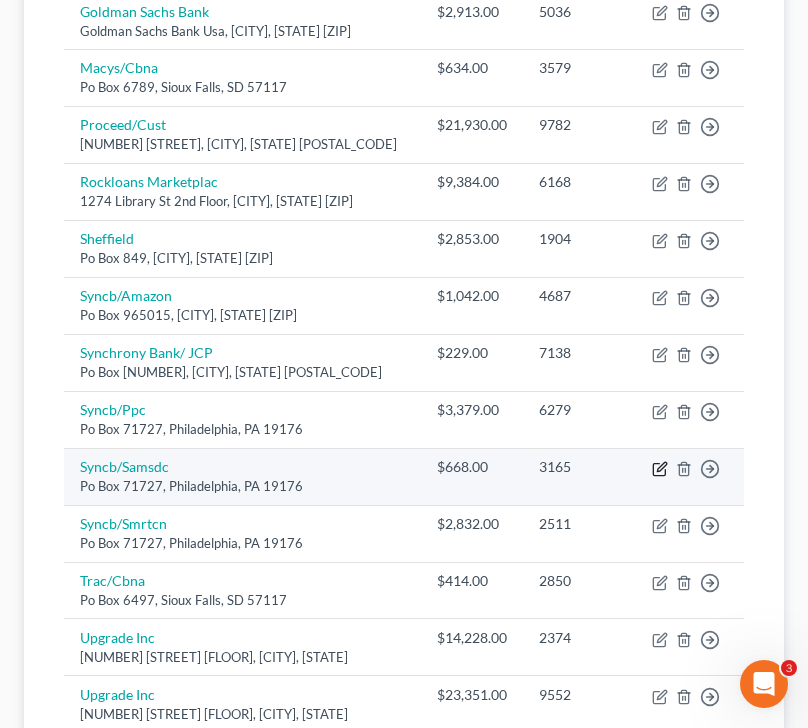 click 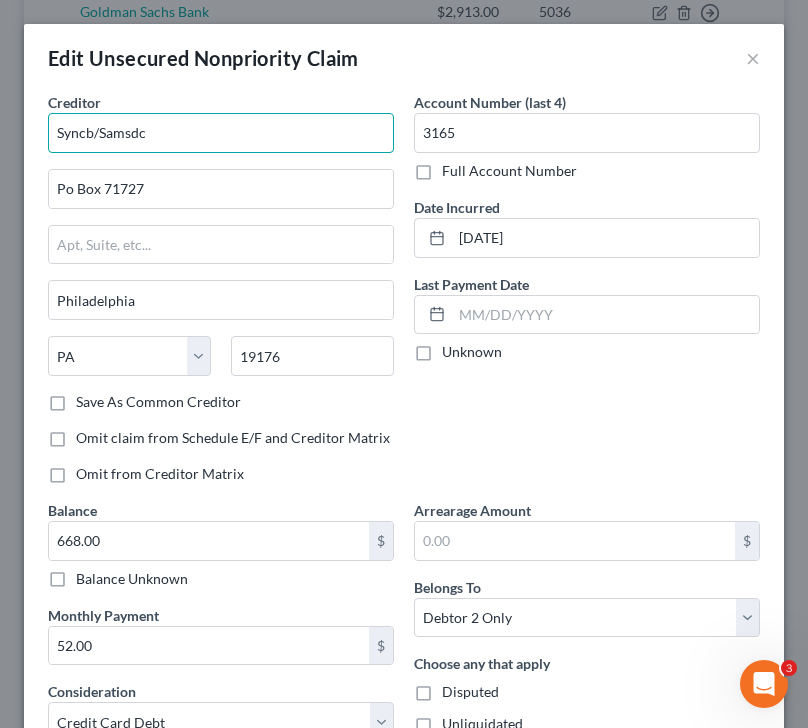 click on "Syncb/Samsdc" at bounding box center (221, 133) 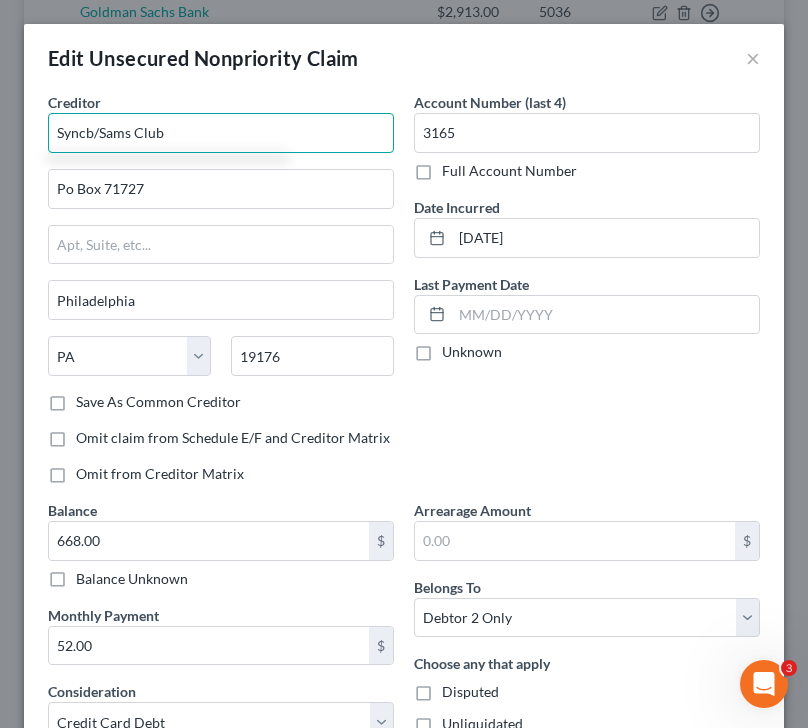 click on "Syncb/Sams Club" at bounding box center [221, 133] 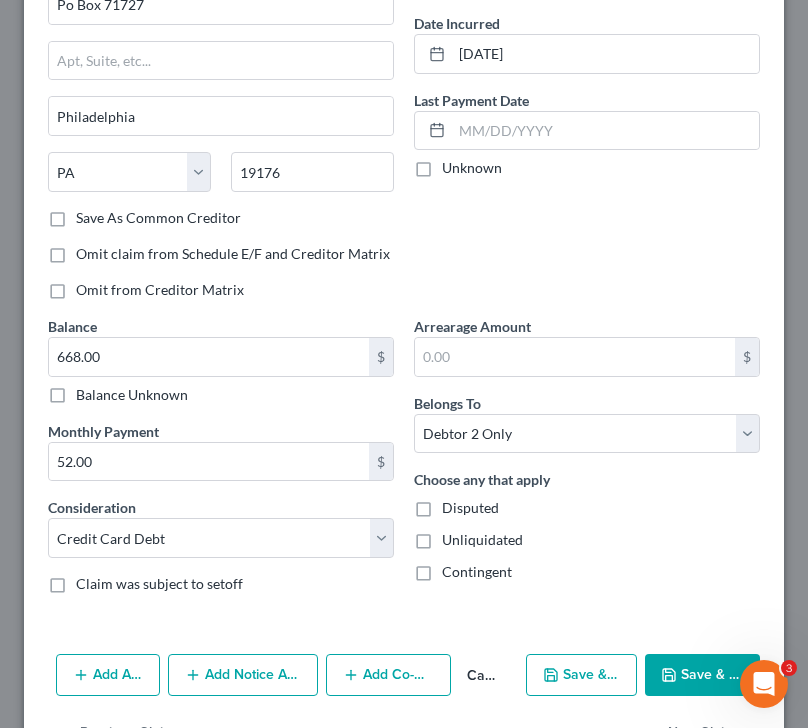 scroll, scrollTop: 249, scrollLeft: 0, axis: vertical 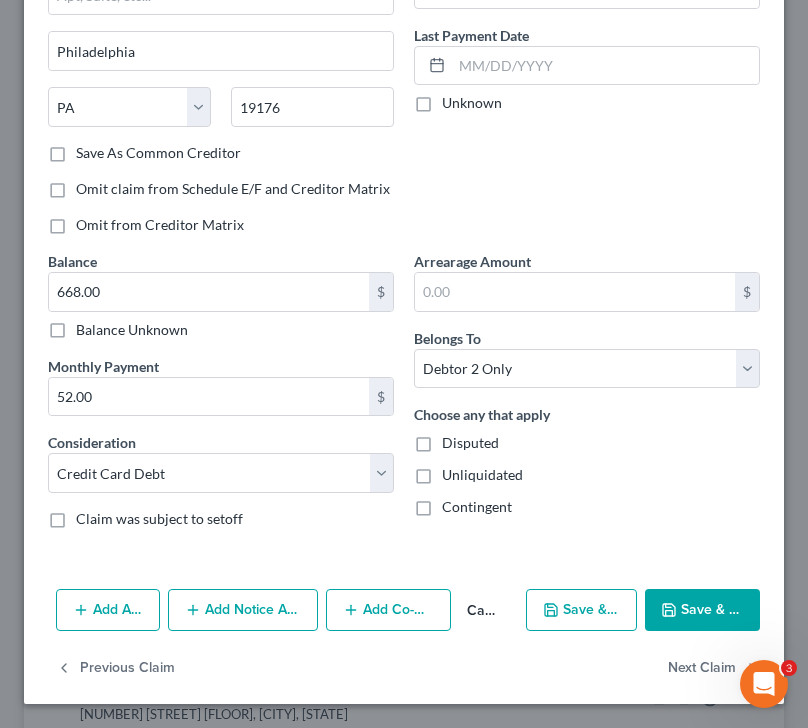 type on "Synchrony Bank/Sams Club" 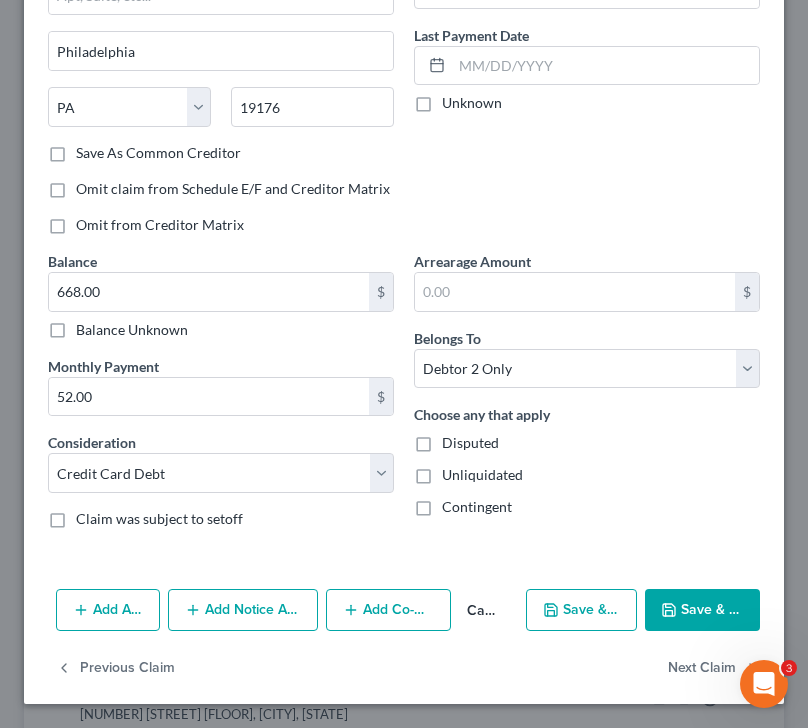 click on "Add Action Add Notice Address Add Co-Debtor Cancel Save & New Save & Close" at bounding box center (404, 614) 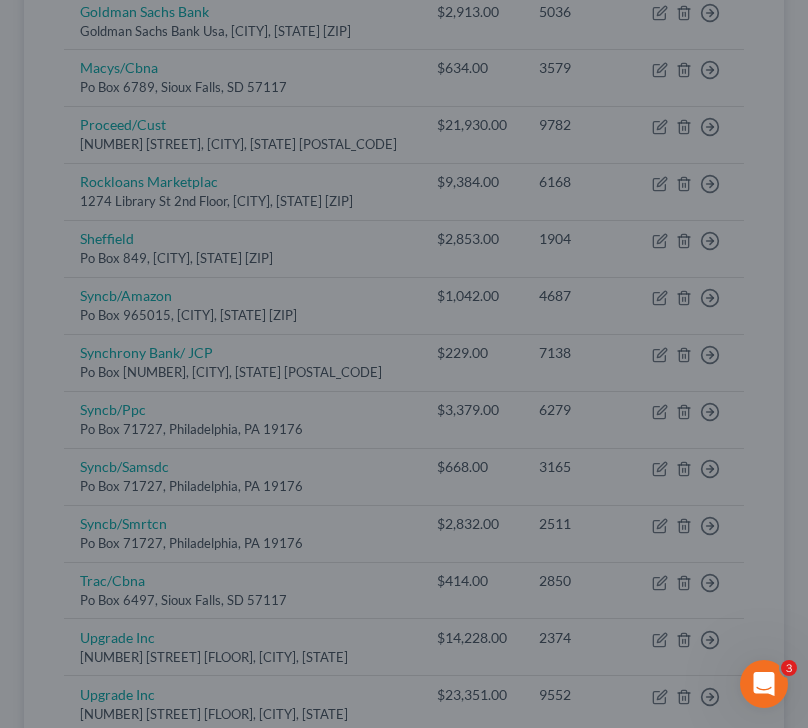 type on "0" 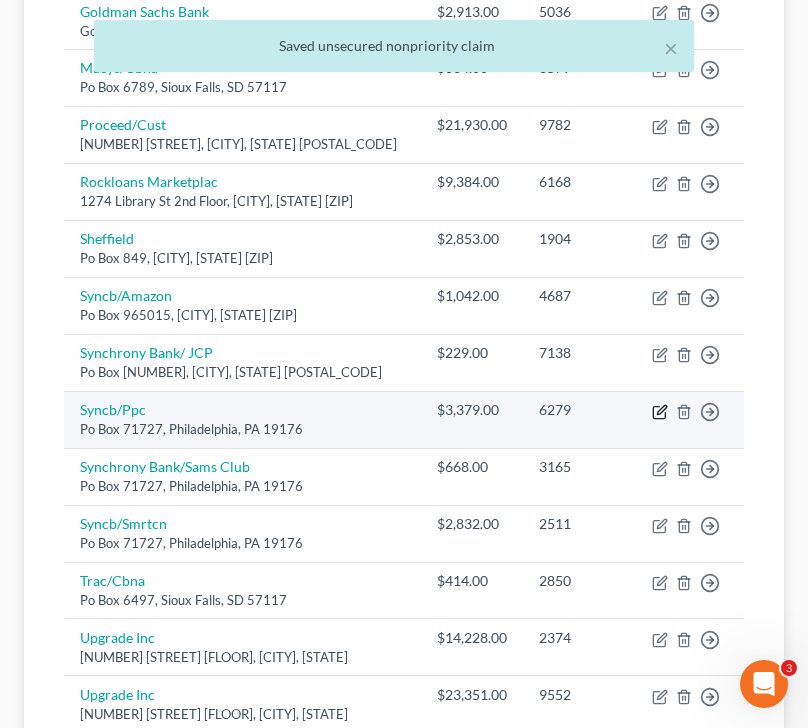 click 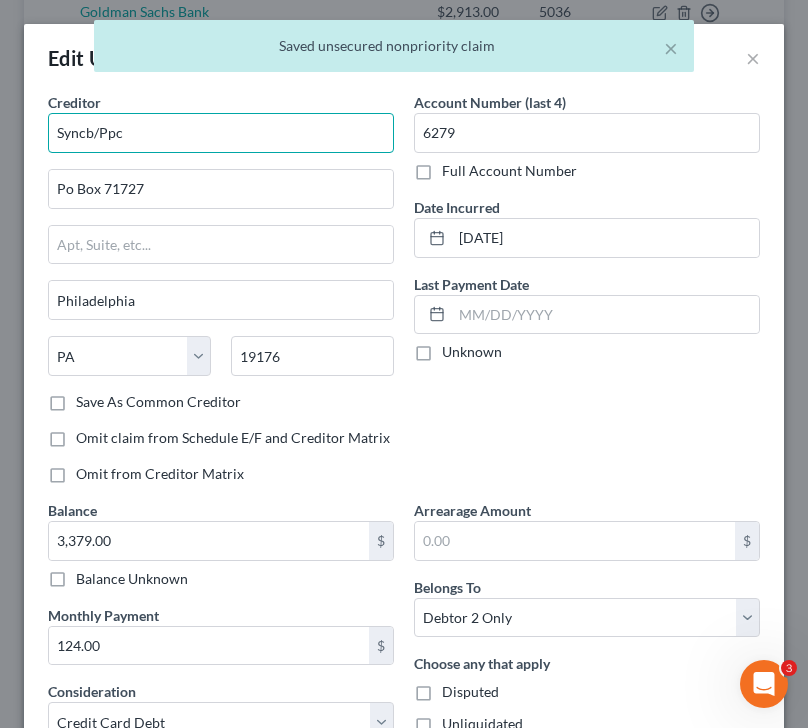 click on "Syncb/Ppc" at bounding box center (221, 133) 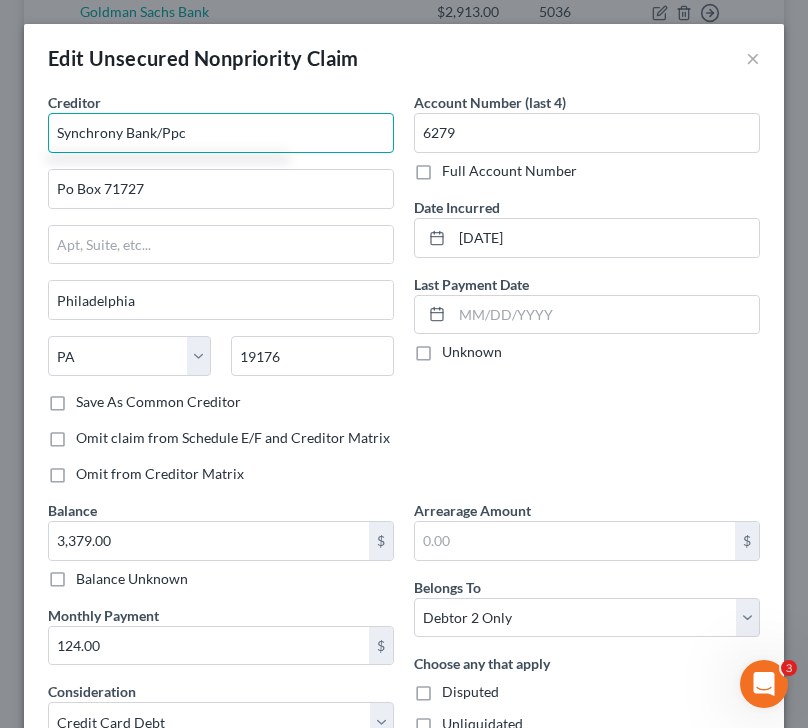 click on "Synchrony Bank/Ppc" at bounding box center (221, 133) 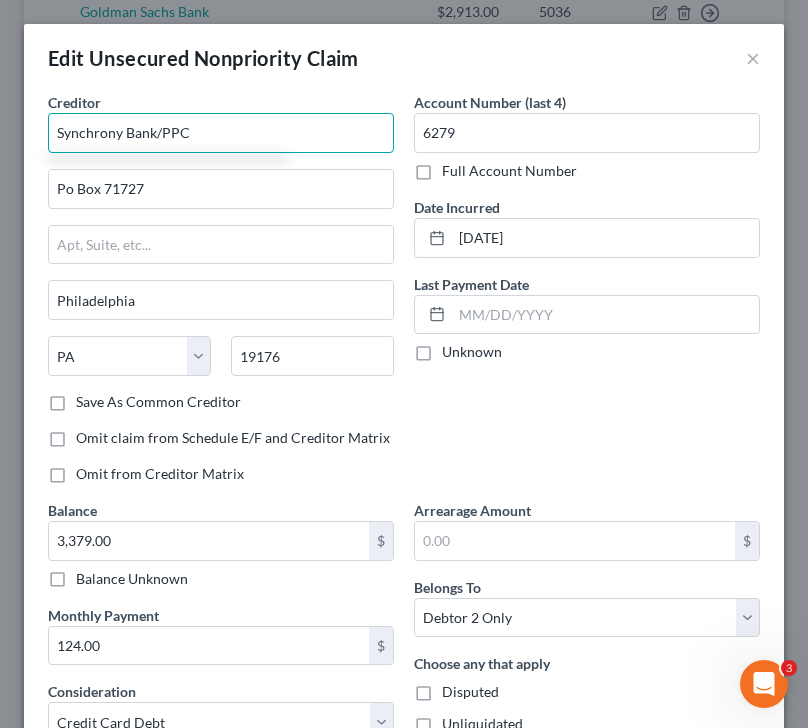 scroll, scrollTop: 249, scrollLeft: 0, axis: vertical 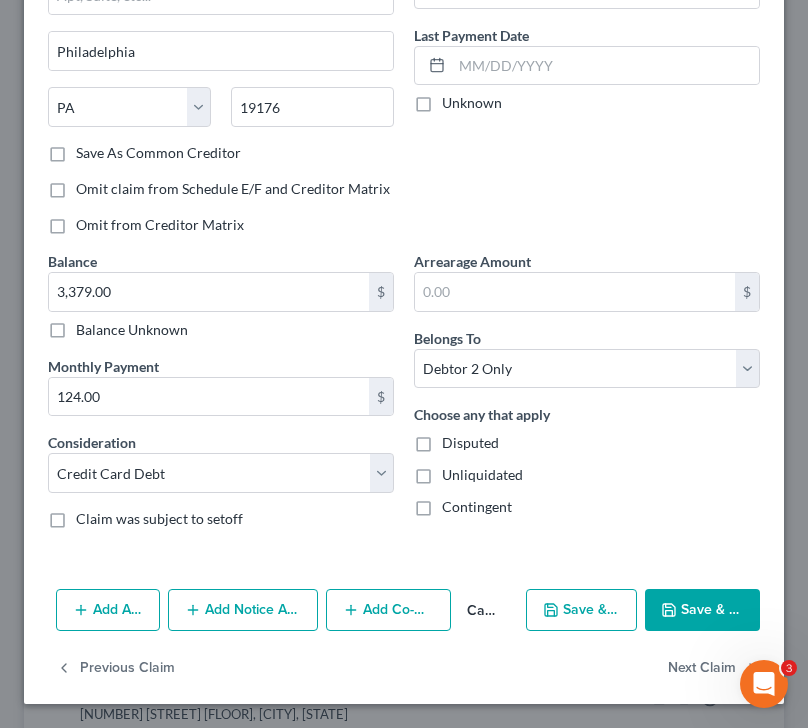 type on "Synchrony Bank/PPC" 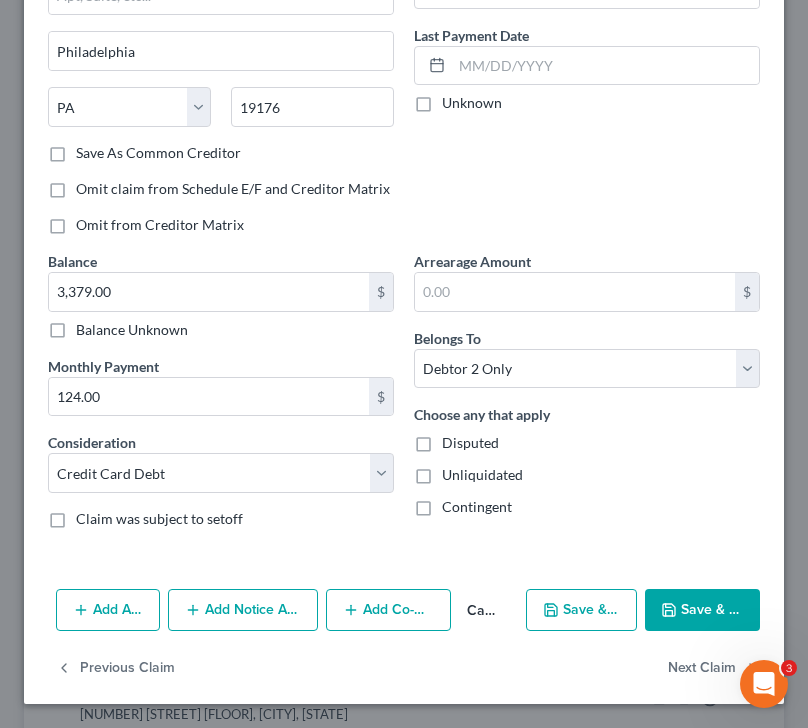 click on "Save & Close" at bounding box center (702, 610) 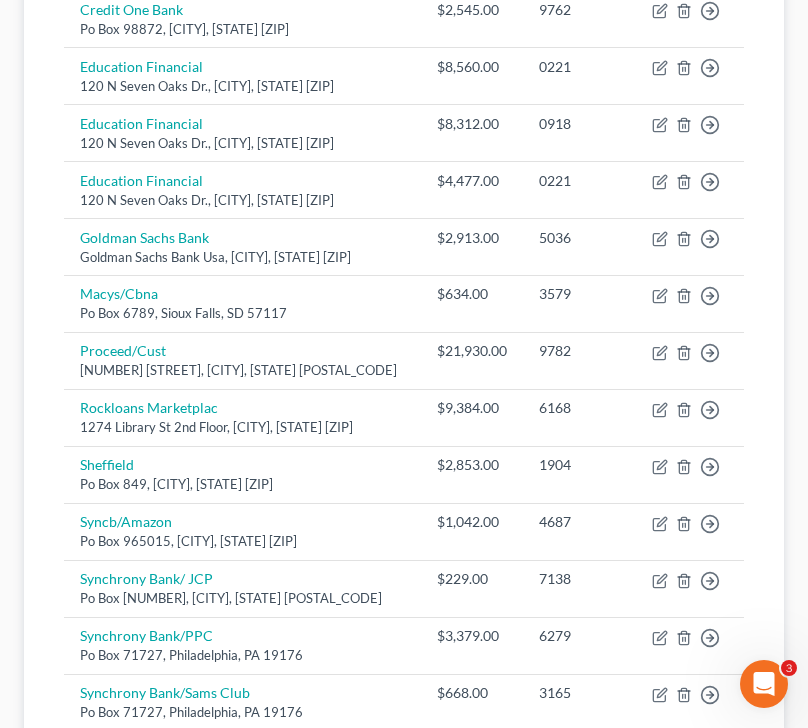 scroll, scrollTop: 1215, scrollLeft: 0, axis: vertical 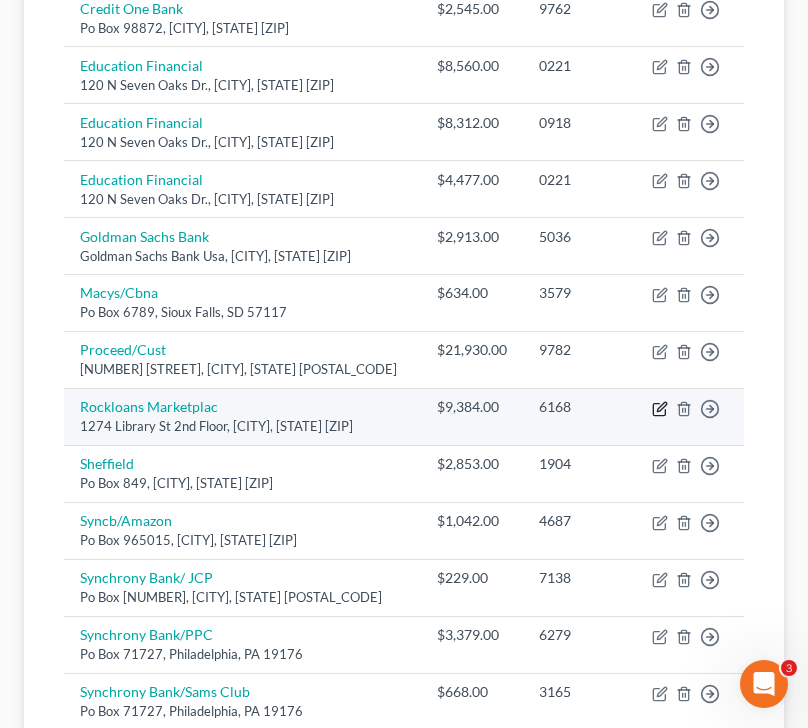 click 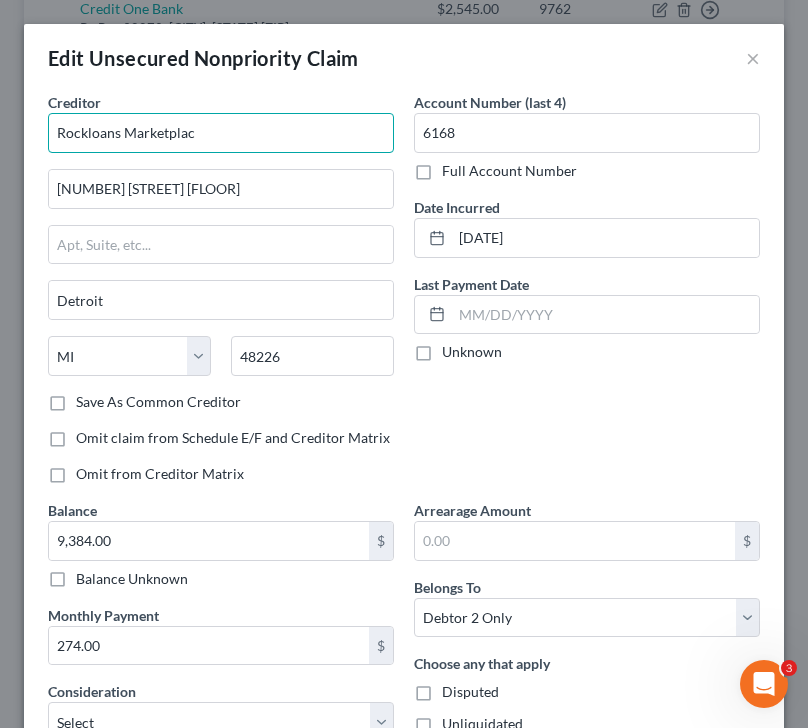 click on "Rockloans Marketplac" at bounding box center (221, 133) 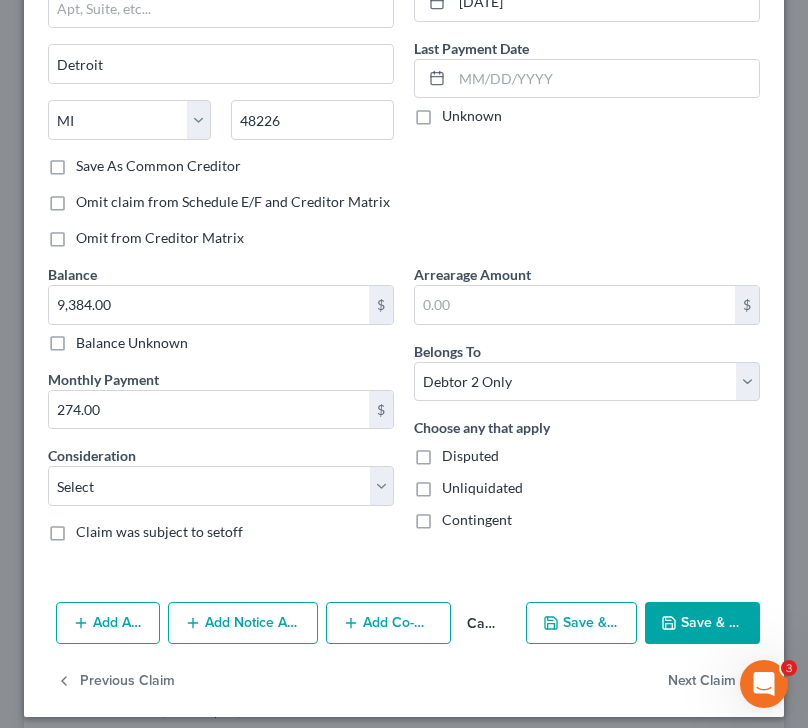 scroll, scrollTop: 249, scrollLeft: 0, axis: vertical 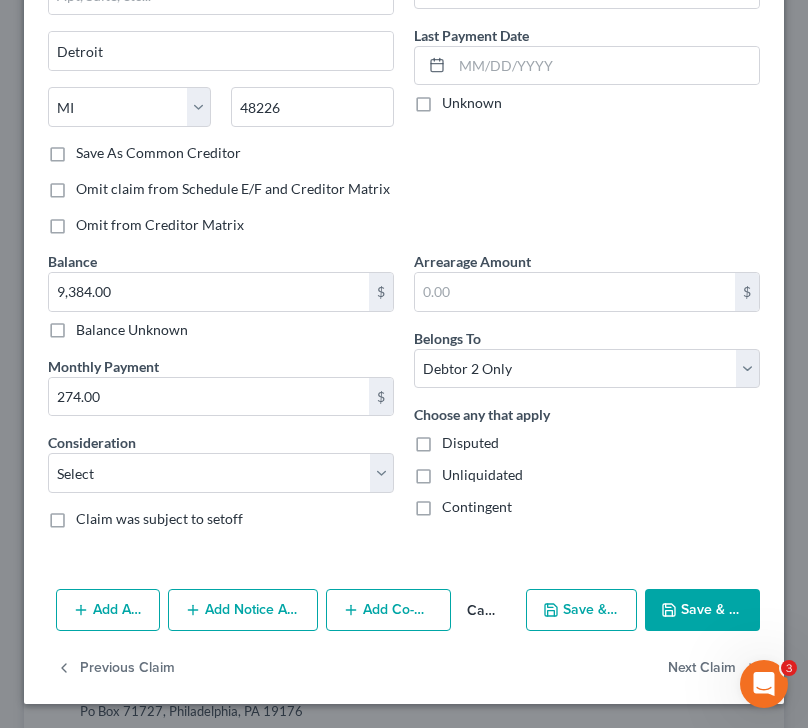 type on "Rockloans Marketplace" 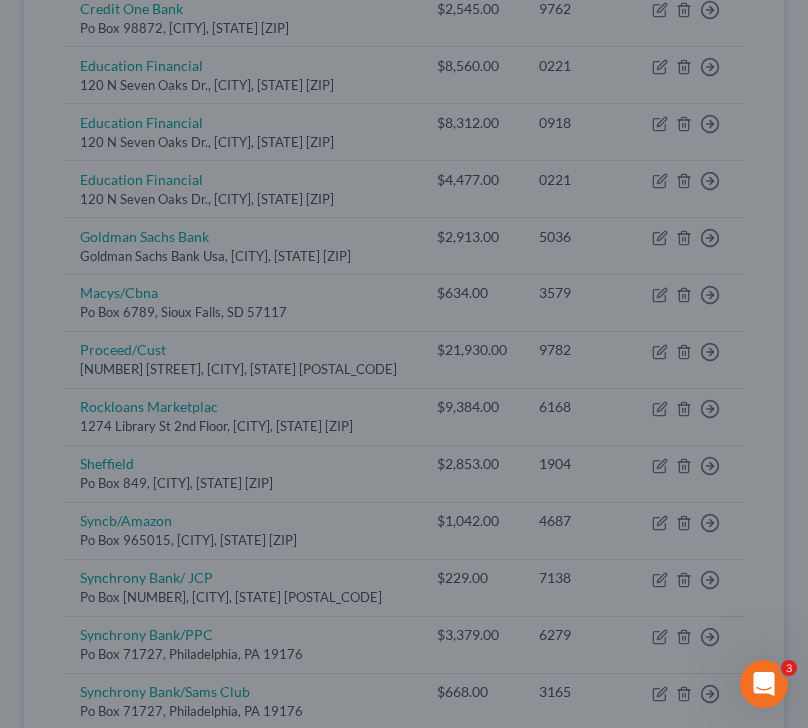 type on "0" 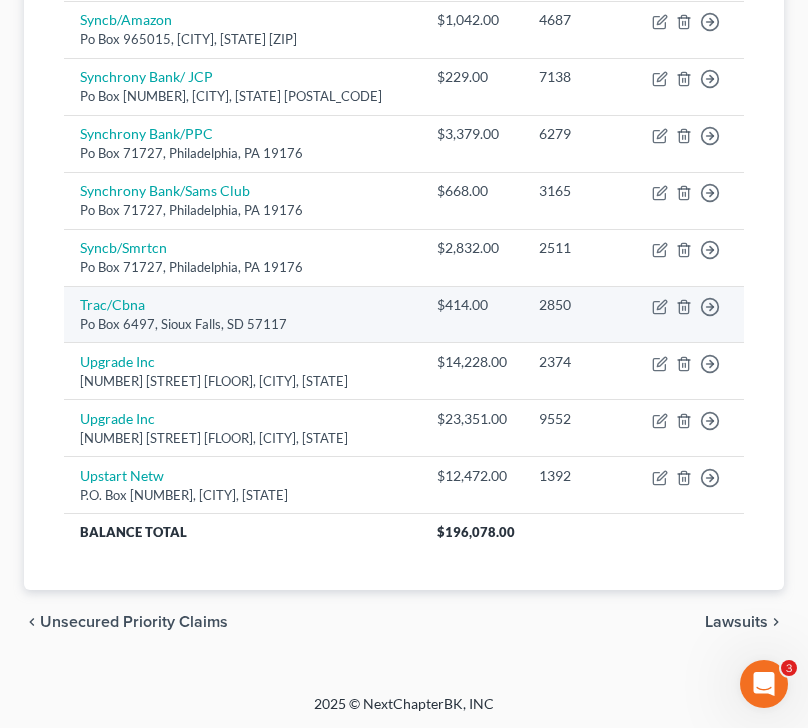 scroll, scrollTop: 1718, scrollLeft: 0, axis: vertical 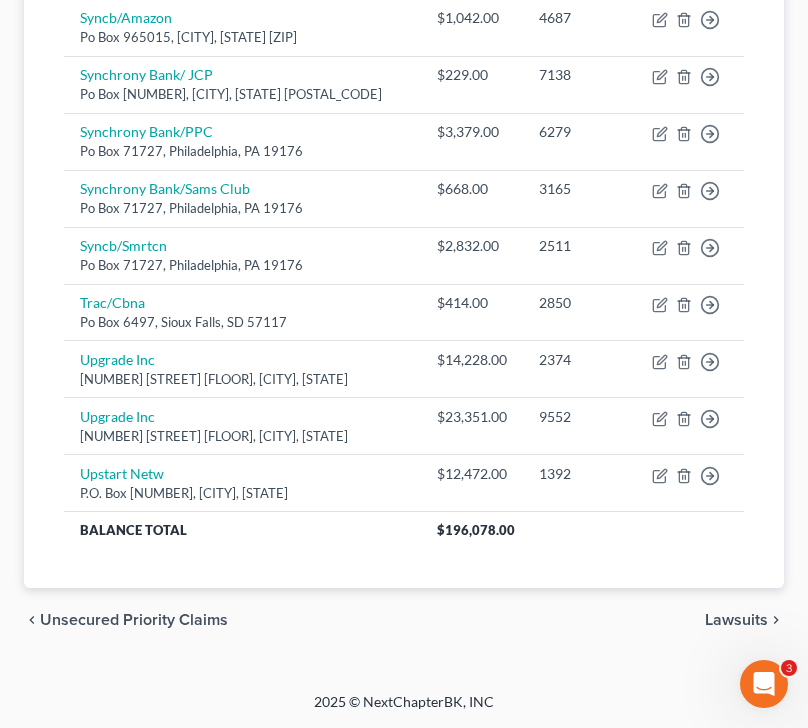 click on "Lawsuits" at bounding box center [736, 620] 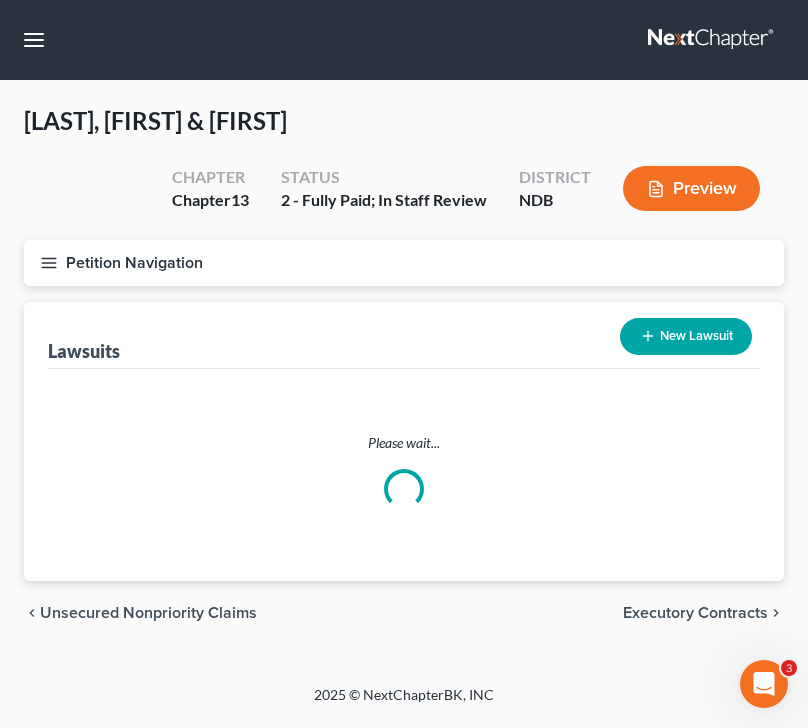 scroll, scrollTop: 0, scrollLeft: 0, axis: both 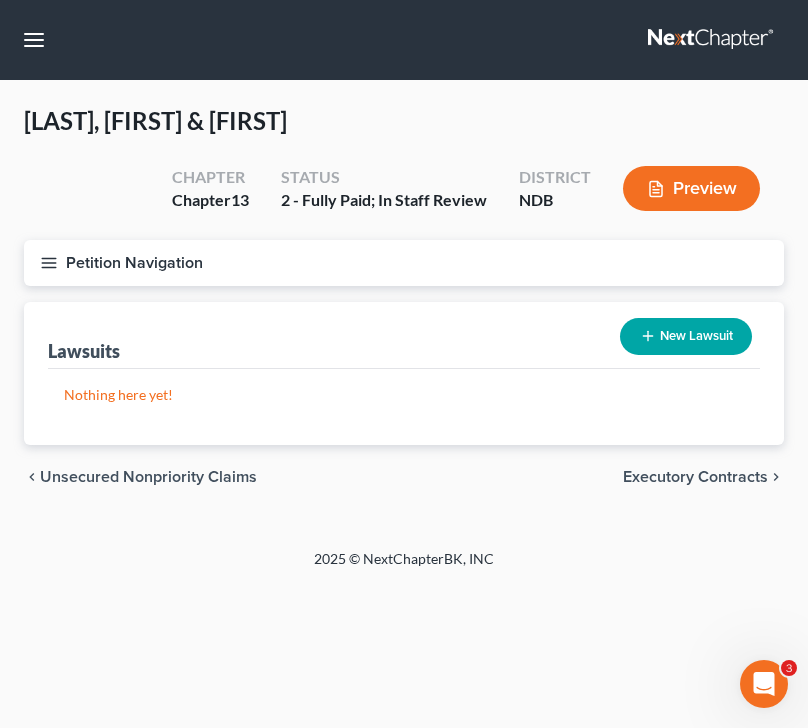 click on "chevron_left
Unsecured Nonpriority Claims
Executory Contracts
chevron_right" at bounding box center (404, 477) 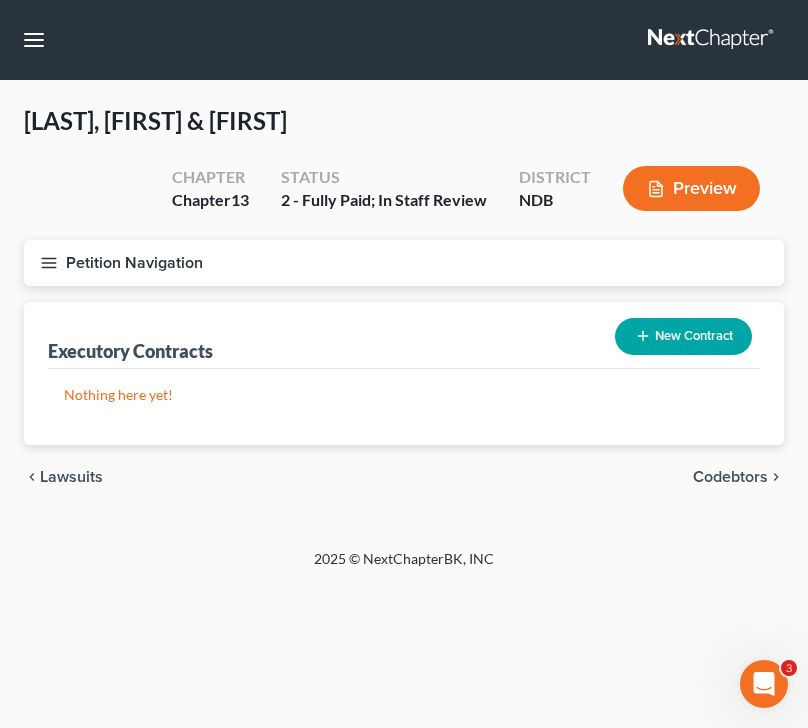 click on "Petition Navigation" at bounding box center (404, 263) 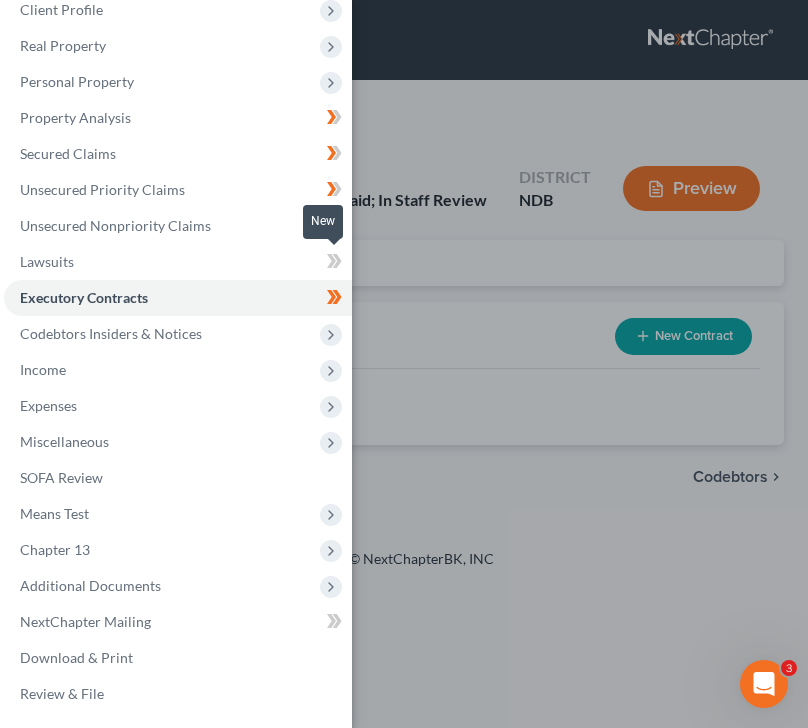 click 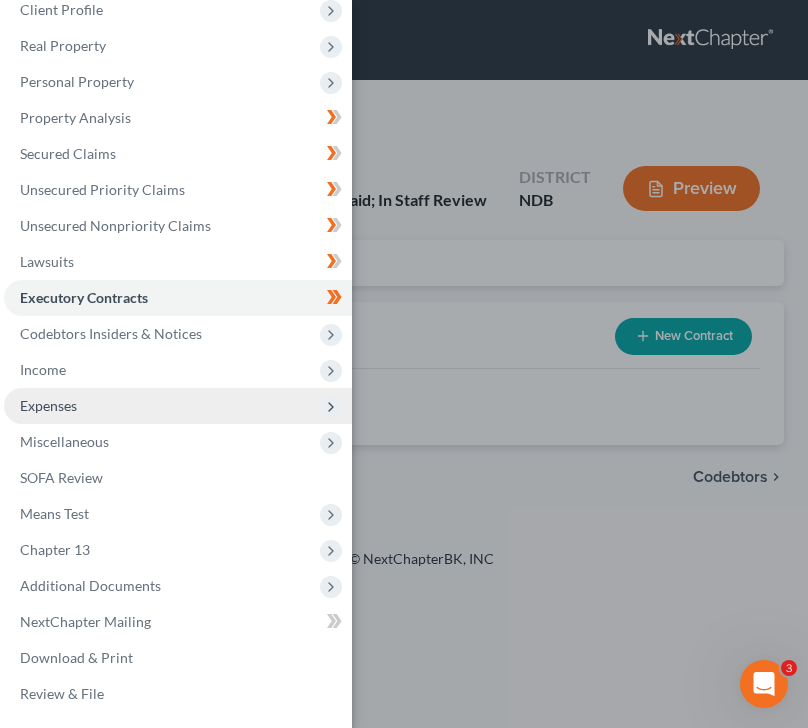 click on "Expenses" at bounding box center [178, 406] 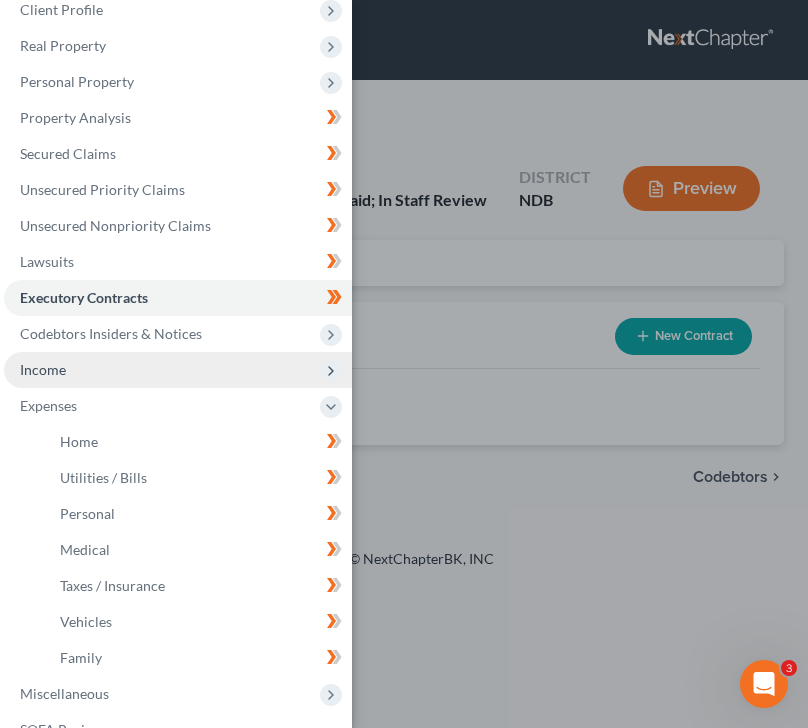 click on "Income" at bounding box center [178, 370] 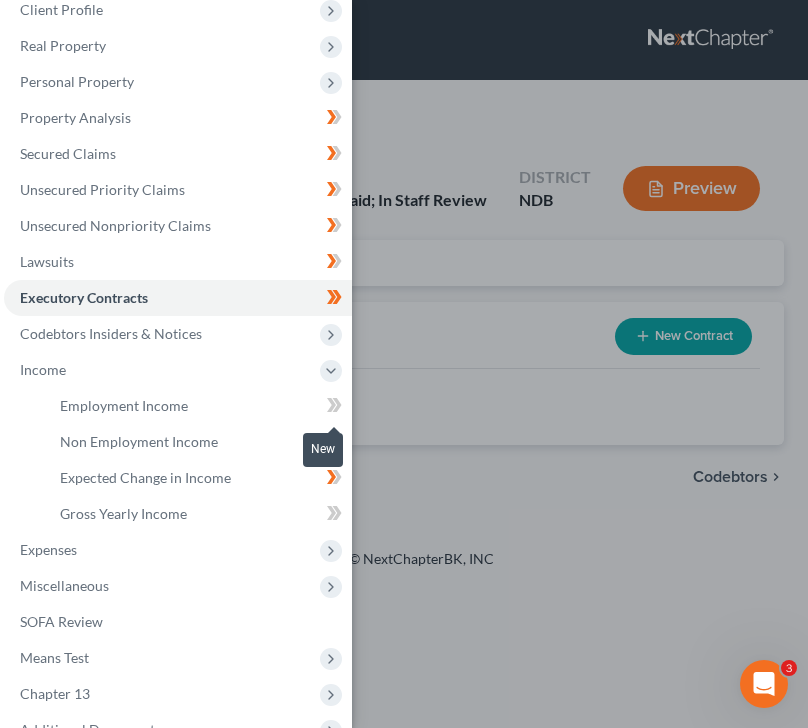 click 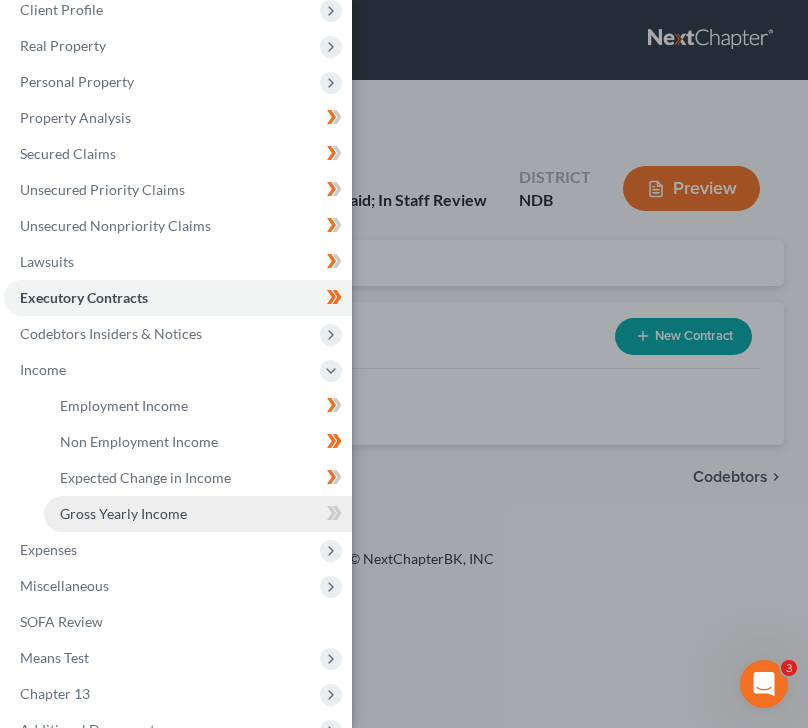 click on "Gross Yearly Income" at bounding box center [198, 514] 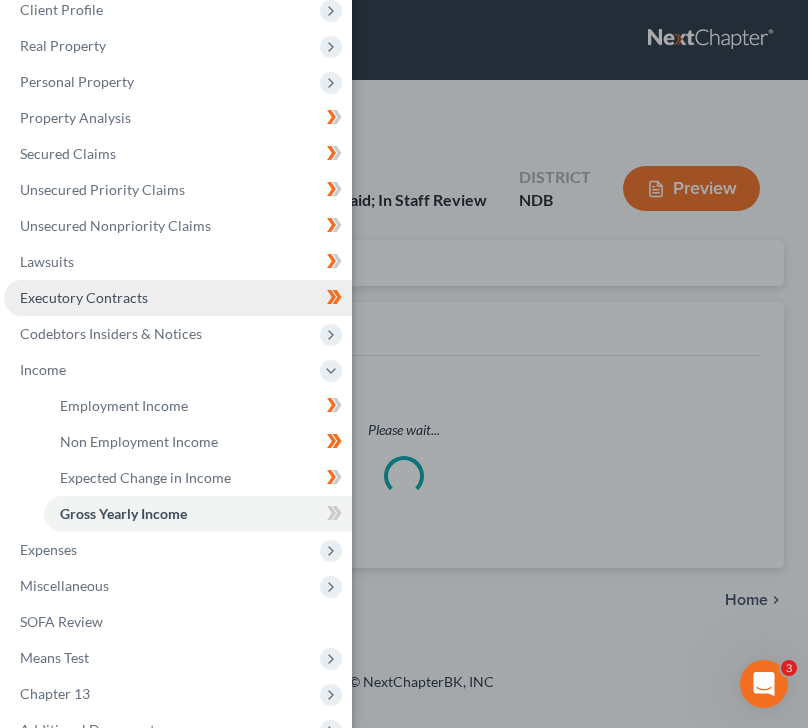 click on "Executory Contracts" at bounding box center (178, 298) 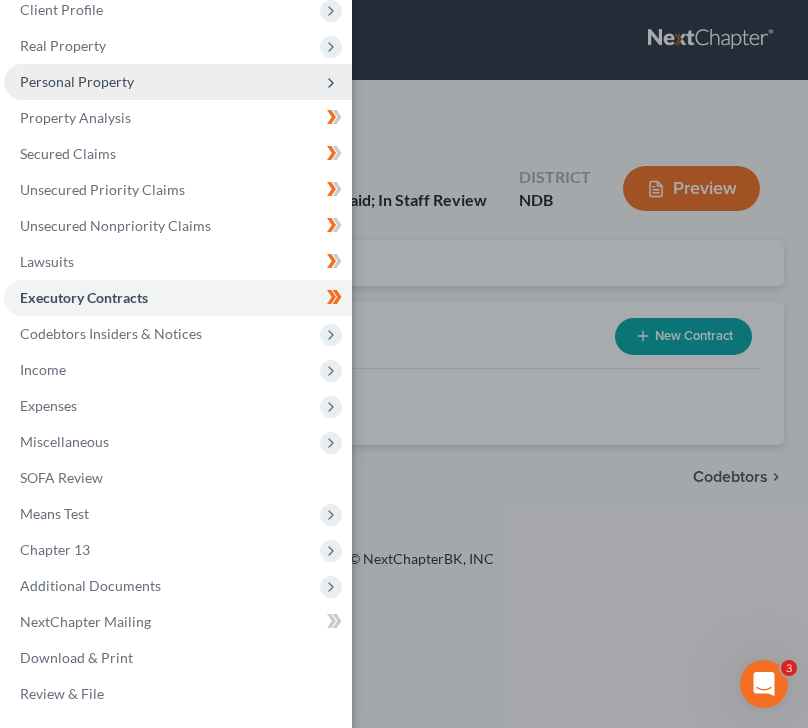 click on "Personal Property" at bounding box center [178, 82] 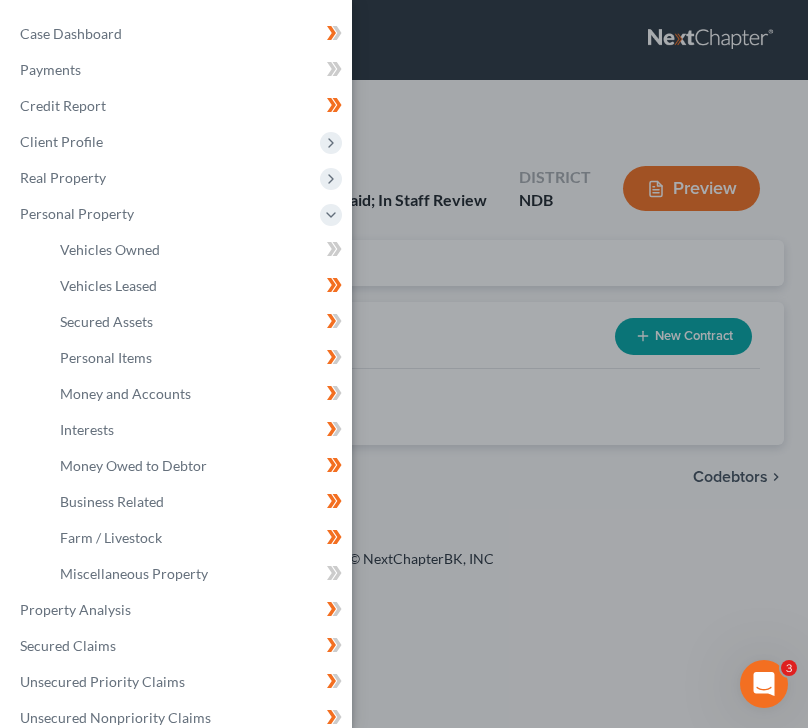 scroll, scrollTop: 1, scrollLeft: 0, axis: vertical 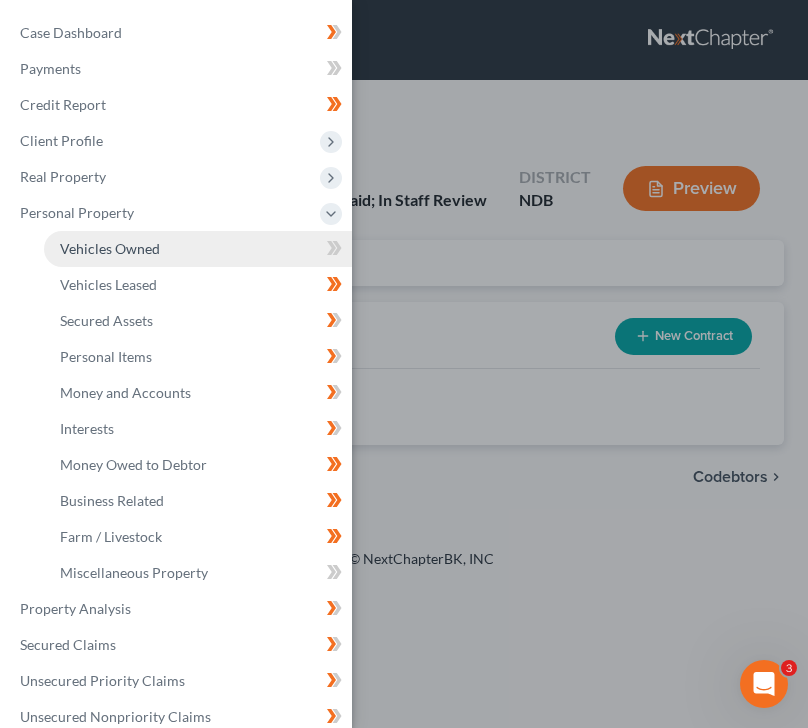 click on "Vehicles Owned" at bounding box center [198, 249] 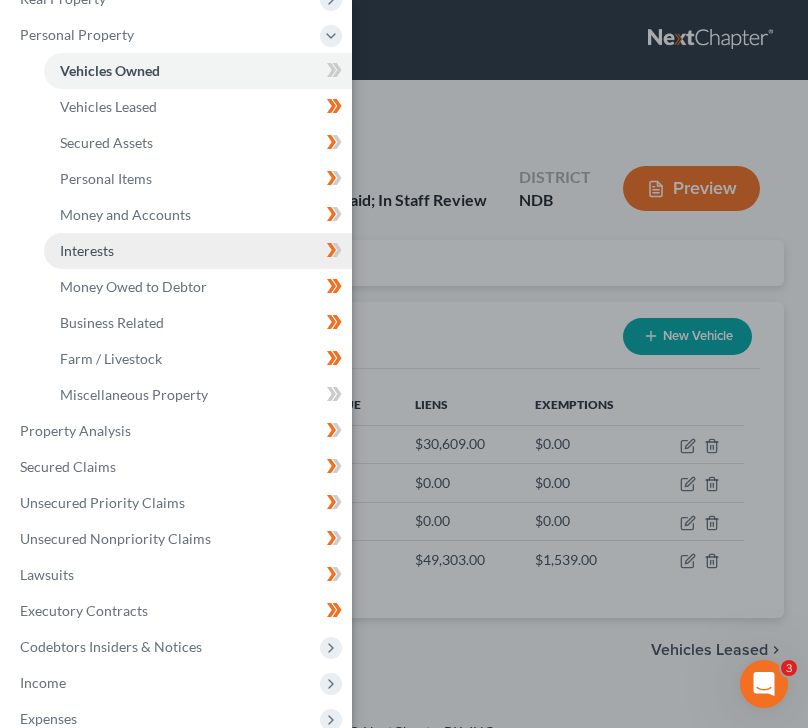 scroll, scrollTop: 183, scrollLeft: 0, axis: vertical 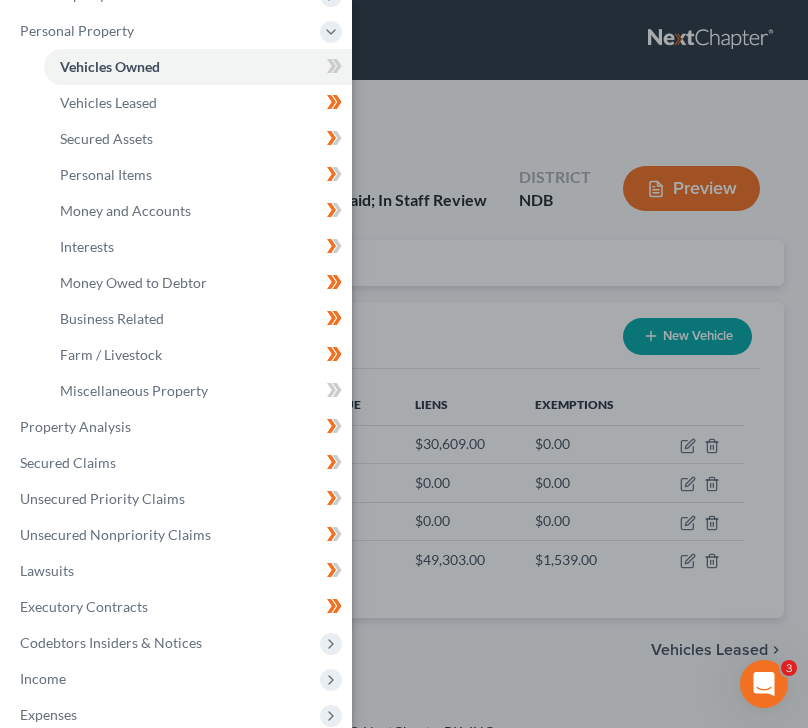click on "Case Dashboard
Payments
Invoices
Payments
Payments
Credit Report
Client Profile" at bounding box center [404, 364] 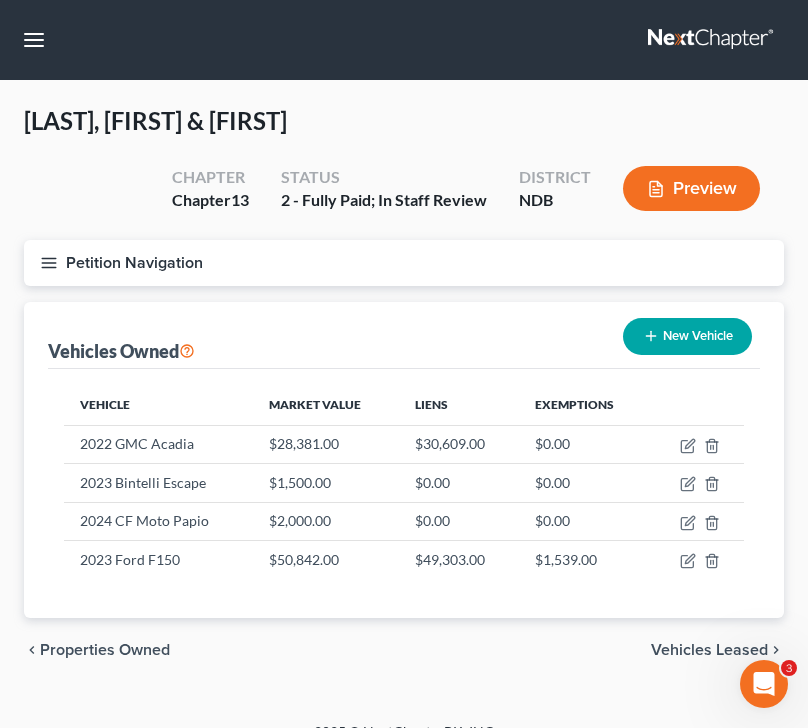 scroll, scrollTop: 29, scrollLeft: 0, axis: vertical 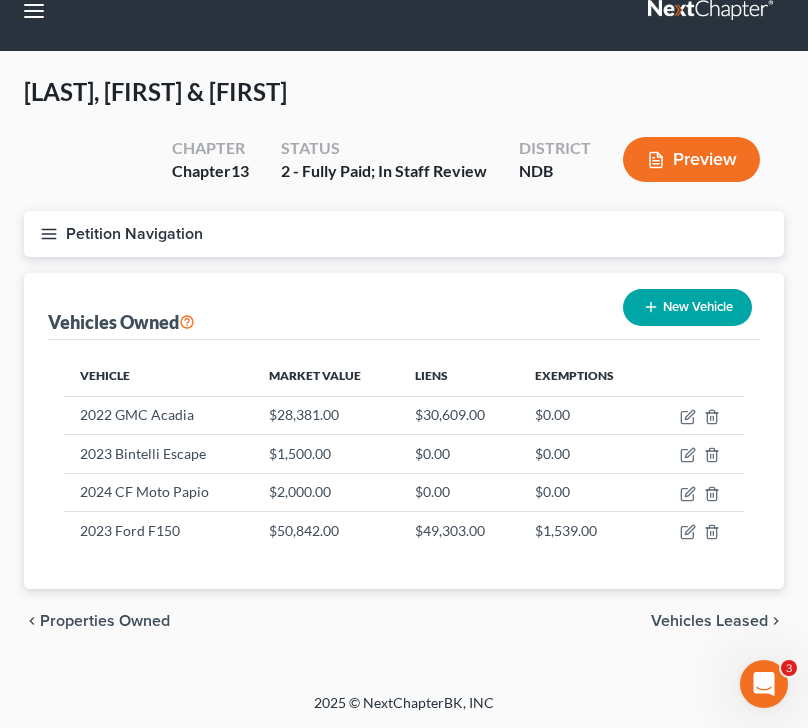 click 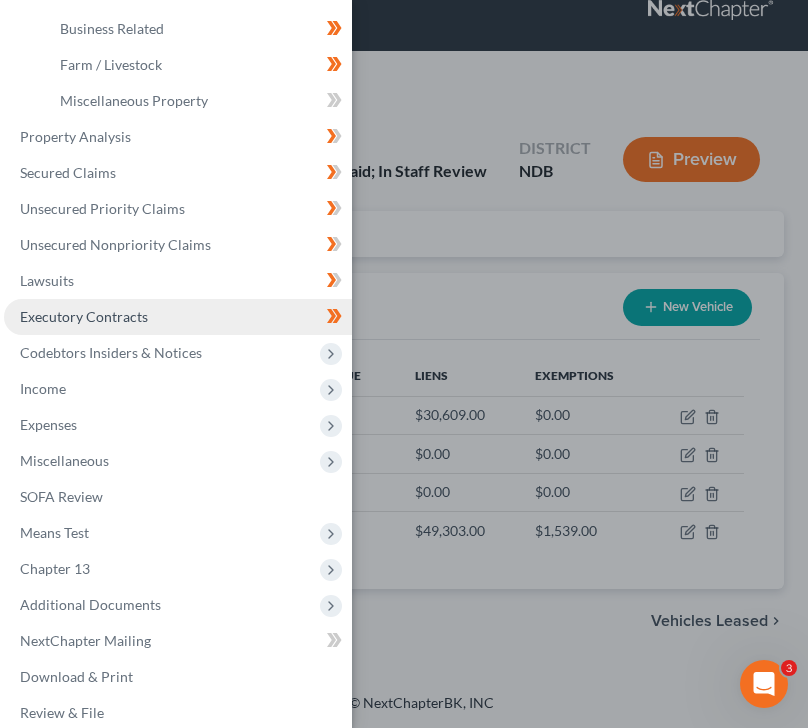 scroll, scrollTop: 492, scrollLeft: 0, axis: vertical 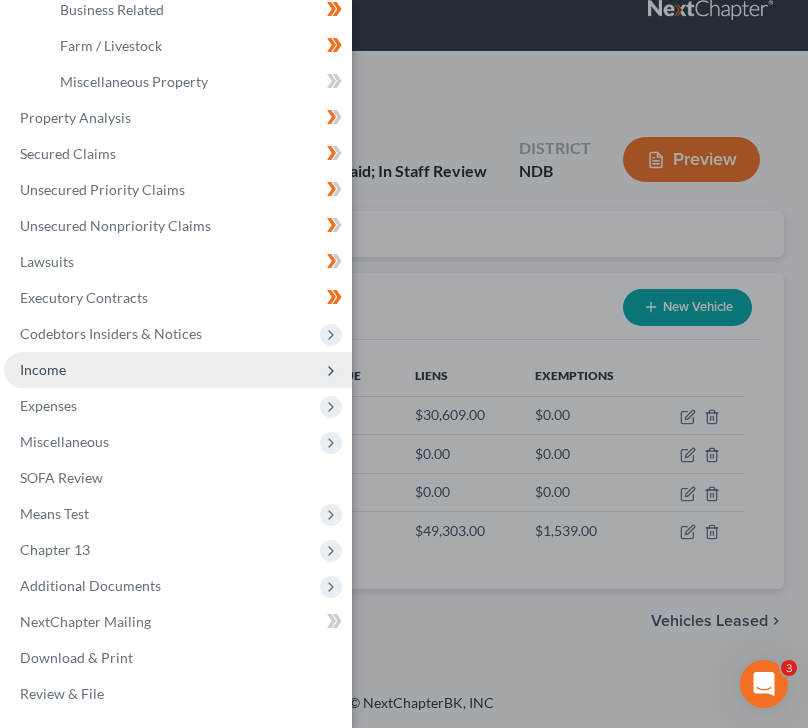 click on "Income" at bounding box center [178, 370] 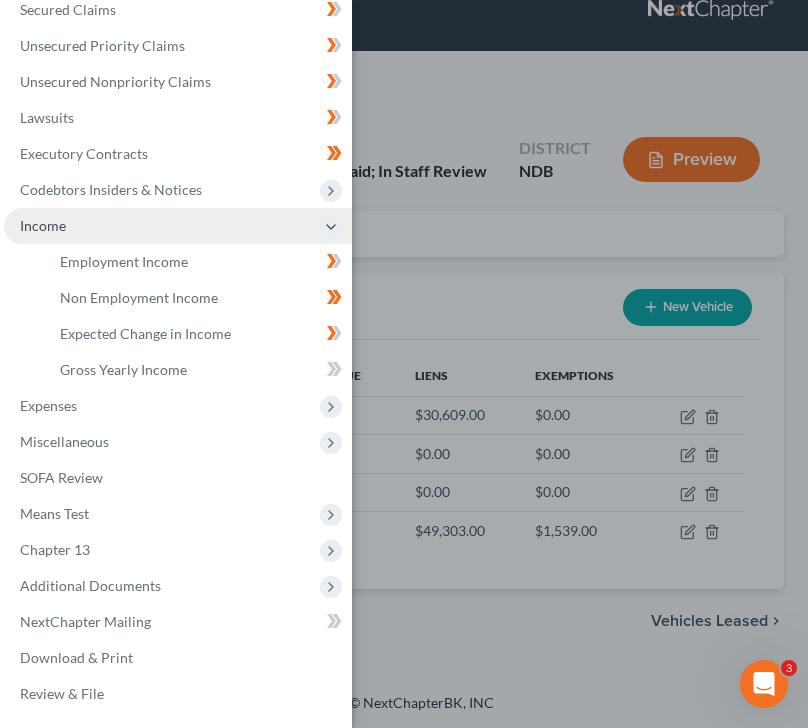 scroll, scrollTop: 276, scrollLeft: 0, axis: vertical 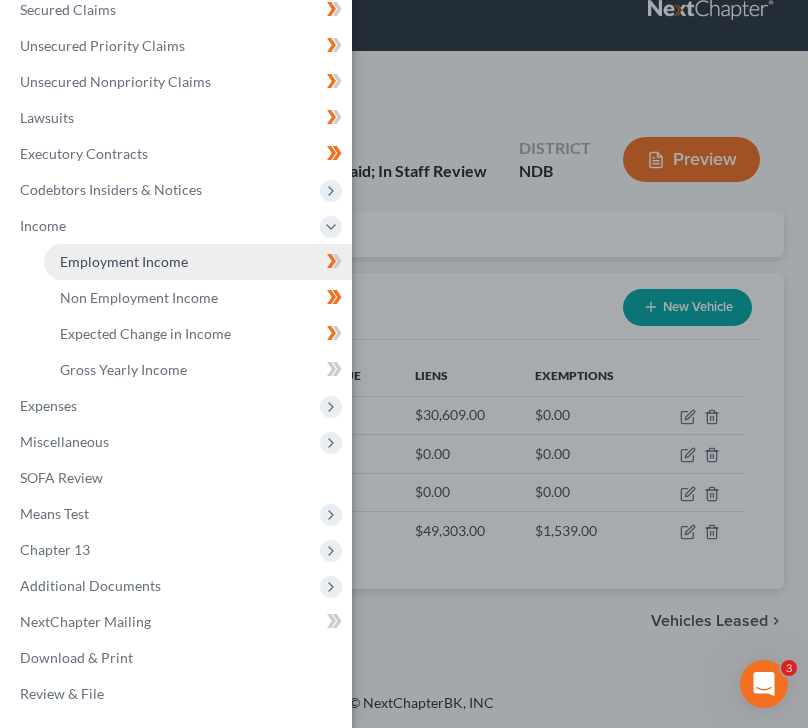click on "Employment Income" at bounding box center (198, 262) 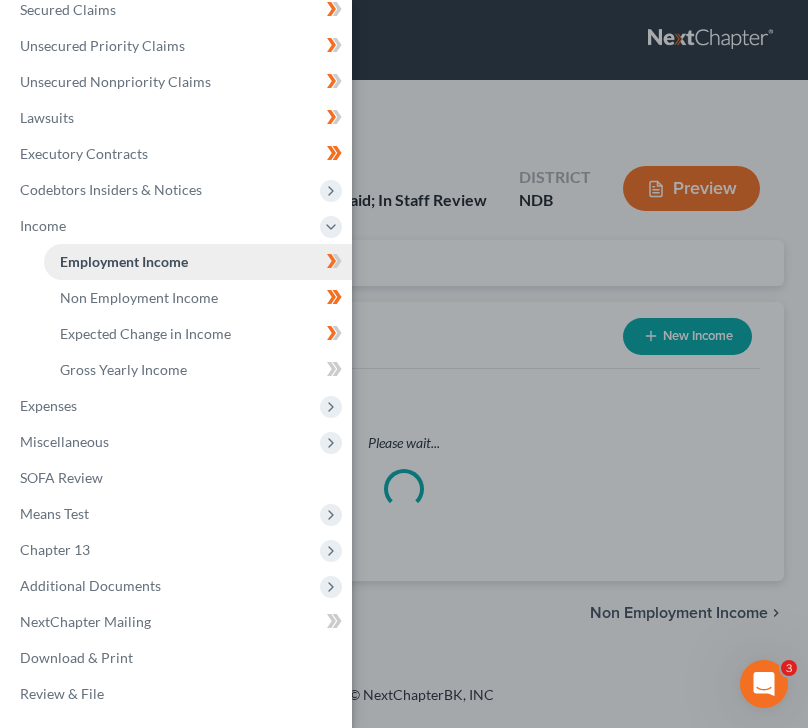 scroll, scrollTop: 0, scrollLeft: 0, axis: both 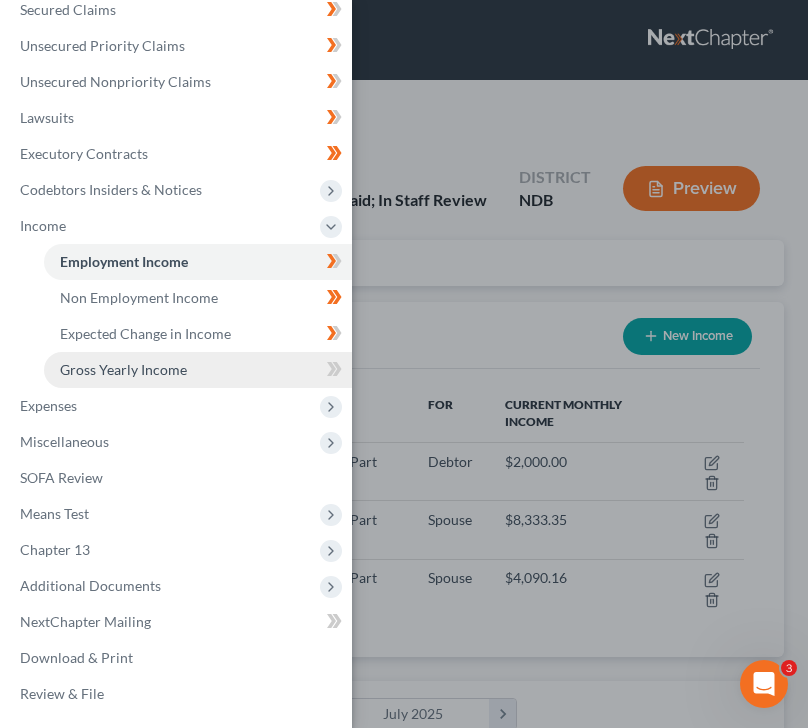 click on "Gross Yearly Income" at bounding box center (123, 369) 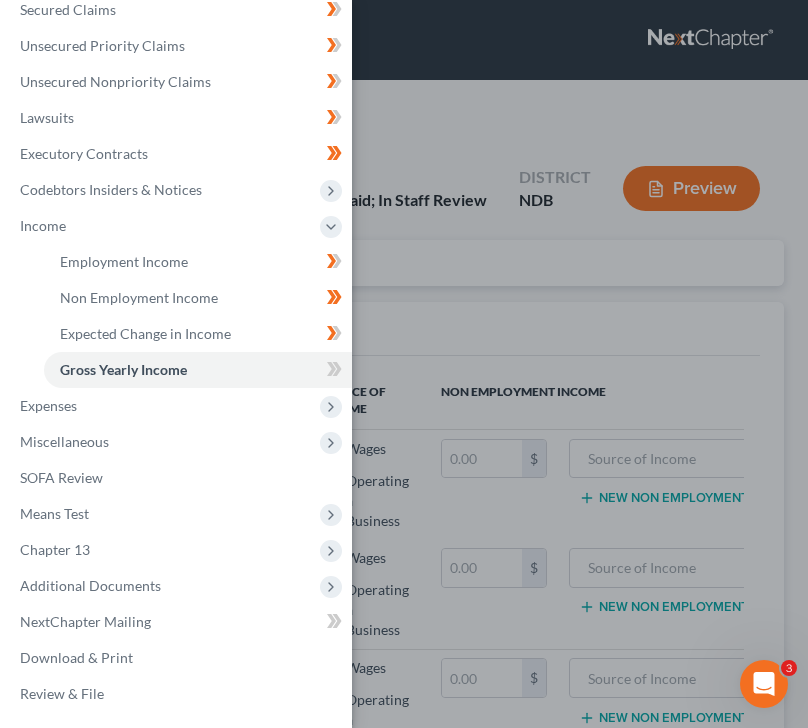 click on "Case Dashboard
Payments
Invoices
Payments
Payments
Credit Report
Client Profile" at bounding box center [404, 364] 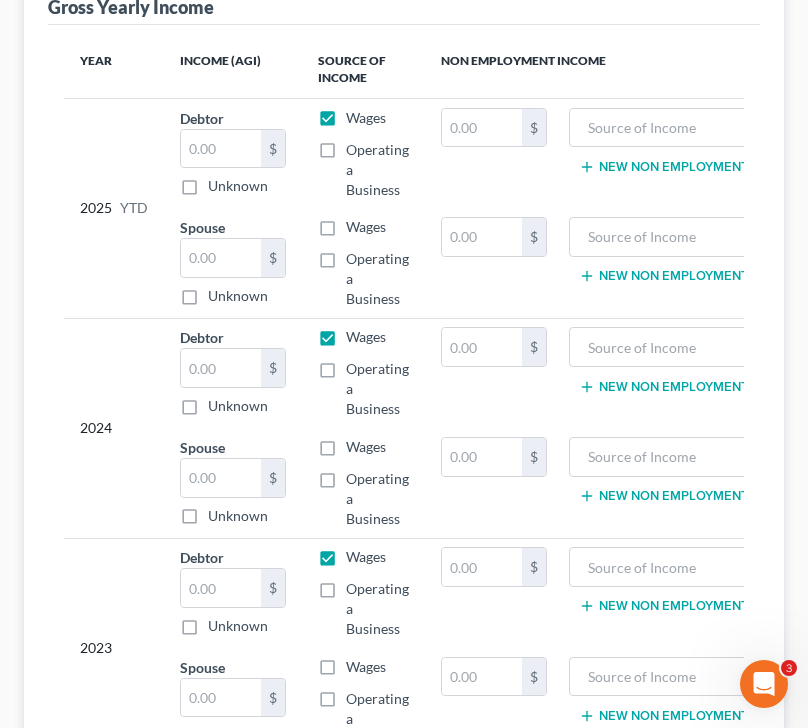 scroll, scrollTop: 539, scrollLeft: 0, axis: vertical 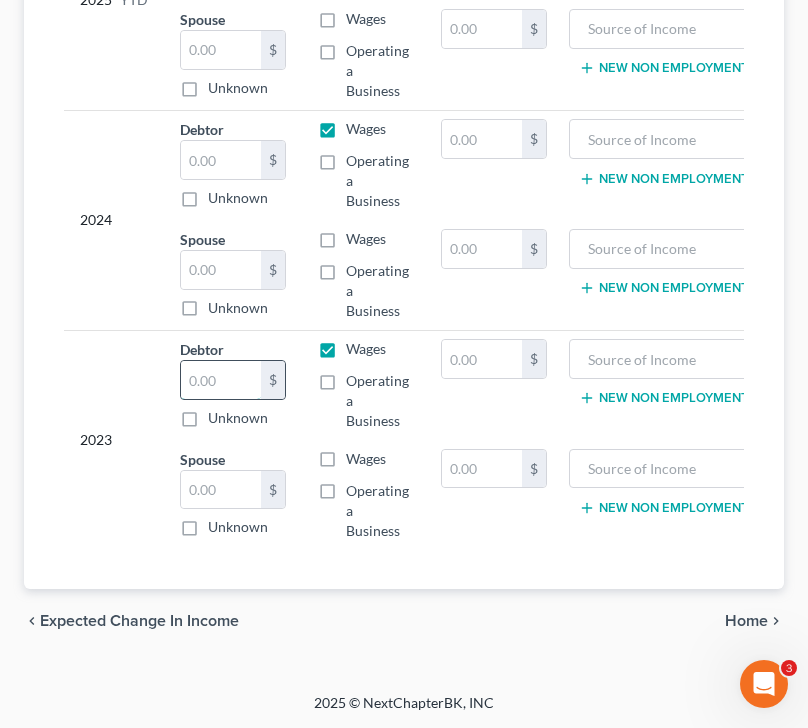click at bounding box center [221, 380] 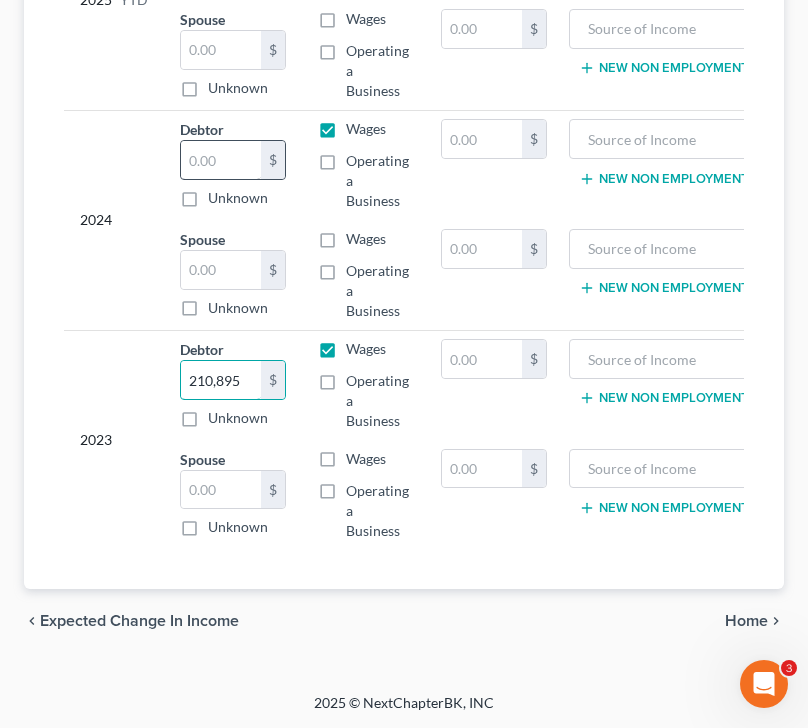 type on "210,895" 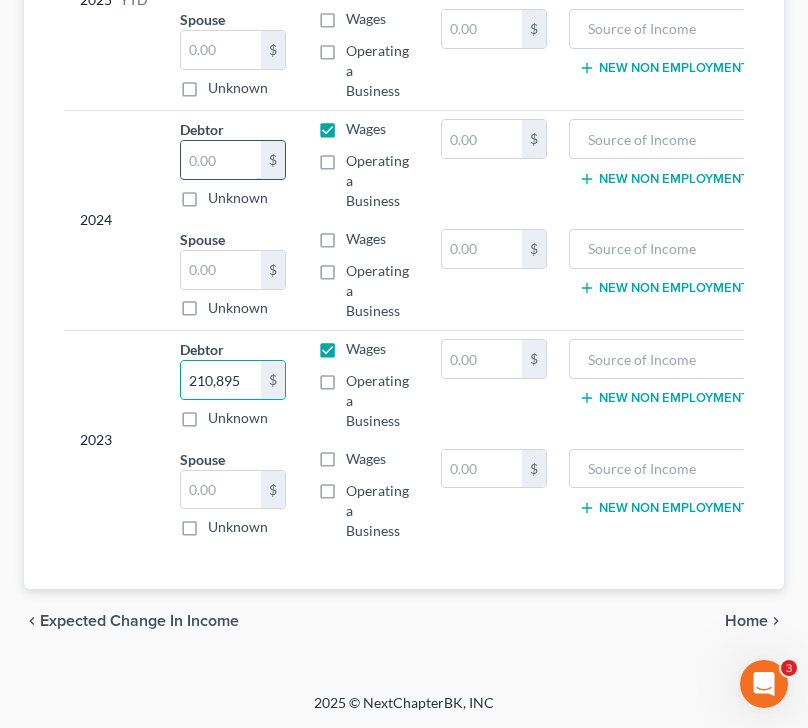 click at bounding box center (221, 160) 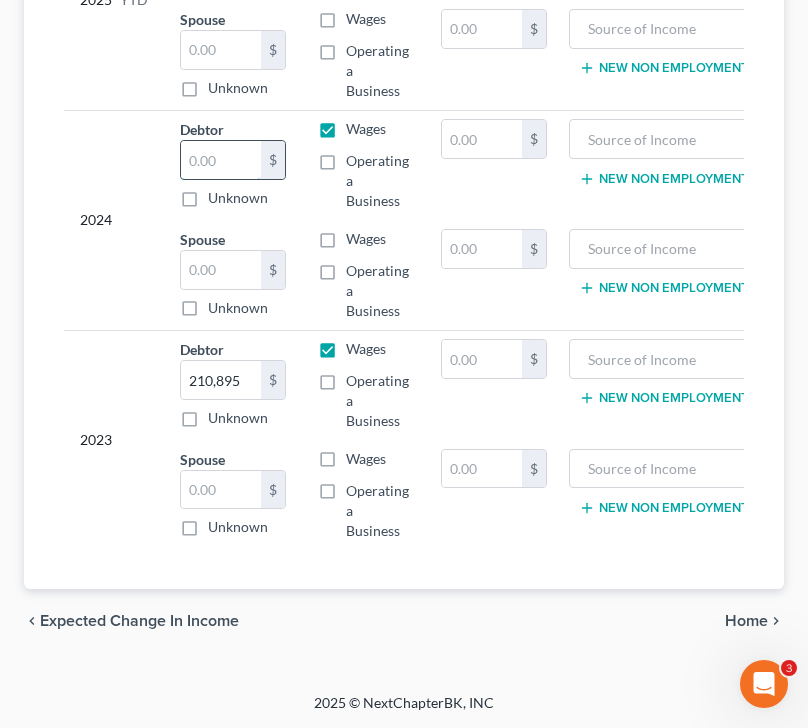 click at bounding box center [221, 160] 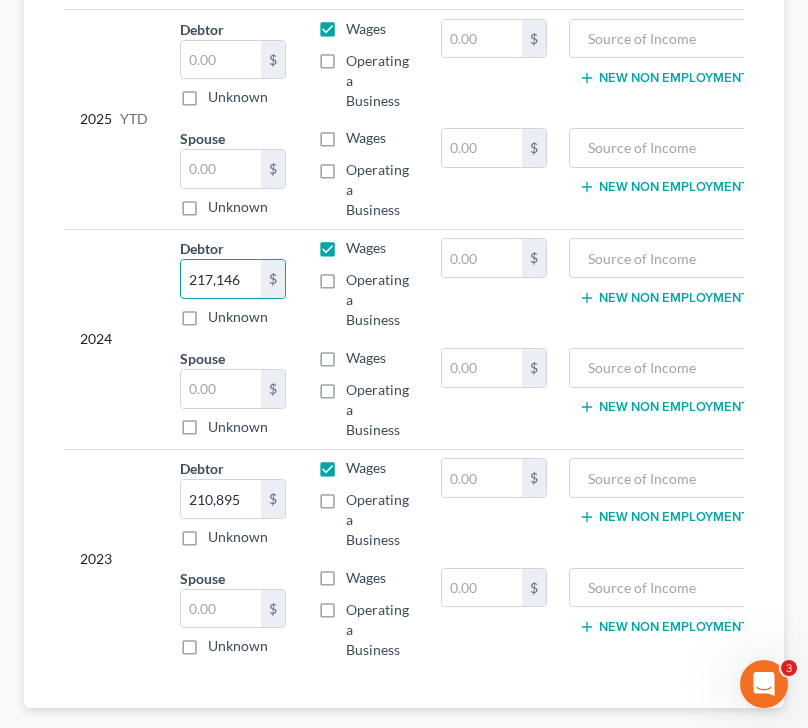 scroll, scrollTop: 393, scrollLeft: 0, axis: vertical 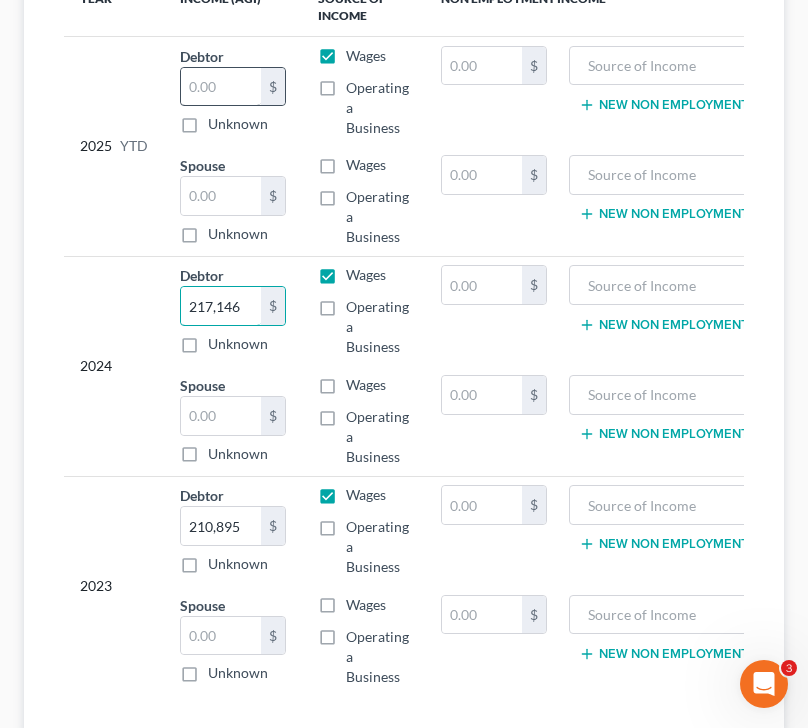 type on "217,146" 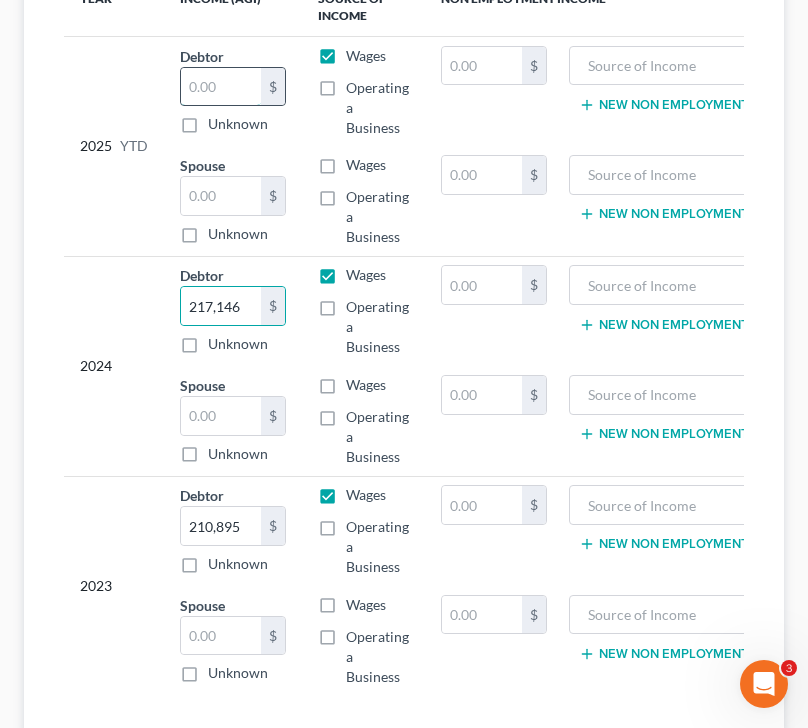click at bounding box center (221, 87) 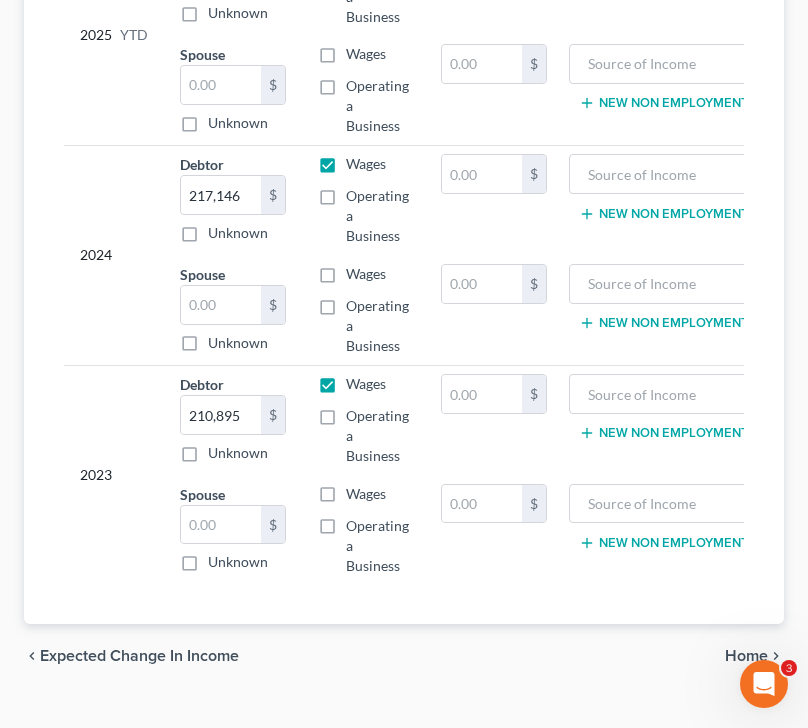 scroll, scrollTop: 539, scrollLeft: 0, axis: vertical 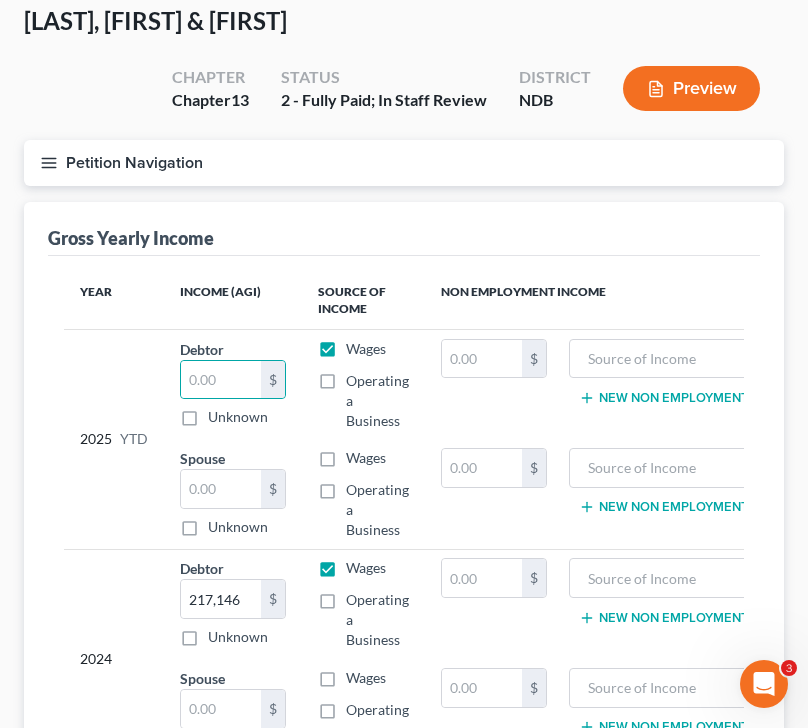 click on "Petition Navigation" at bounding box center [404, 163] 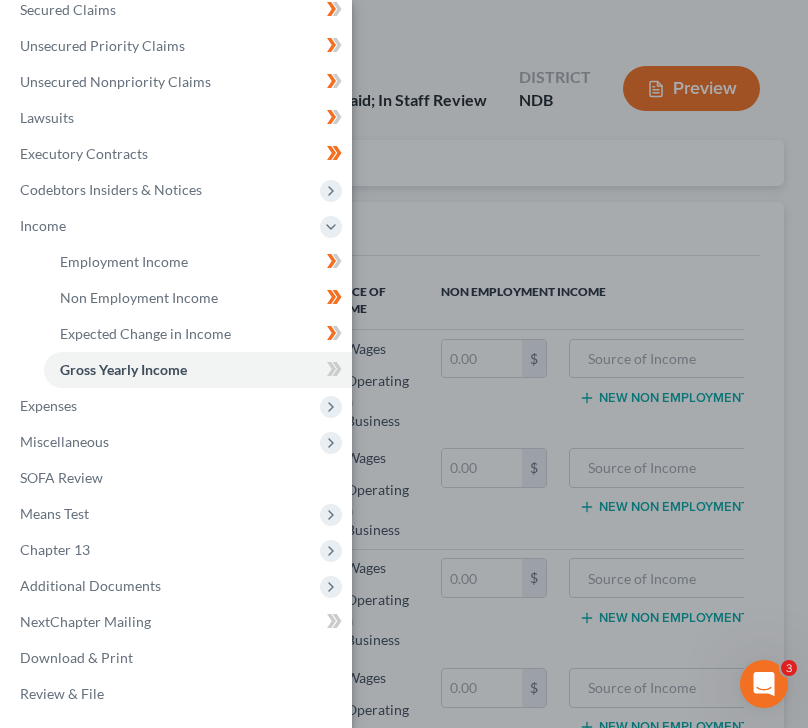 click 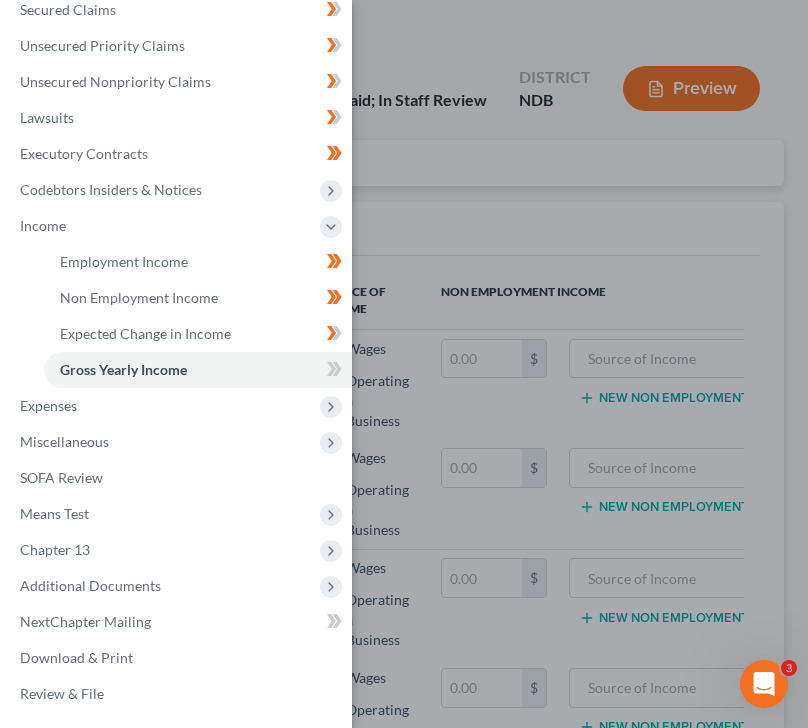 click 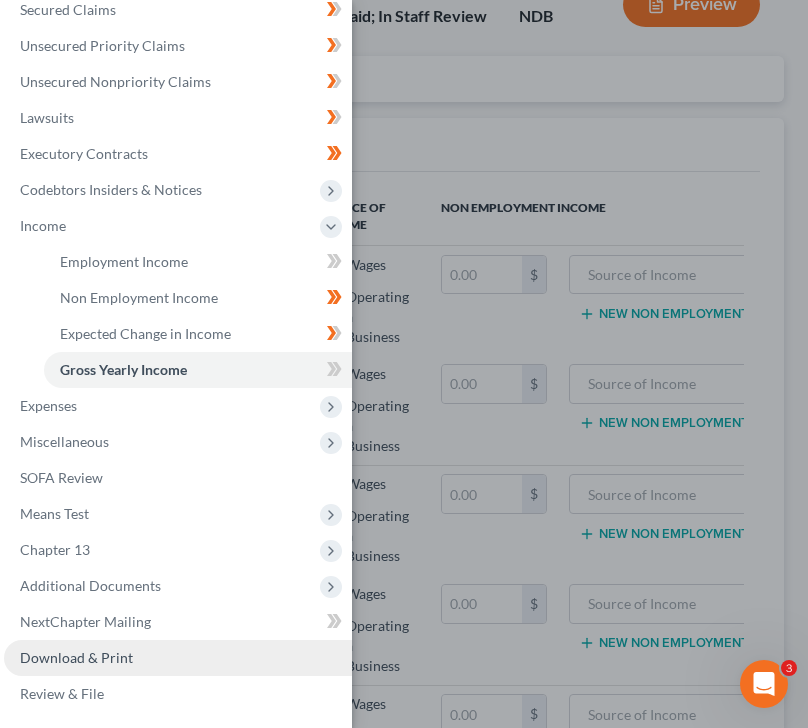 scroll, scrollTop: 236, scrollLeft: 0, axis: vertical 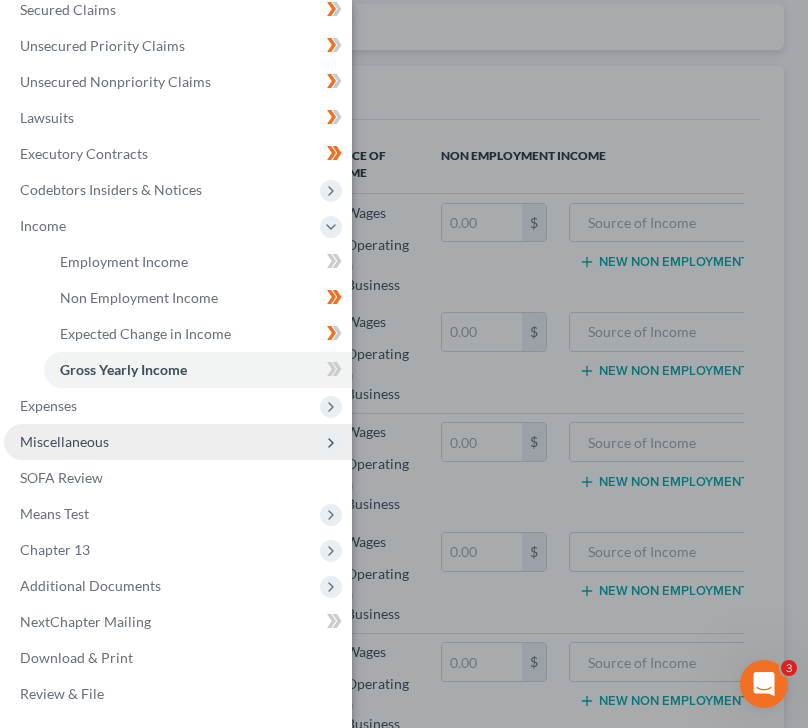 click on "Miscellaneous" at bounding box center [178, 442] 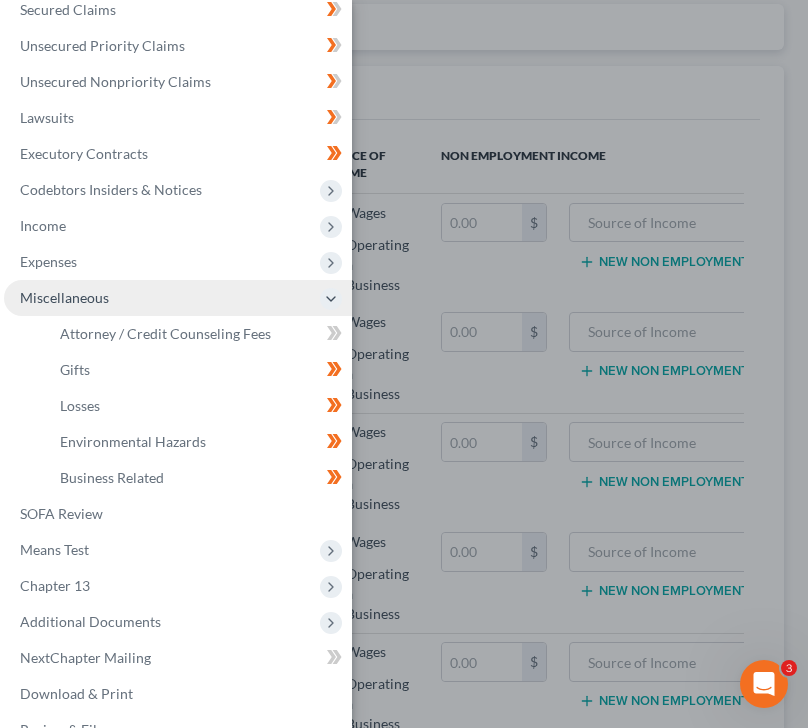 scroll, scrollTop: 312, scrollLeft: 0, axis: vertical 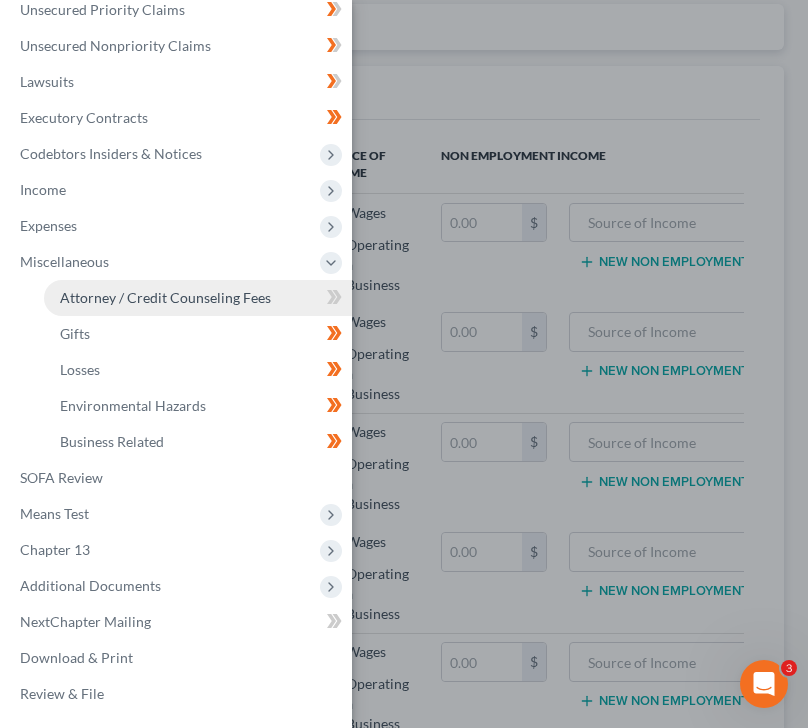 click on "Attorney / Credit Counseling Fees" at bounding box center (165, 297) 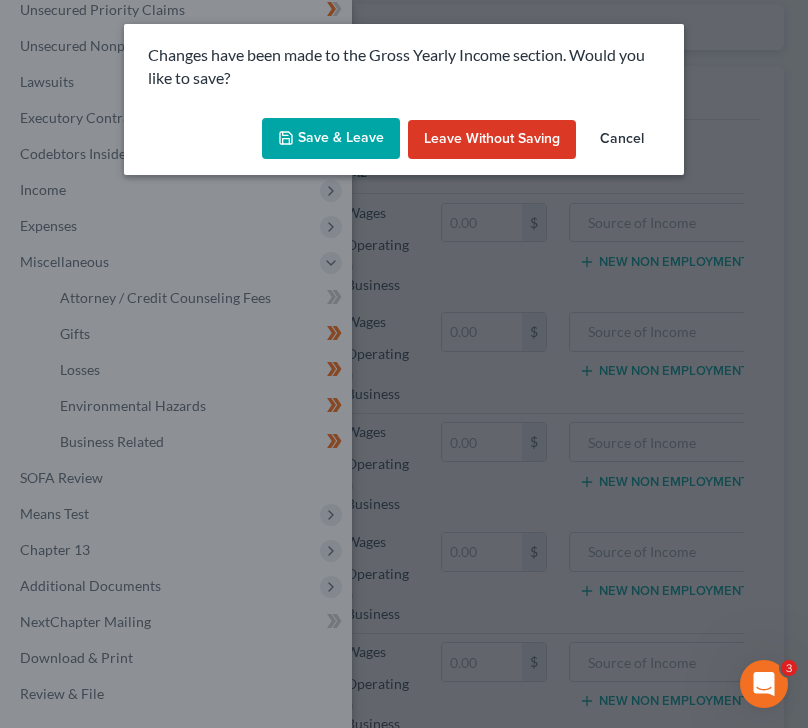 click on "Save & Leave" at bounding box center [331, 139] 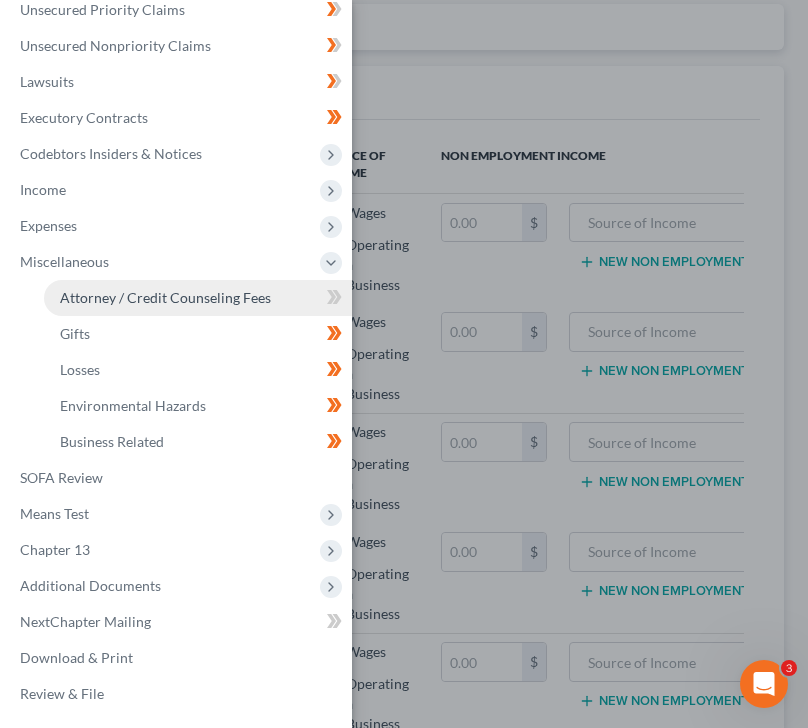 click on "Attorney / Credit Counseling Fees" at bounding box center [165, 297] 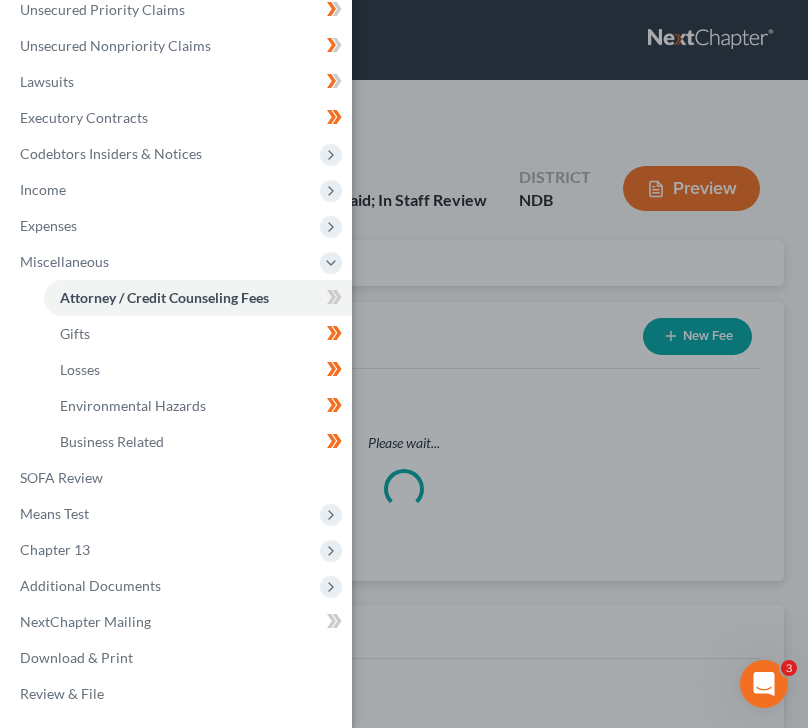 scroll, scrollTop: 0, scrollLeft: 0, axis: both 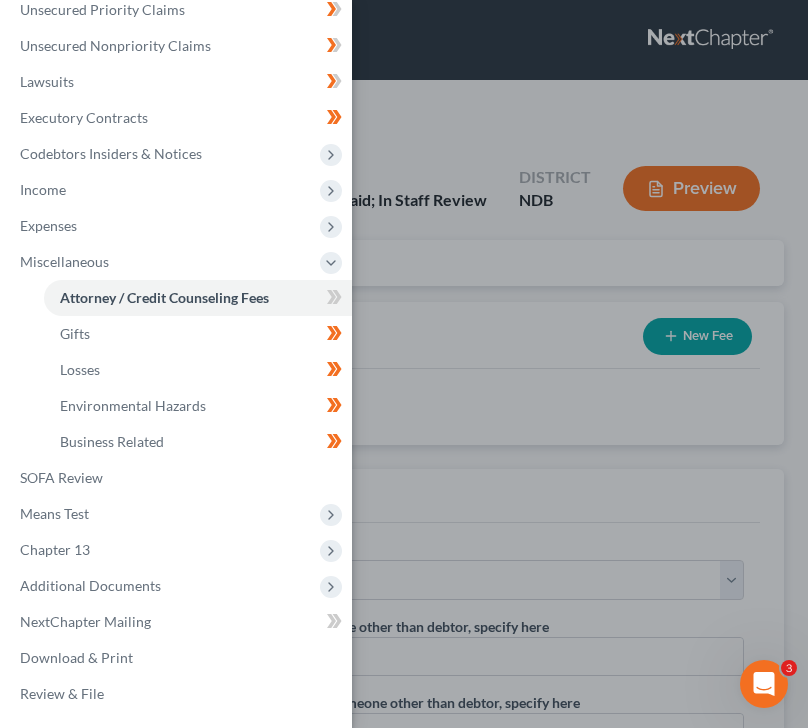 click on "Case Dashboard
Payments
Invoices
Payments
Payments
Credit Report
Client Profile" at bounding box center (404, 364) 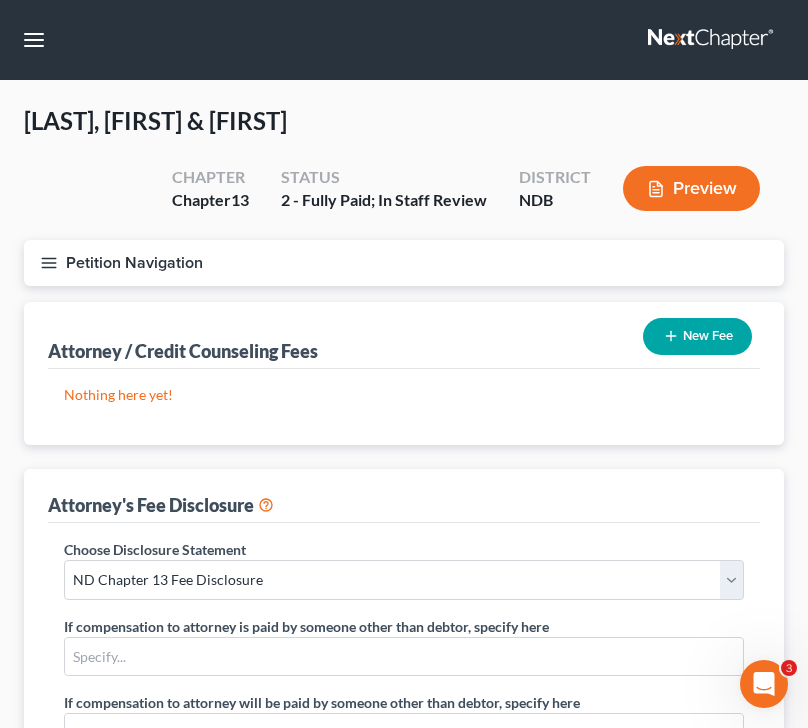 click on "New Fee" at bounding box center (697, 336) 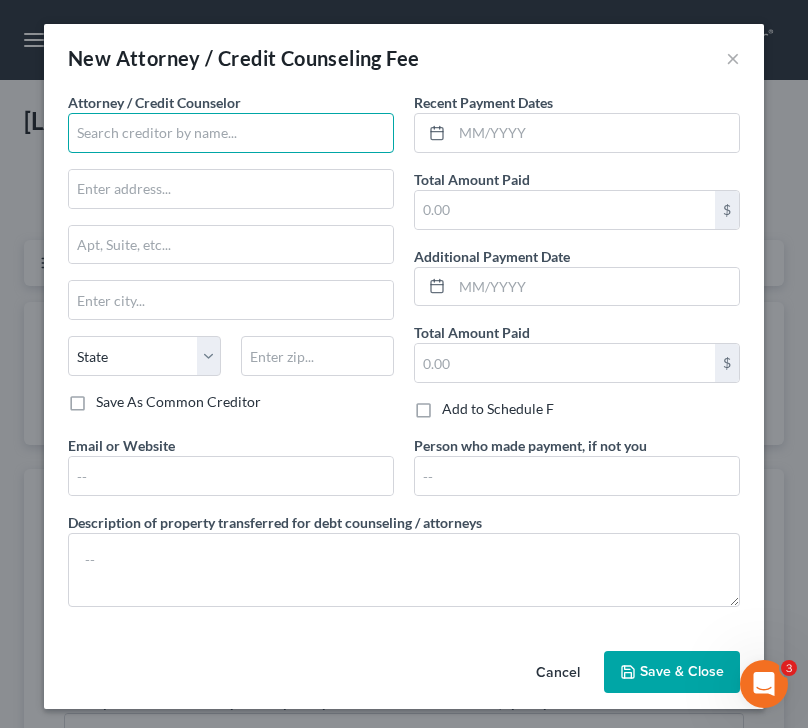 click at bounding box center [231, 133] 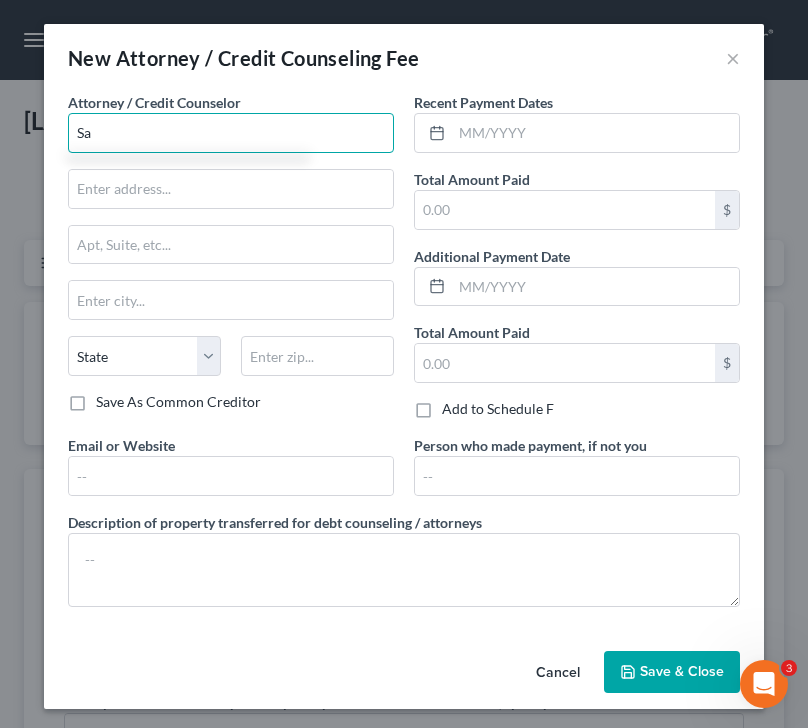 type on "S" 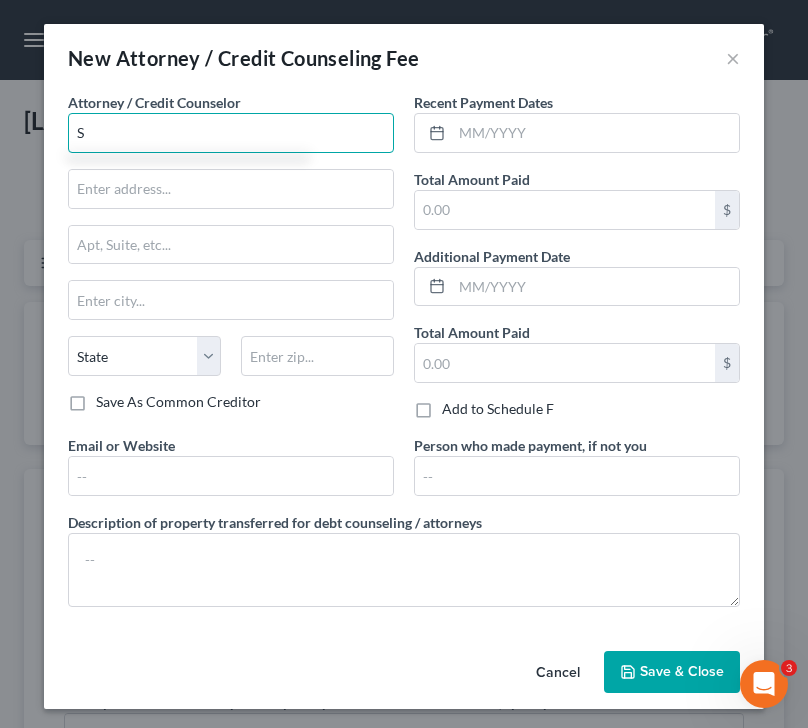 type 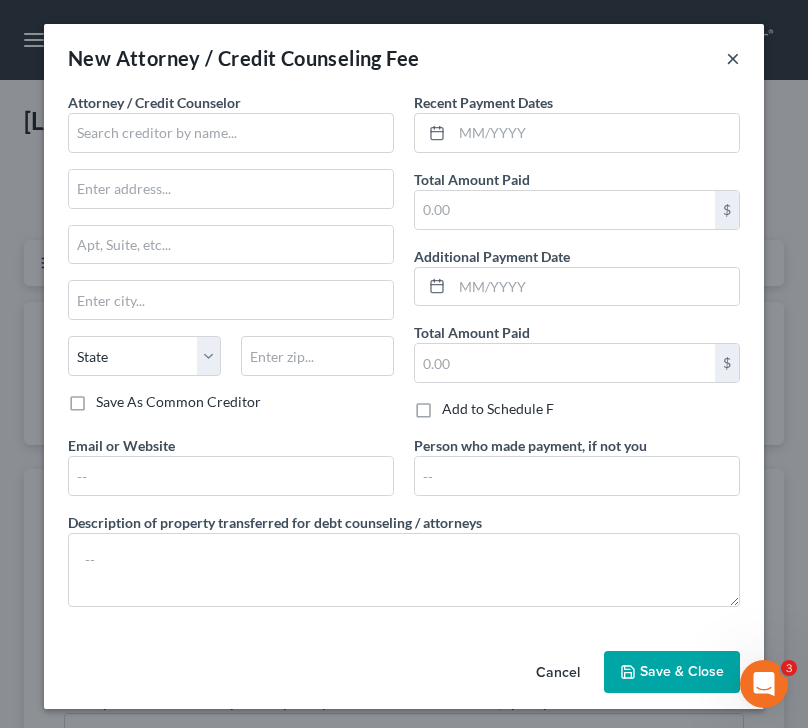 click on "×" at bounding box center (733, 58) 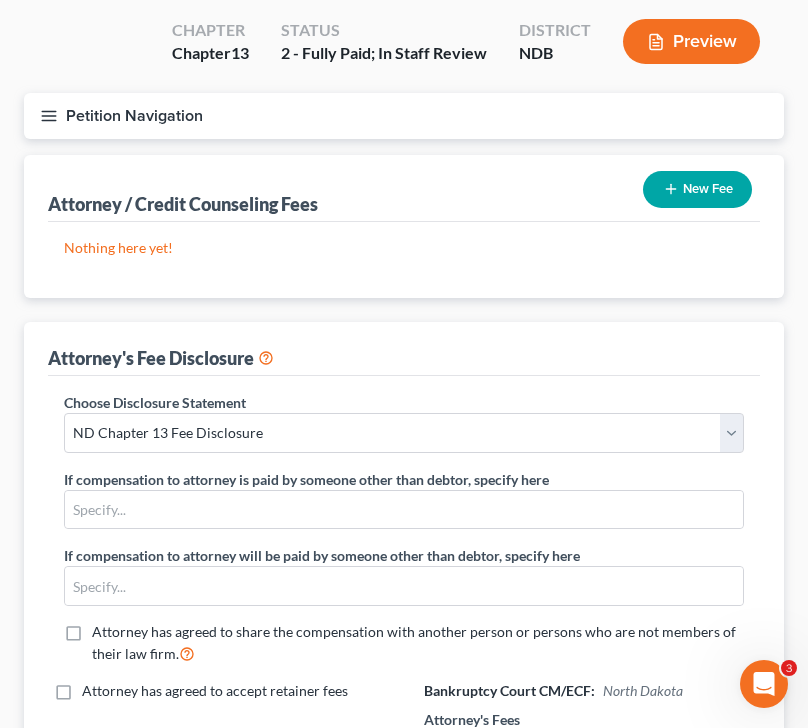 scroll, scrollTop: 80, scrollLeft: 0, axis: vertical 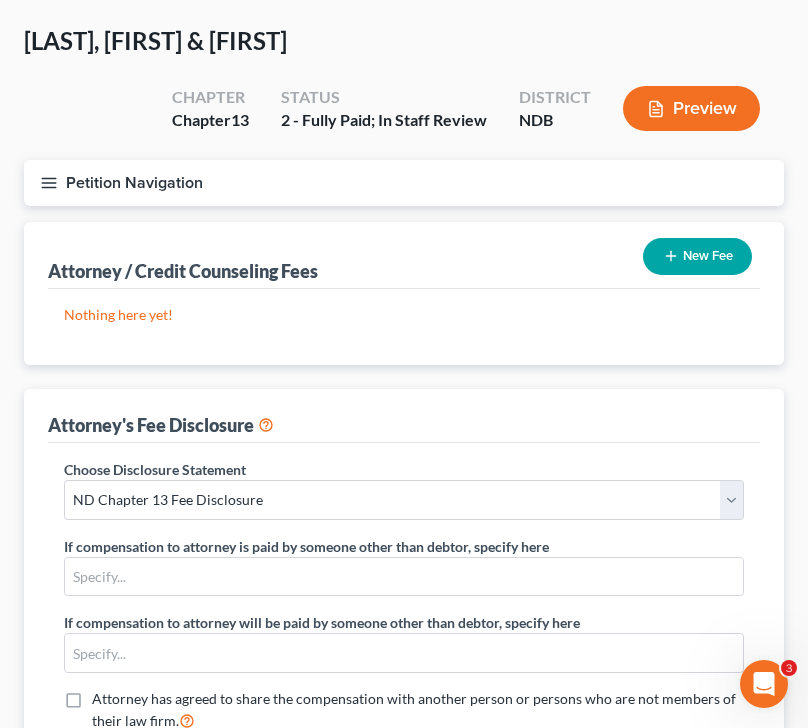 click on "New Fee" at bounding box center [697, 256] 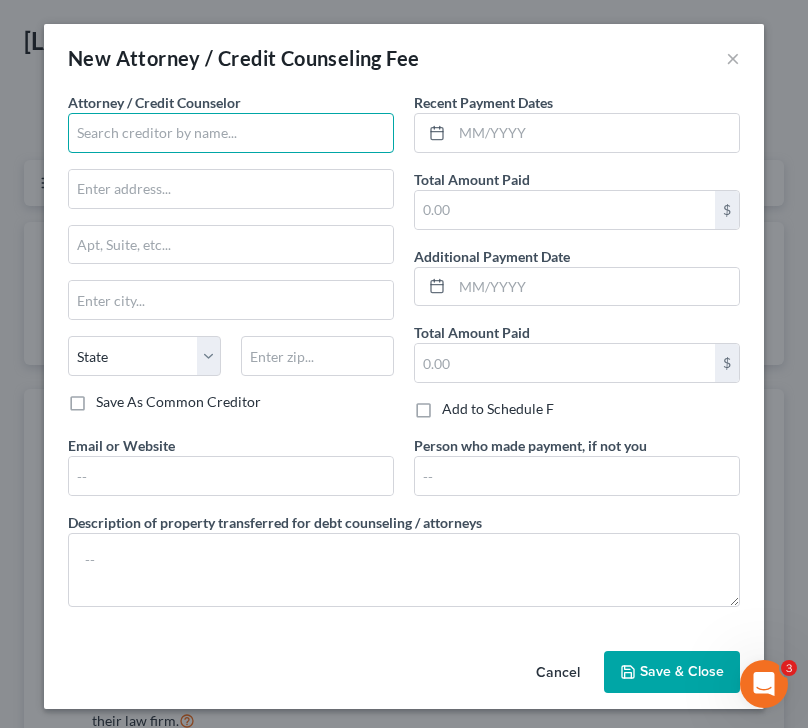 click at bounding box center (231, 133) 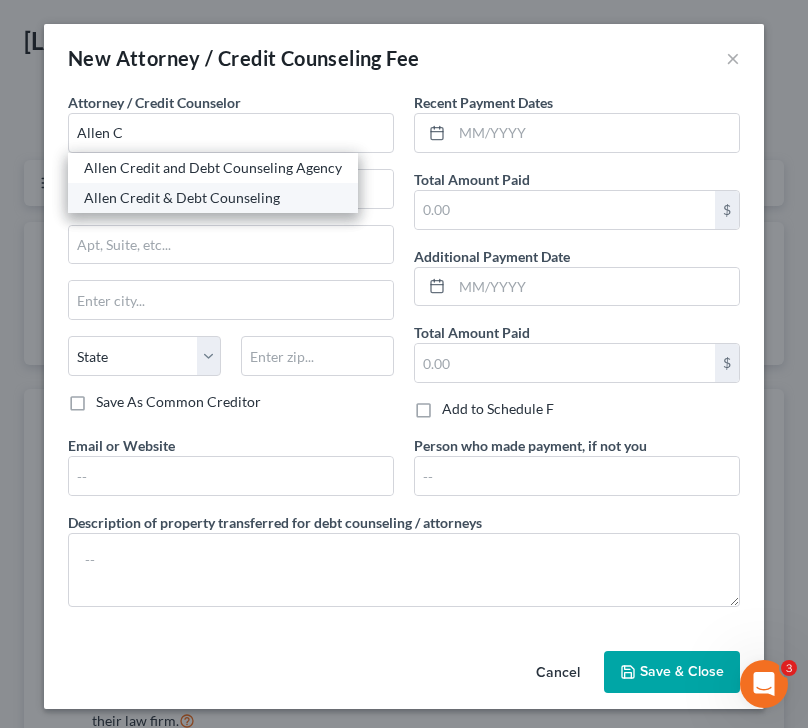 click on "Allen Credit & Debt Counseling" at bounding box center (213, 198) 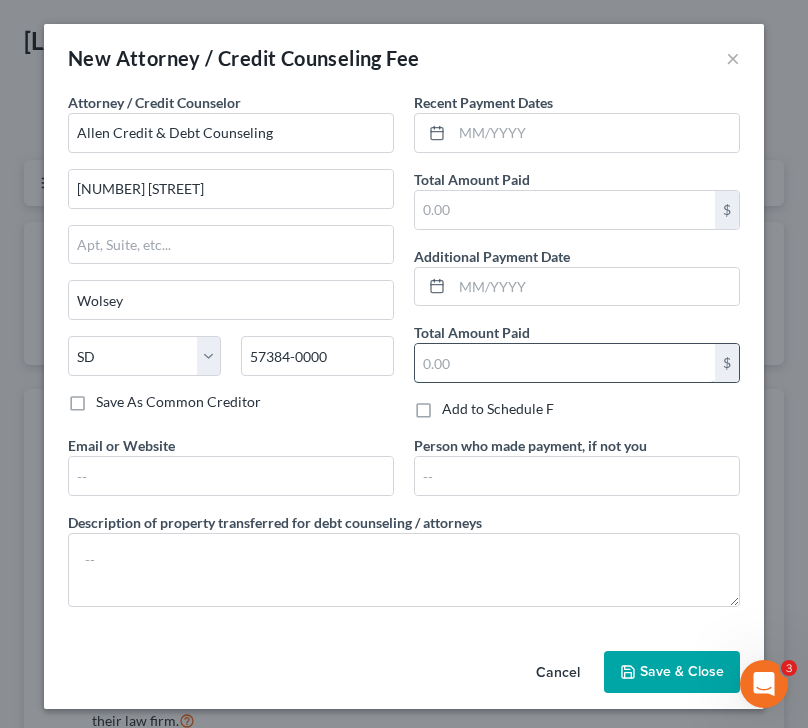 click at bounding box center (565, 363) 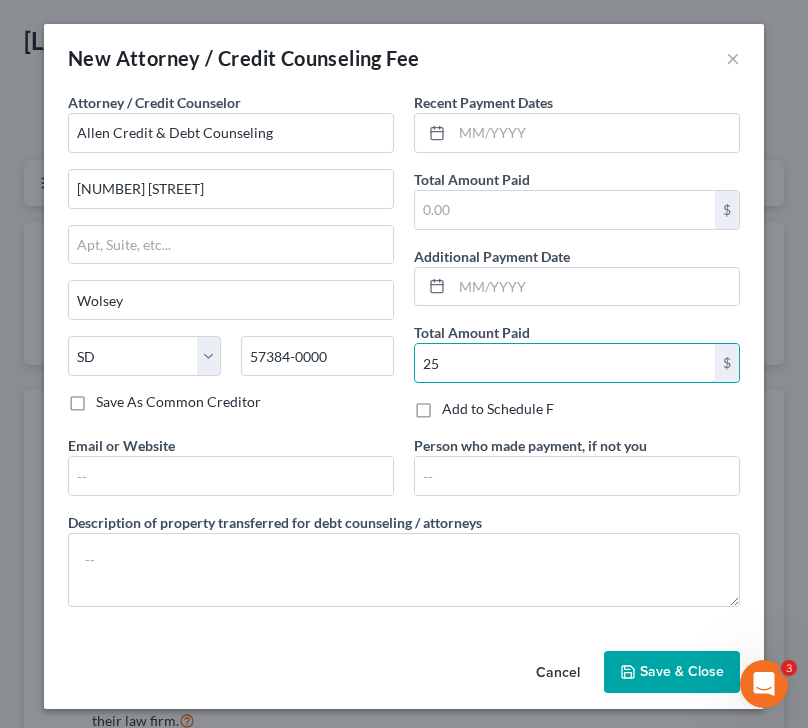type on "25" 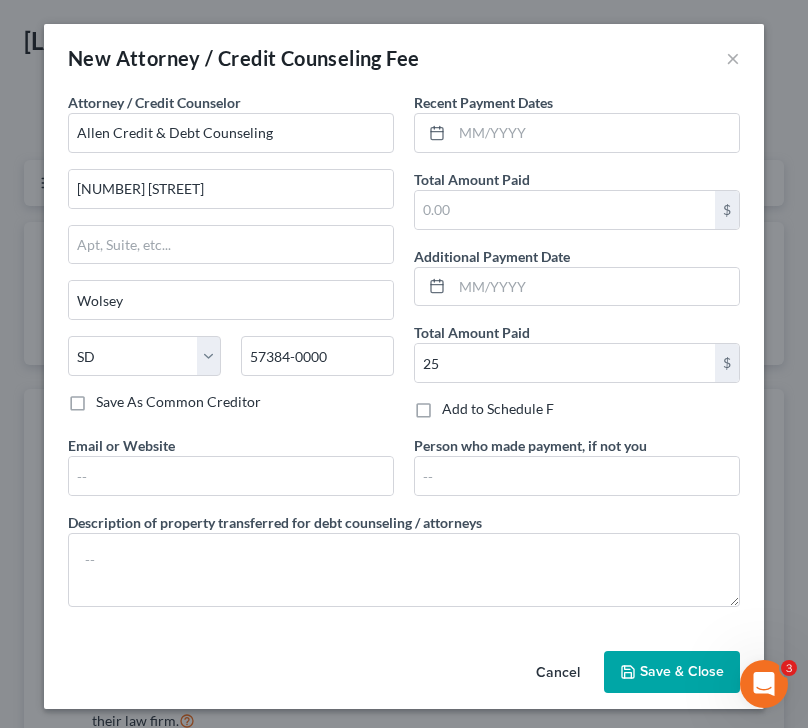 click on "Save & Close" at bounding box center (672, 672) 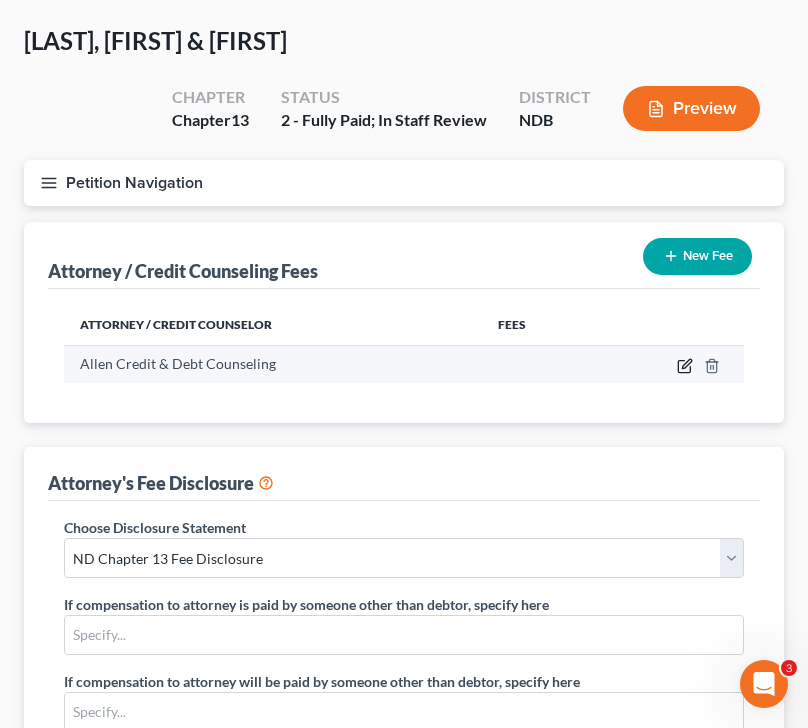 click 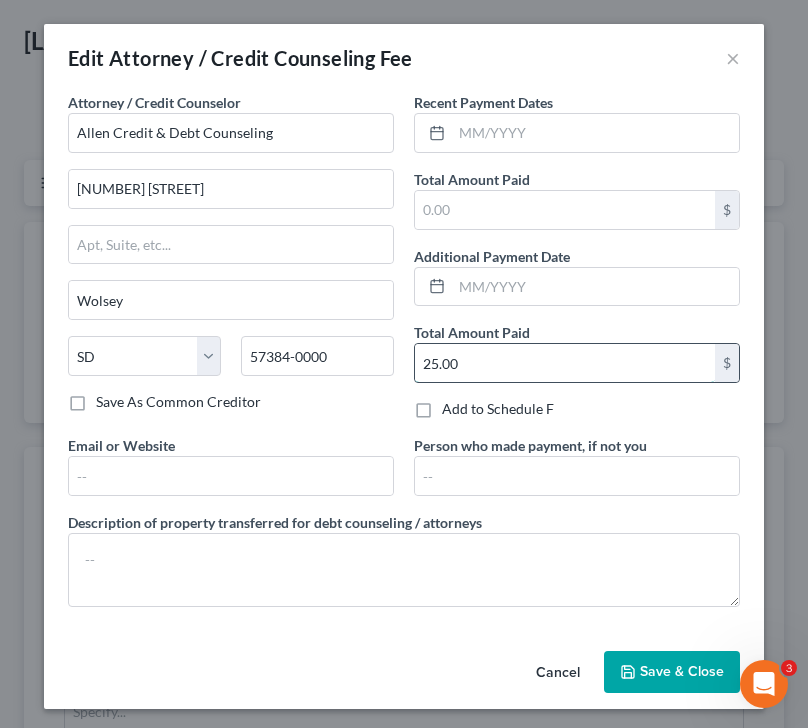 click on "25.00" at bounding box center [565, 363] 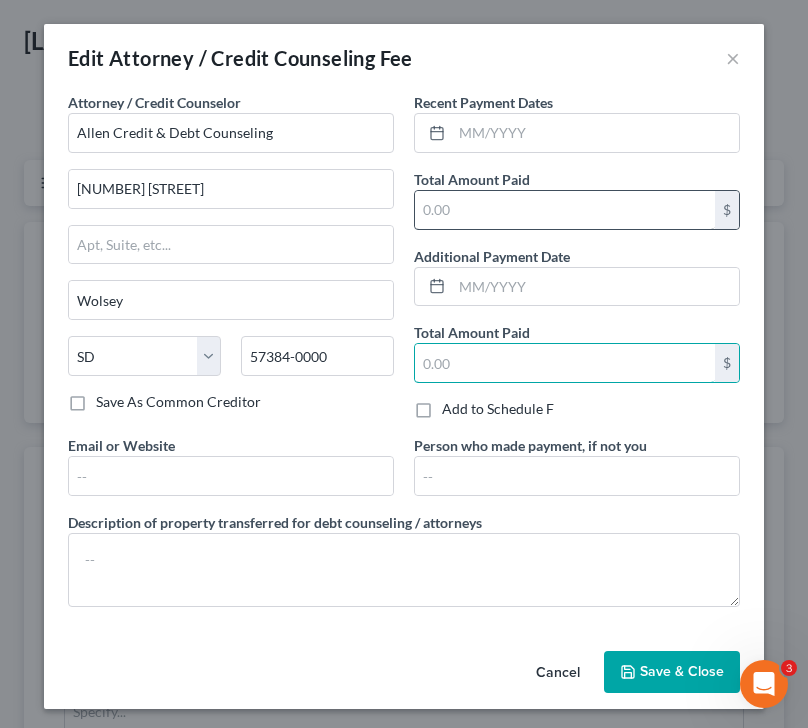type 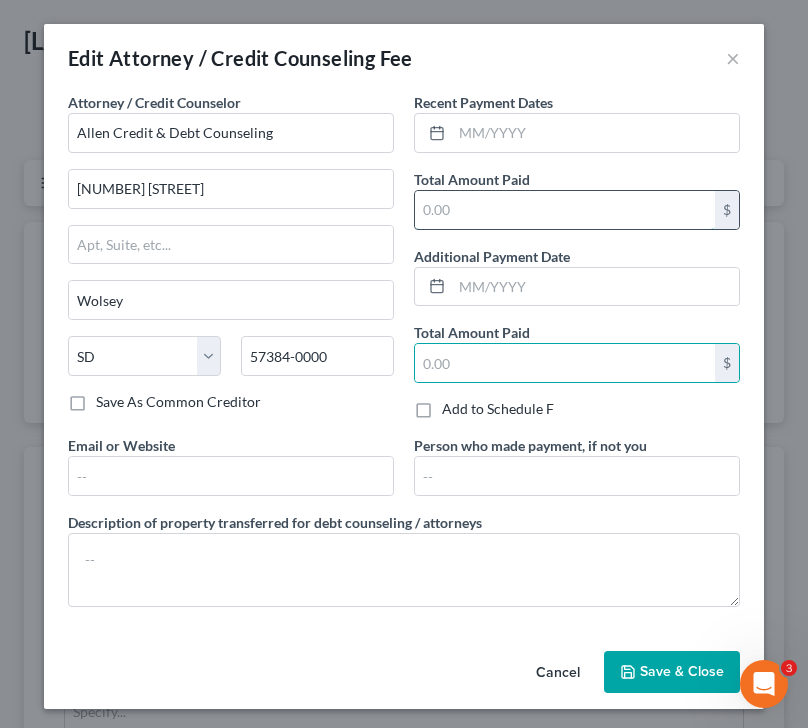 click at bounding box center (565, 210) 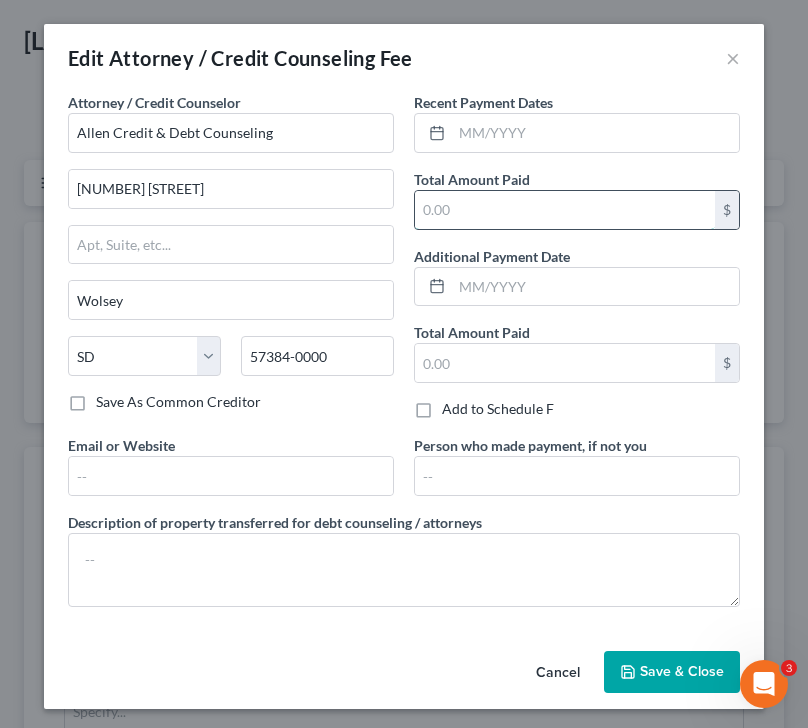 type on "25.00" 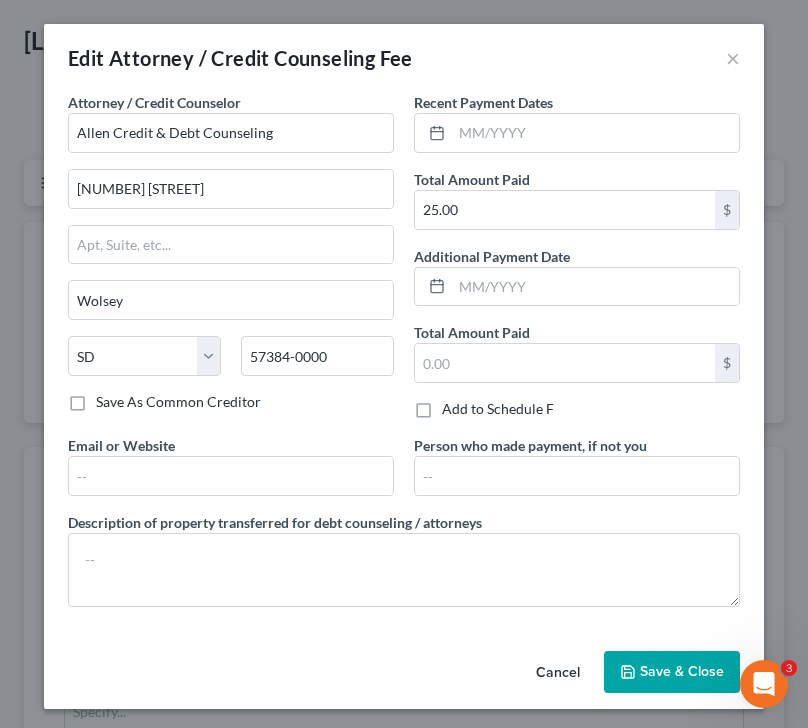 click on "Save & Close" at bounding box center (682, 671) 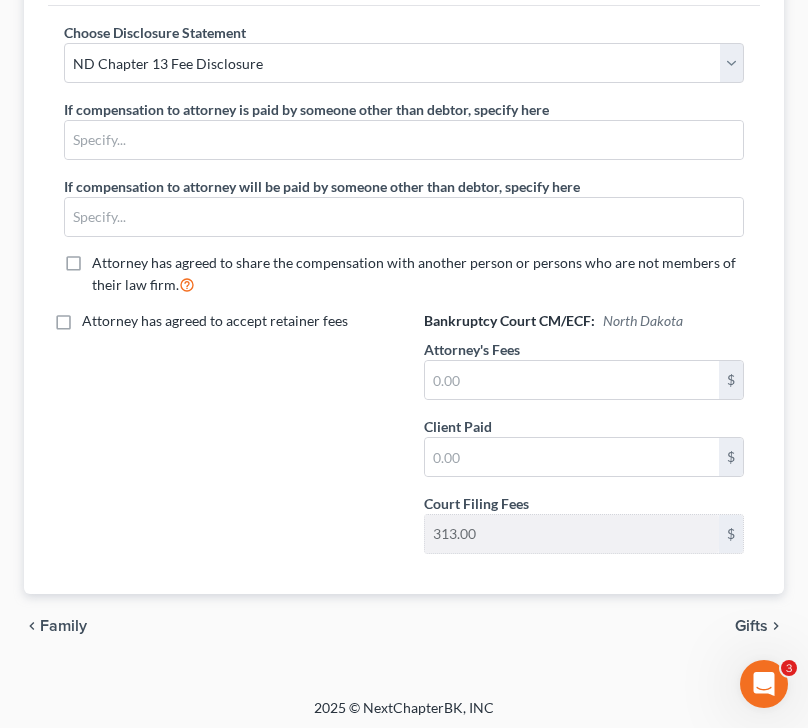 scroll, scrollTop: 580, scrollLeft: 0, axis: vertical 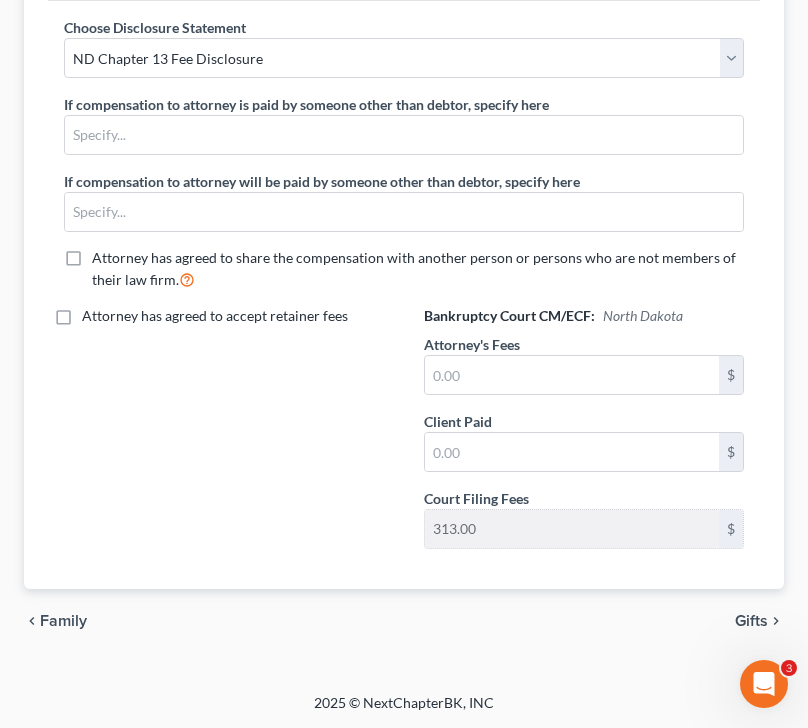 click on "Gifts" at bounding box center [751, 621] 